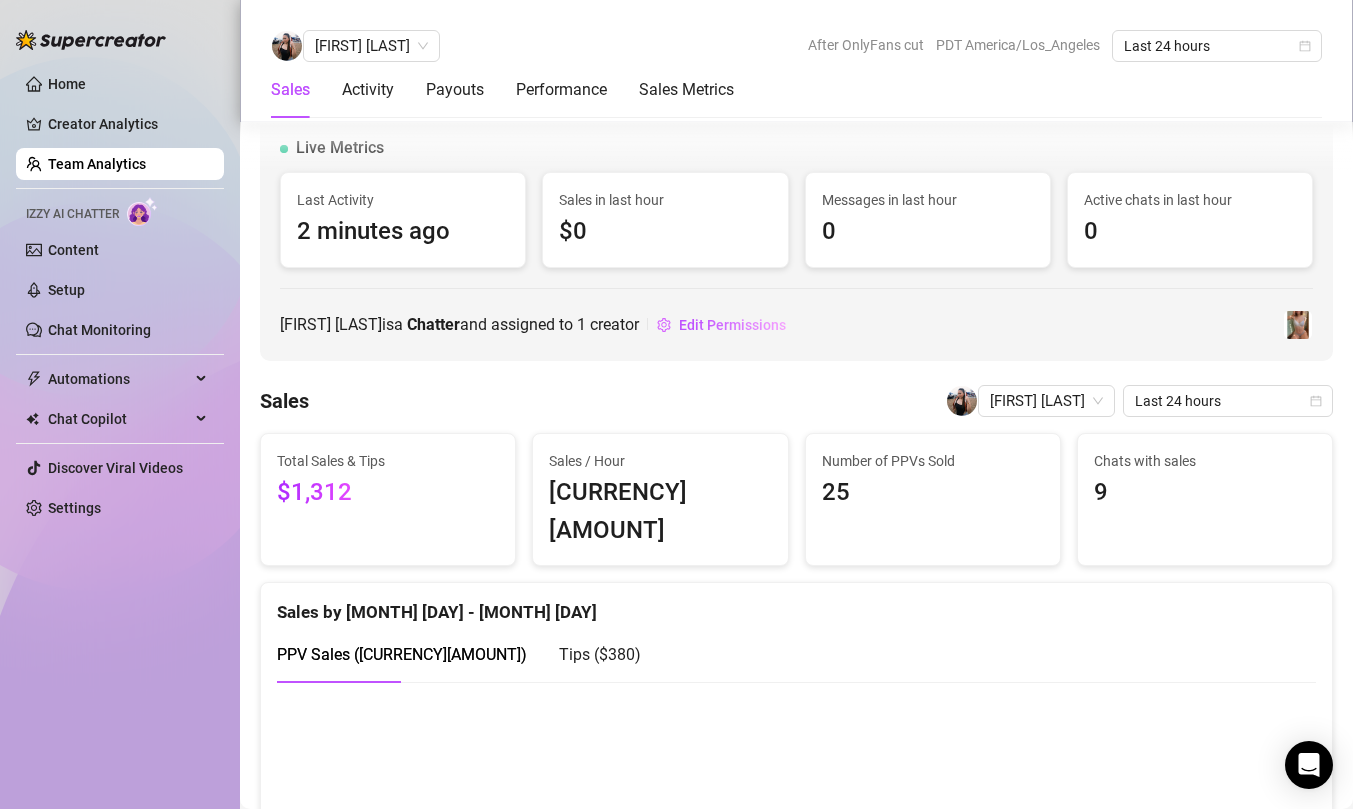 scroll, scrollTop: 0, scrollLeft: 0, axis: both 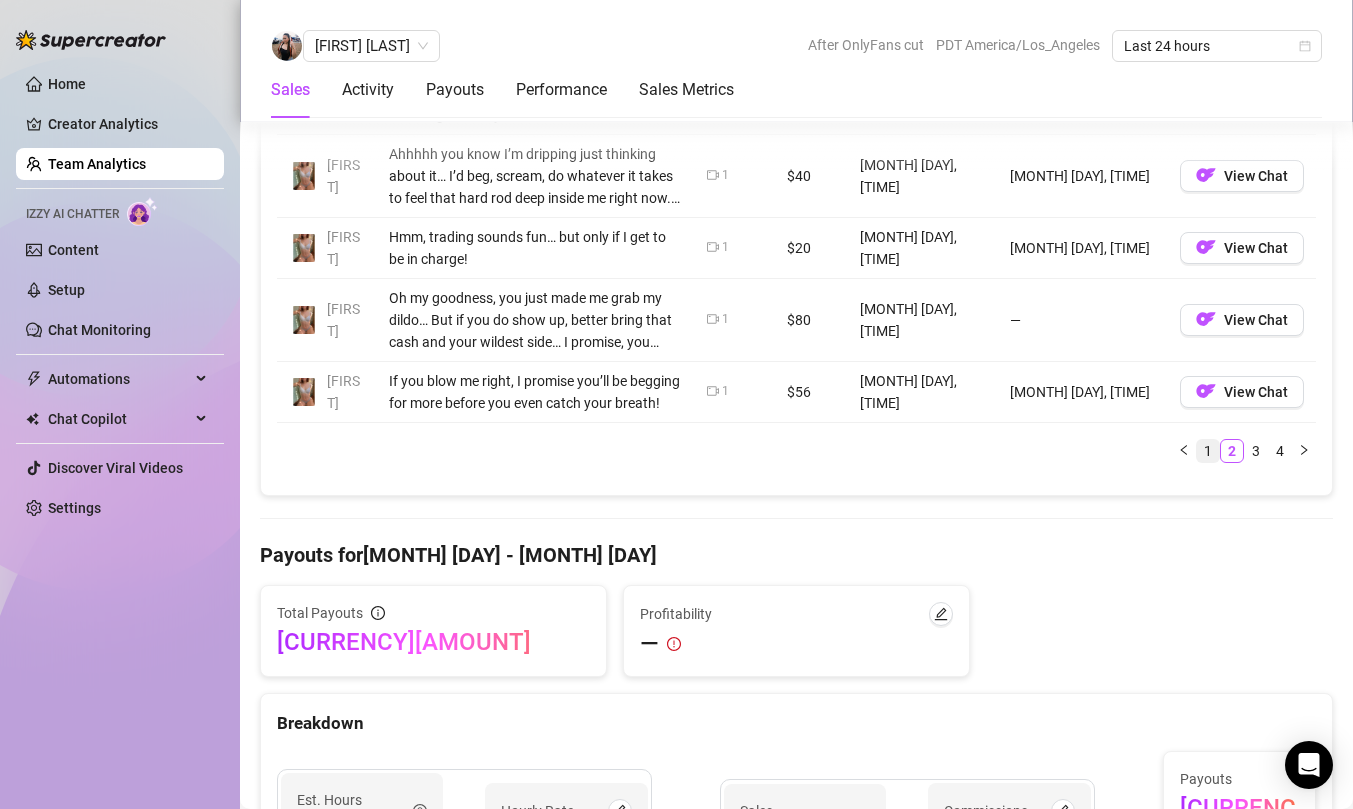 click on "1" at bounding box center [1208, 451] 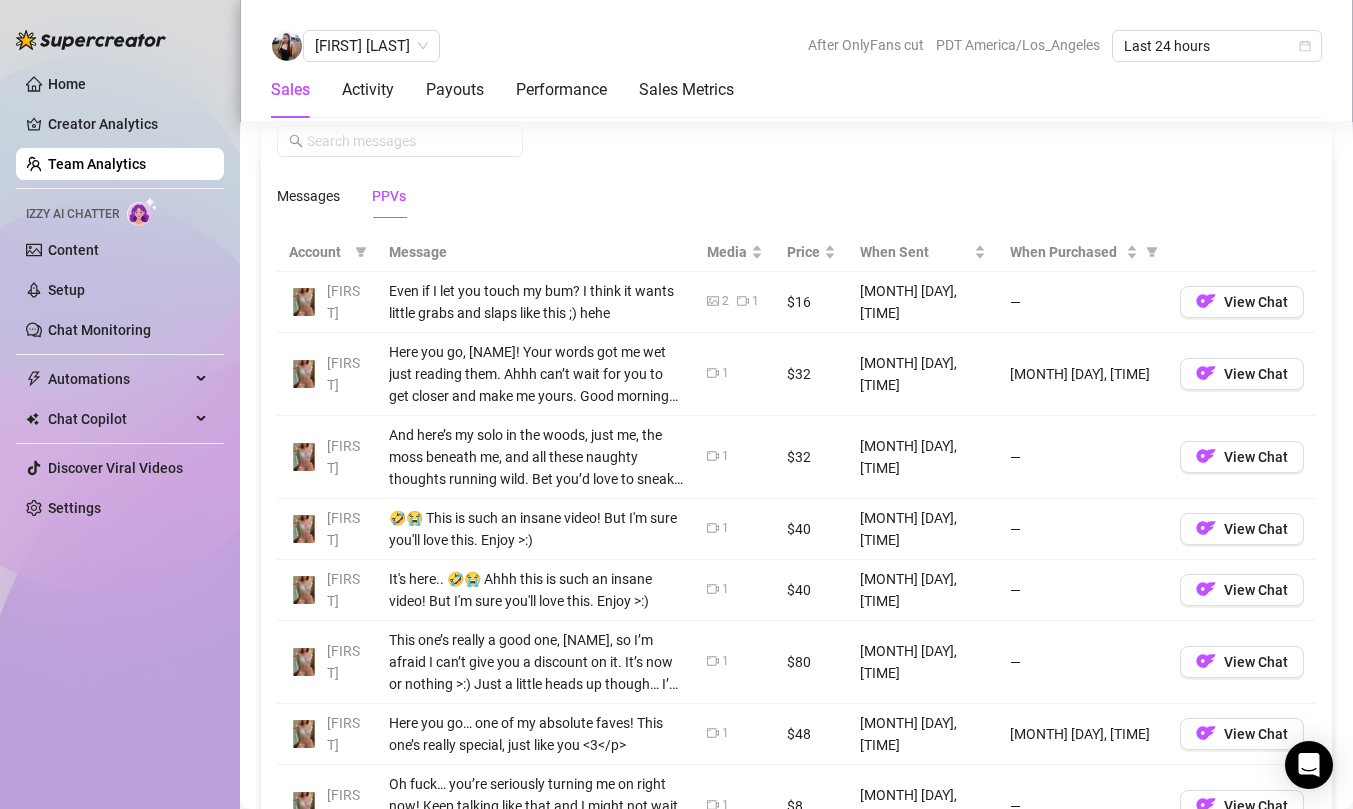 scroll, scrollTop: 1408, scrollLeft: 0, axis: vertical 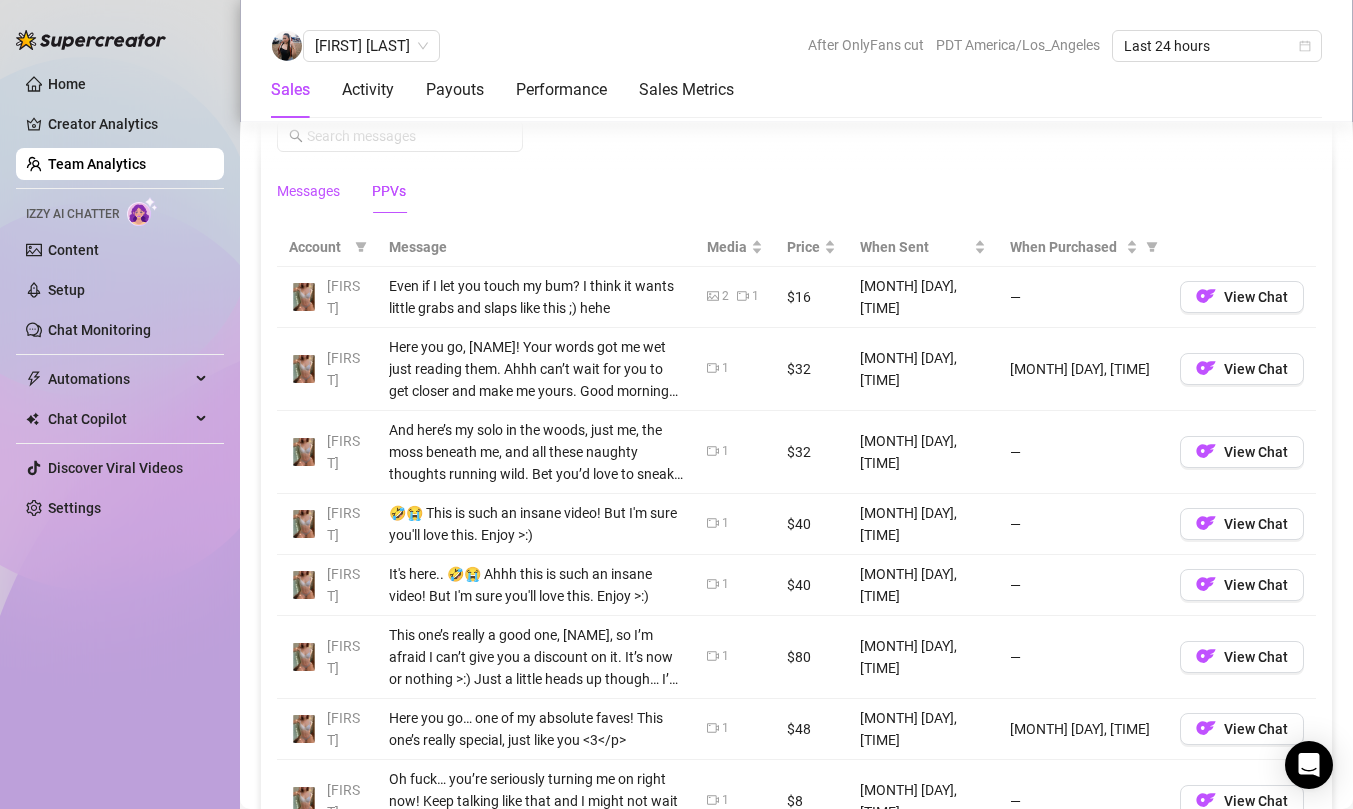 click on "Messages" at bounding box center [308, 191] 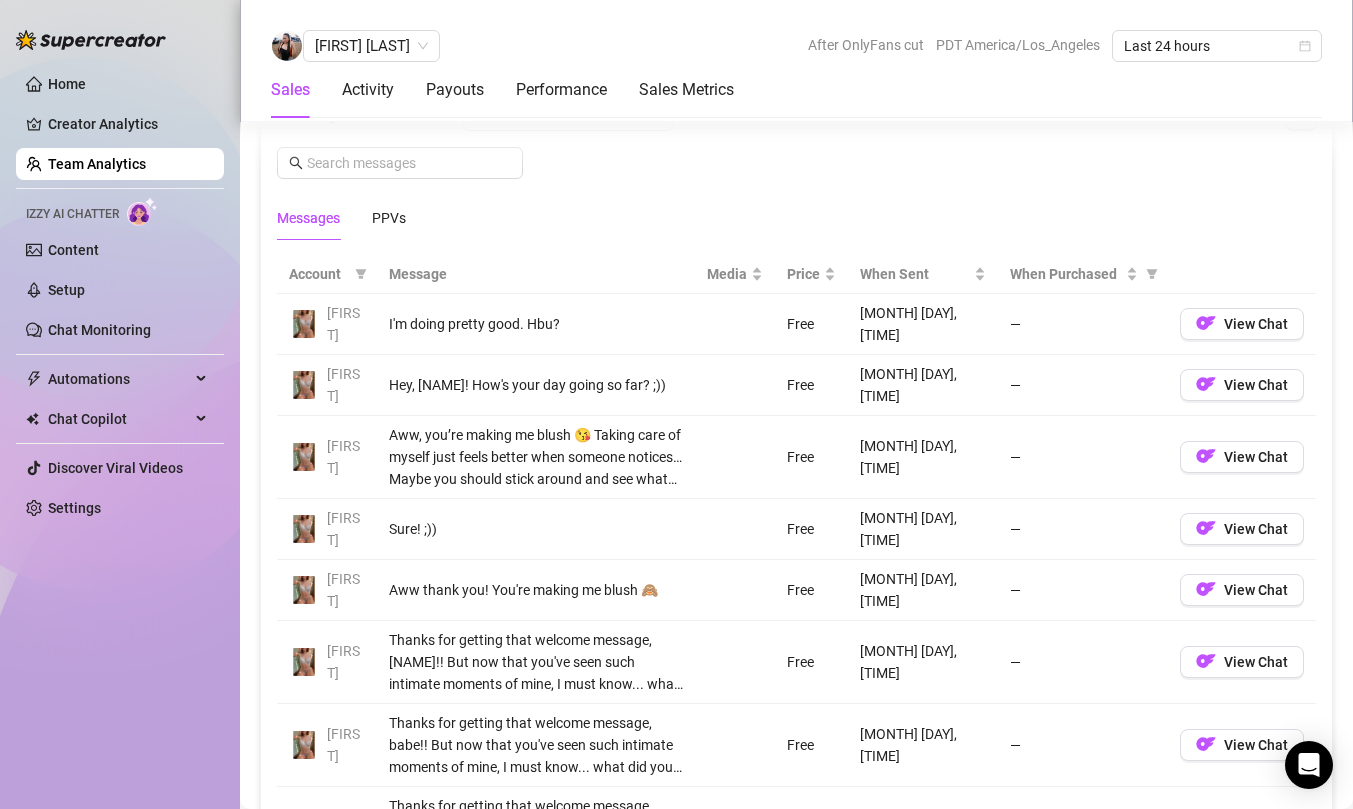 scroll, scrollTop: 1397, scrollLeft: 0, axis: vertical 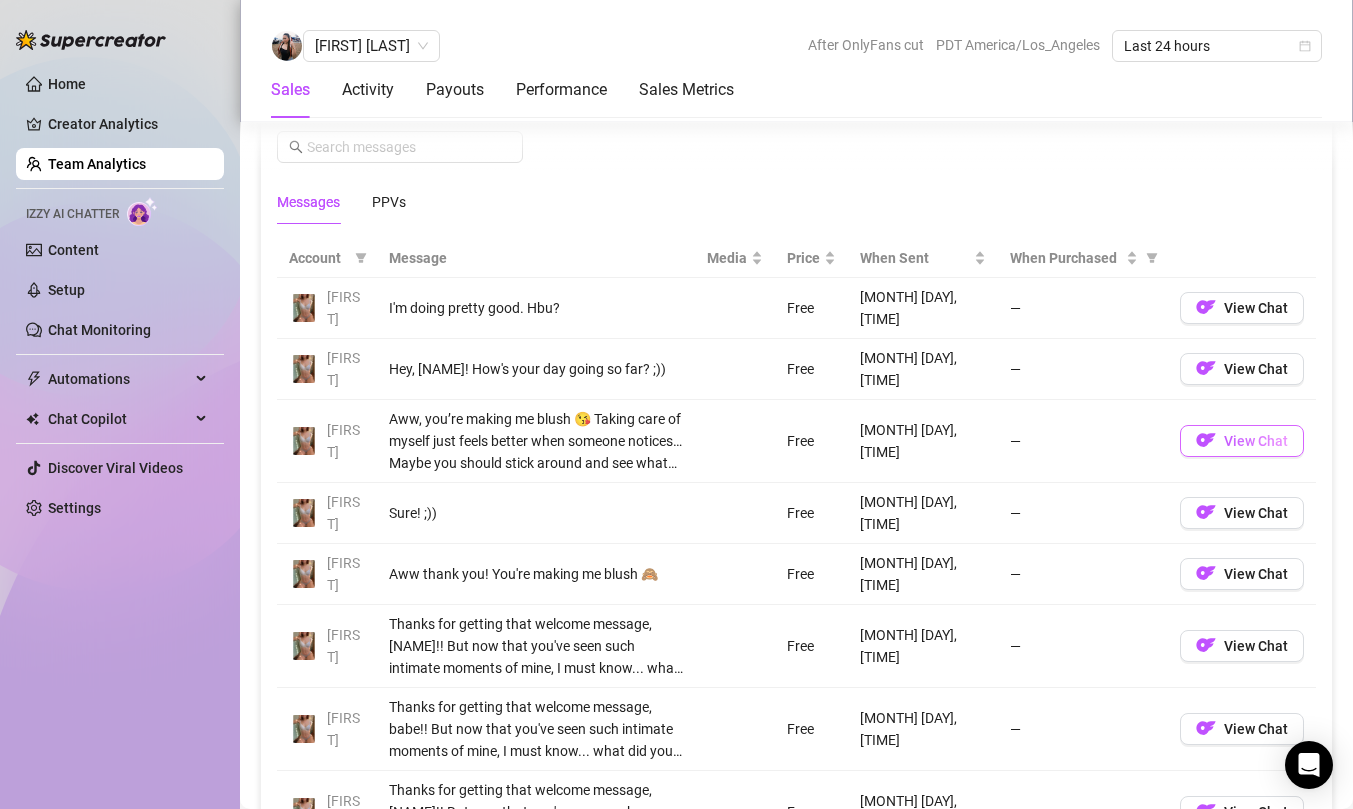 click at bounding box center [1206, 440] 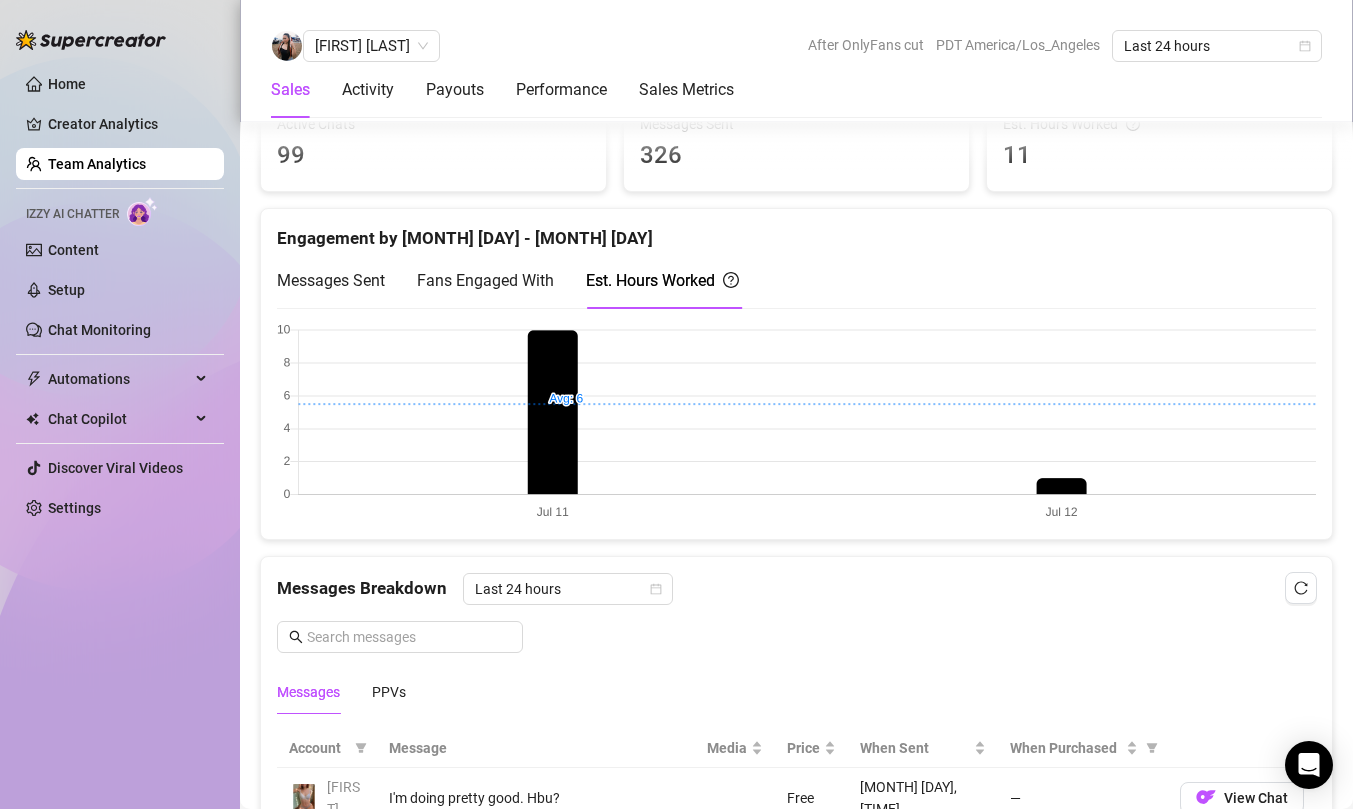 scroll, scrollTop: 774, scrollLeft: 0, axis: vertical 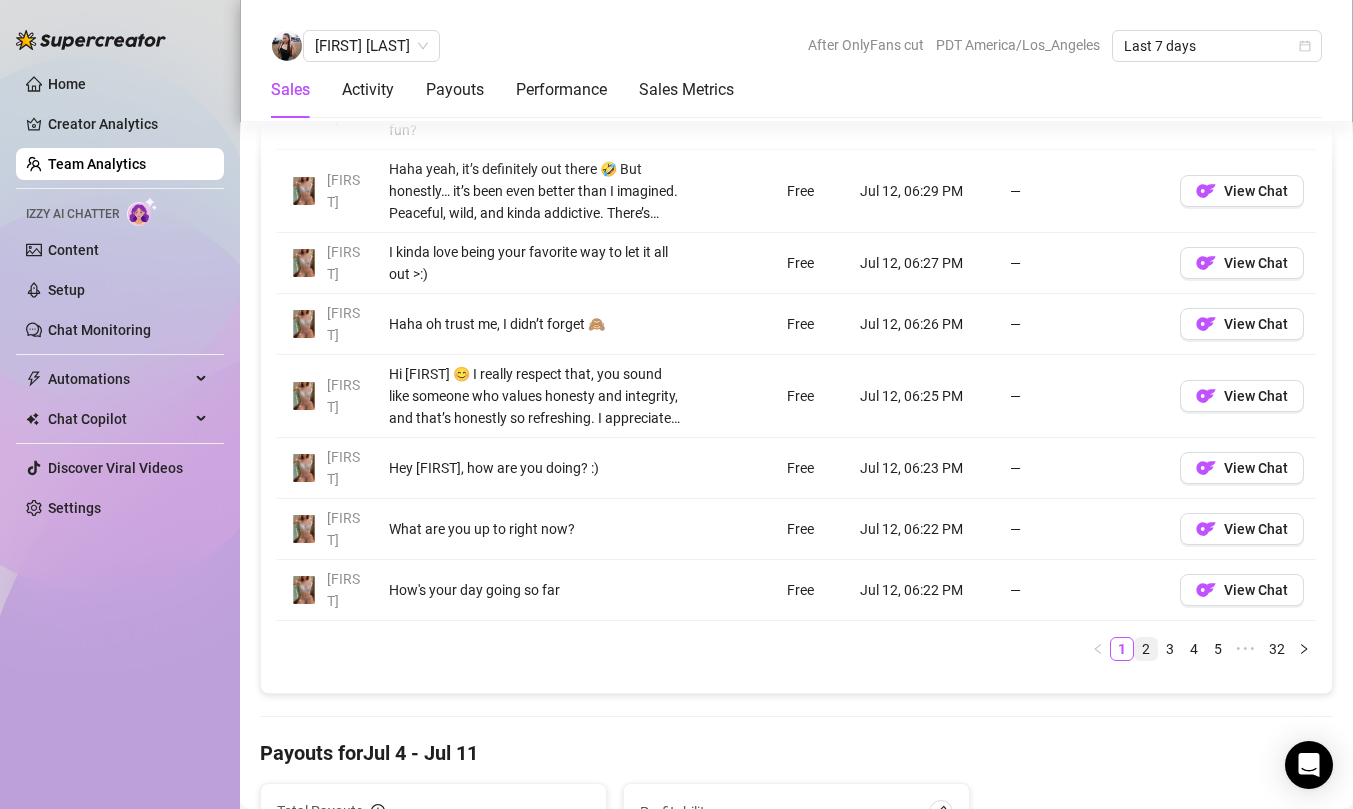 click on "2" at bounding box center [1146, 649] 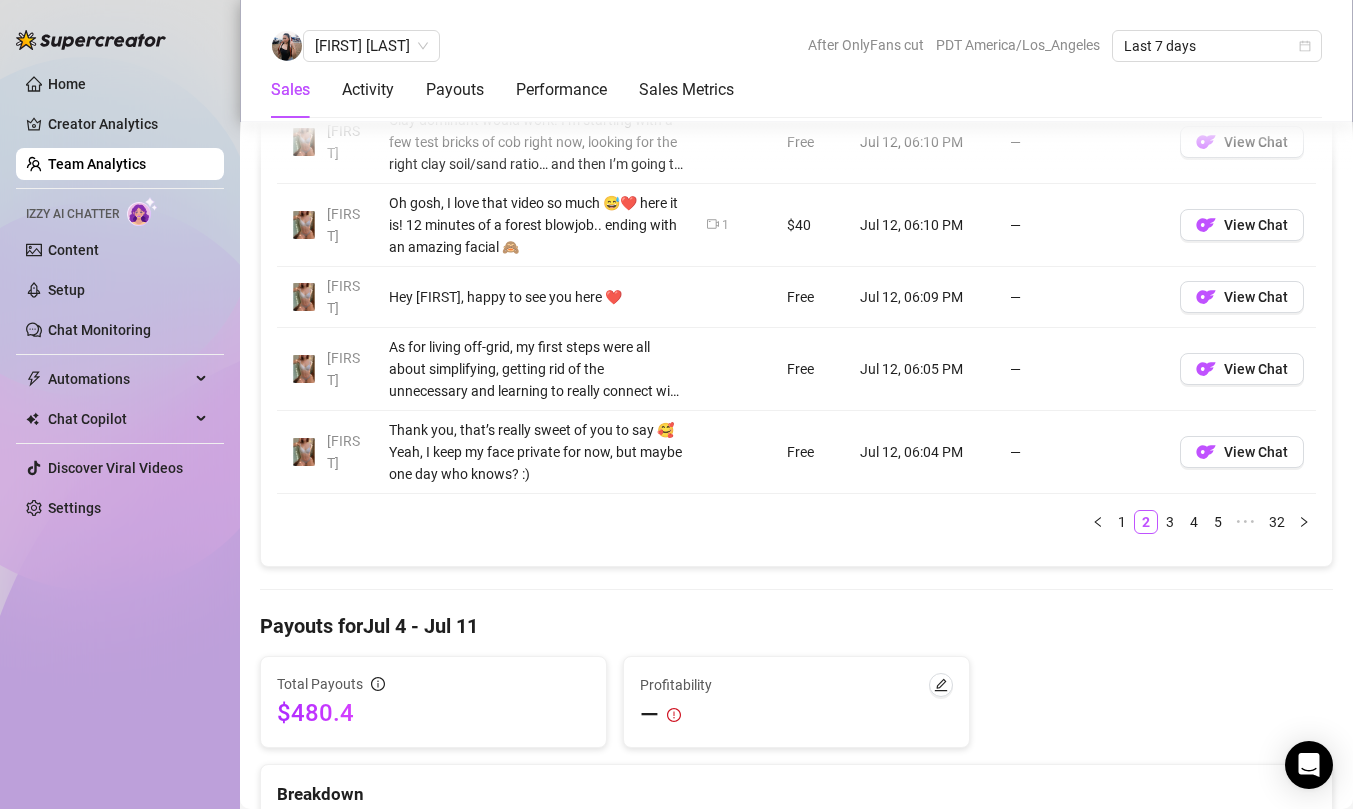scroll, scrollTop: 1889, scrollLeft: 0, axis: vertical 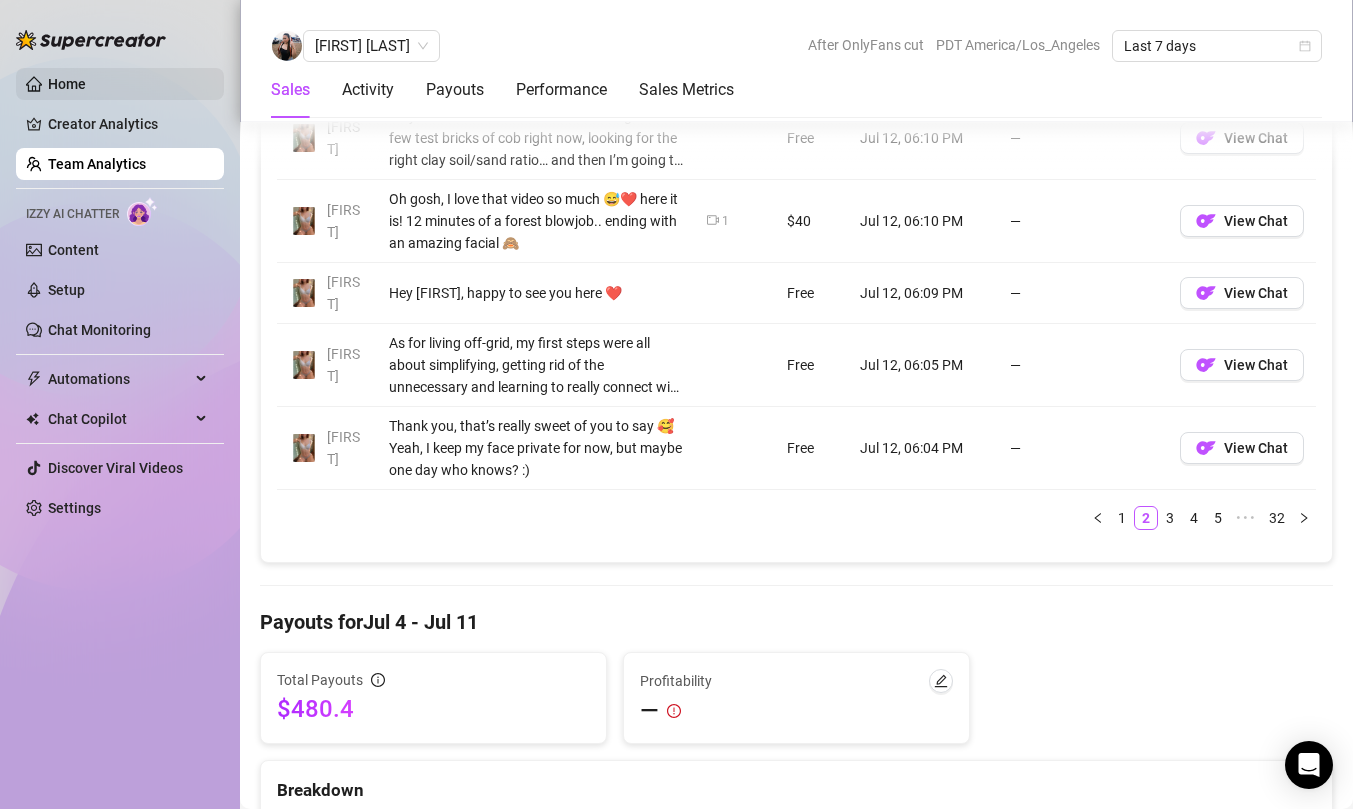 click on "Home" at bounding box center (67, 84) 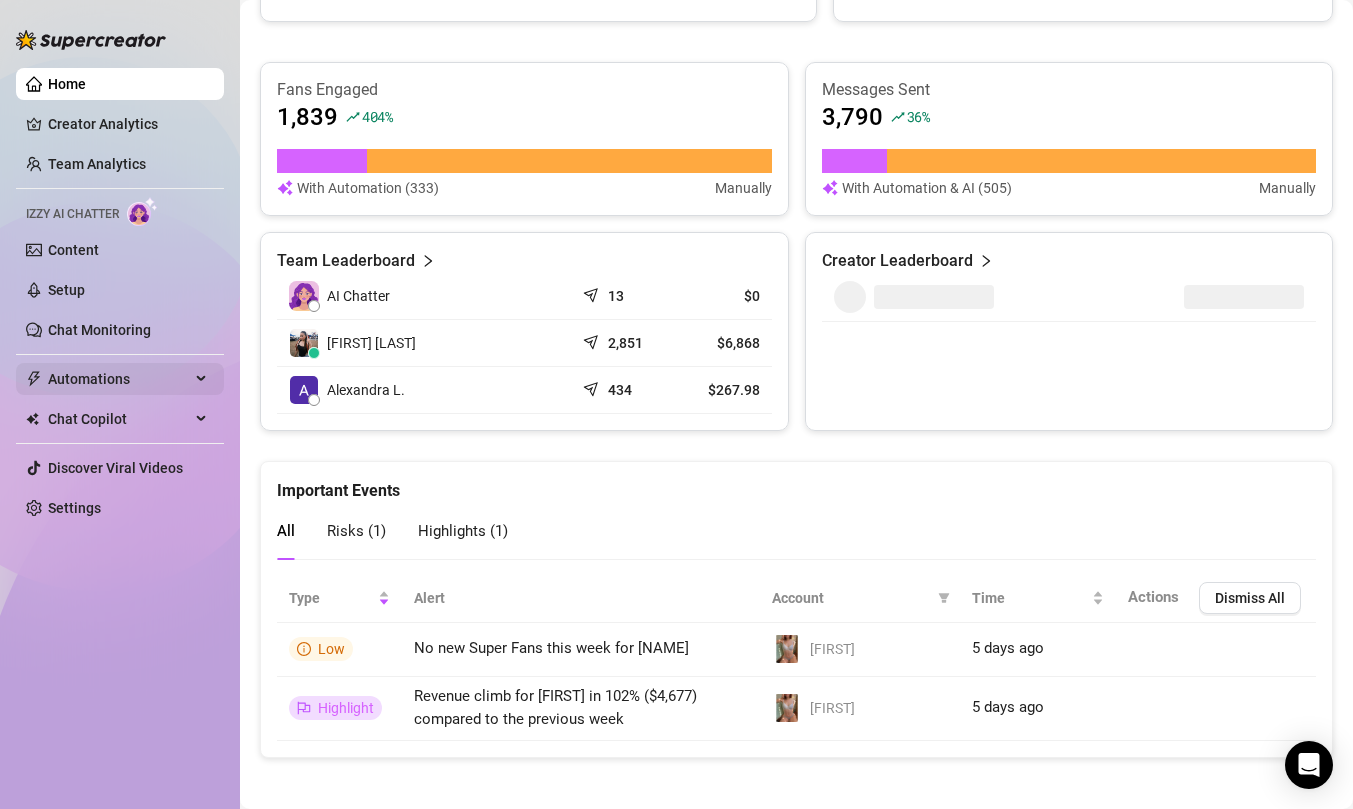 scroll, scrollTop: 798, scrollLeft: 0, axis: vertical 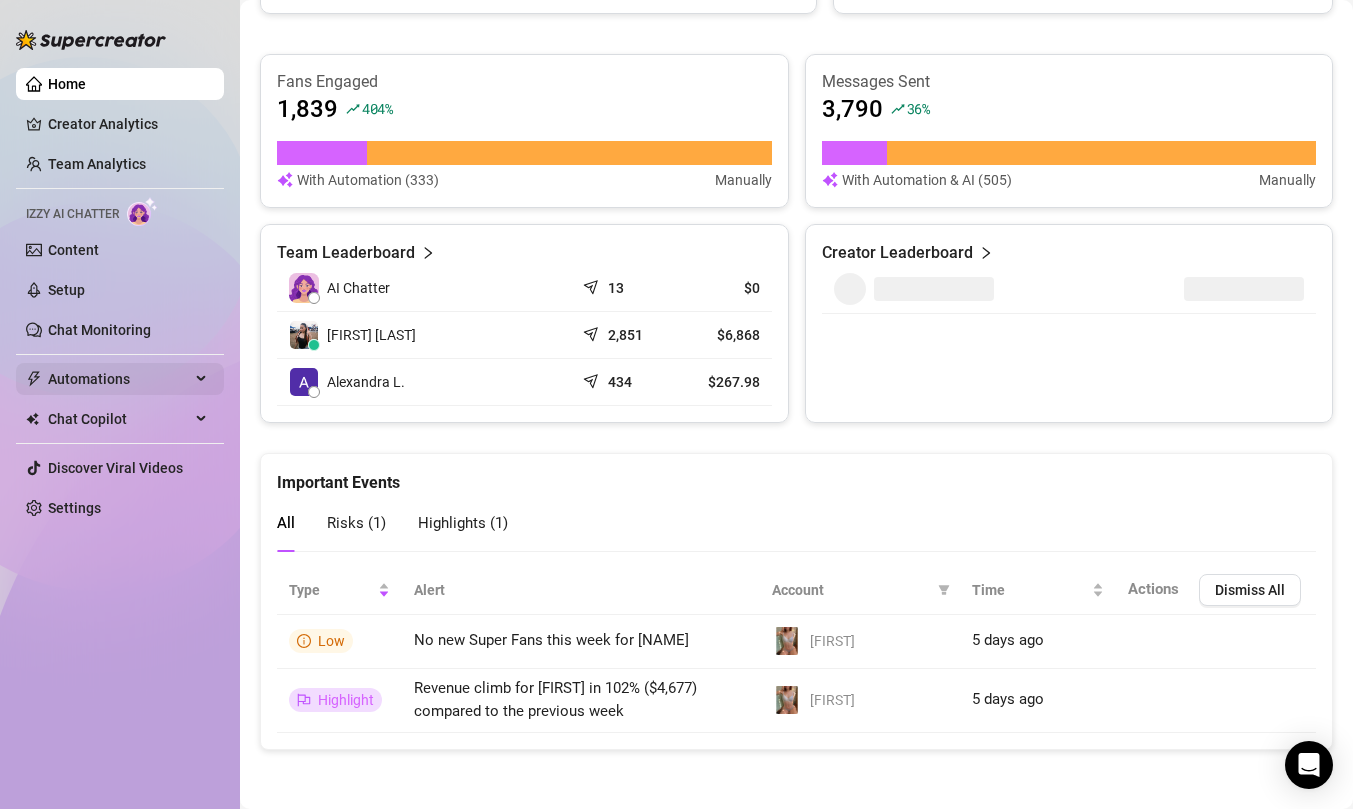 click on "Automations" at bounding box center [119, 379] 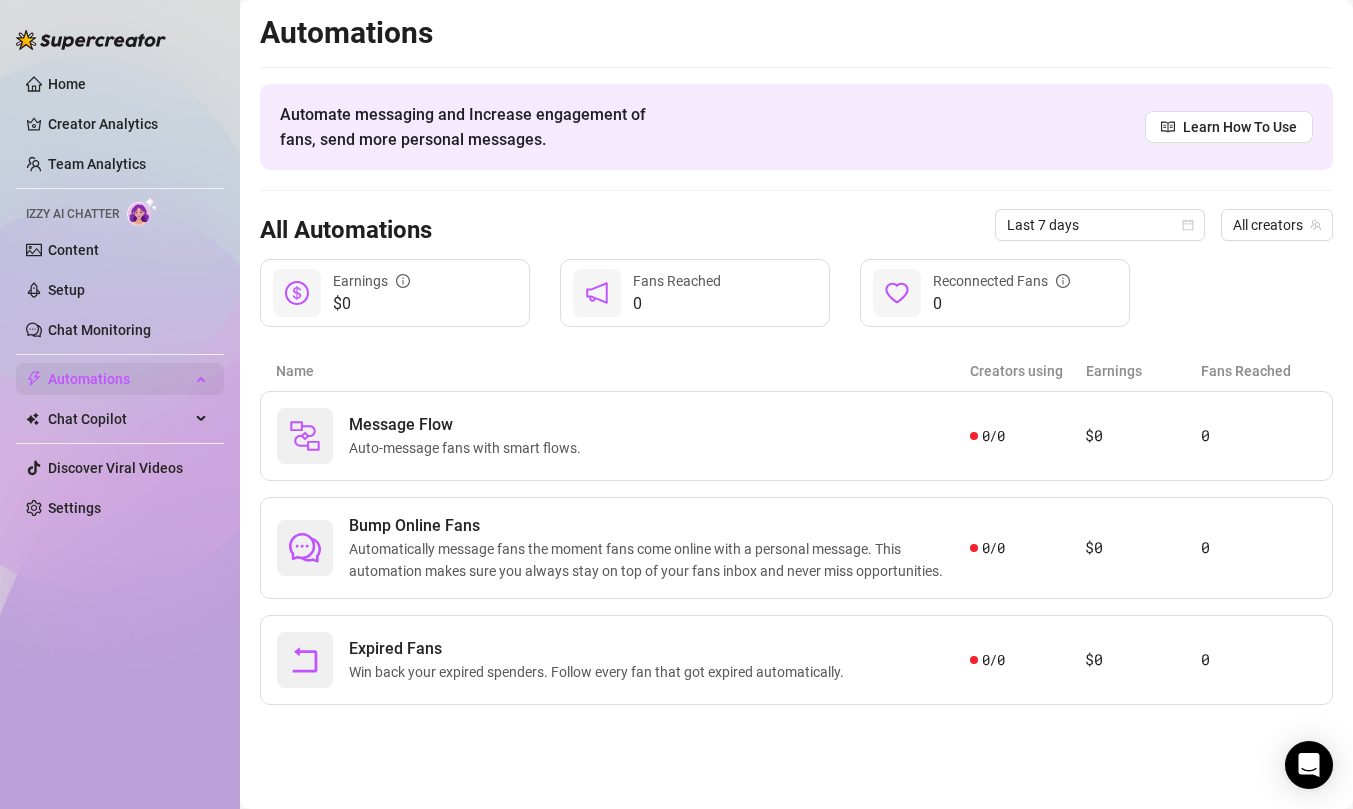 scroll, scrollTop: 0, scrollLeft: 0, axis: both 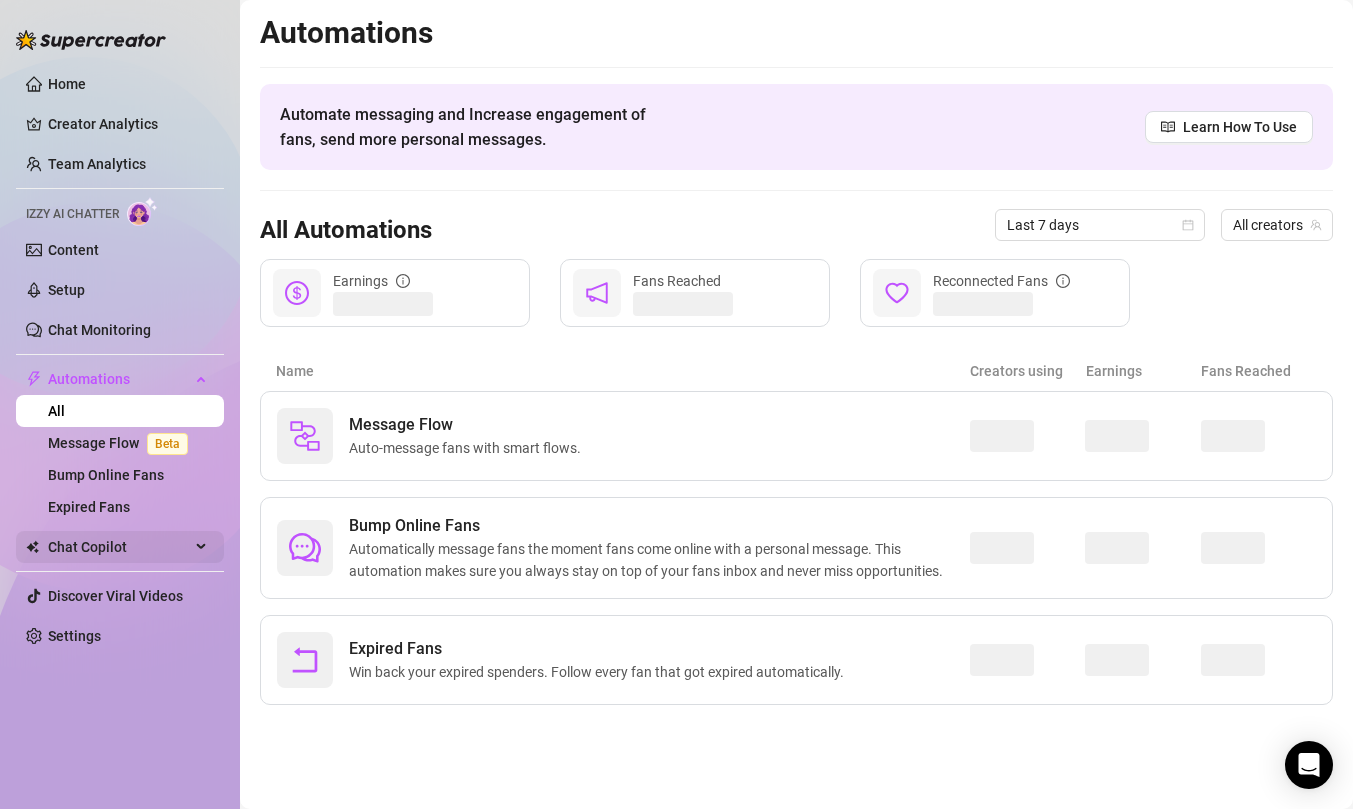 click on "Chat Copilot" at bounding box center (119, 547) 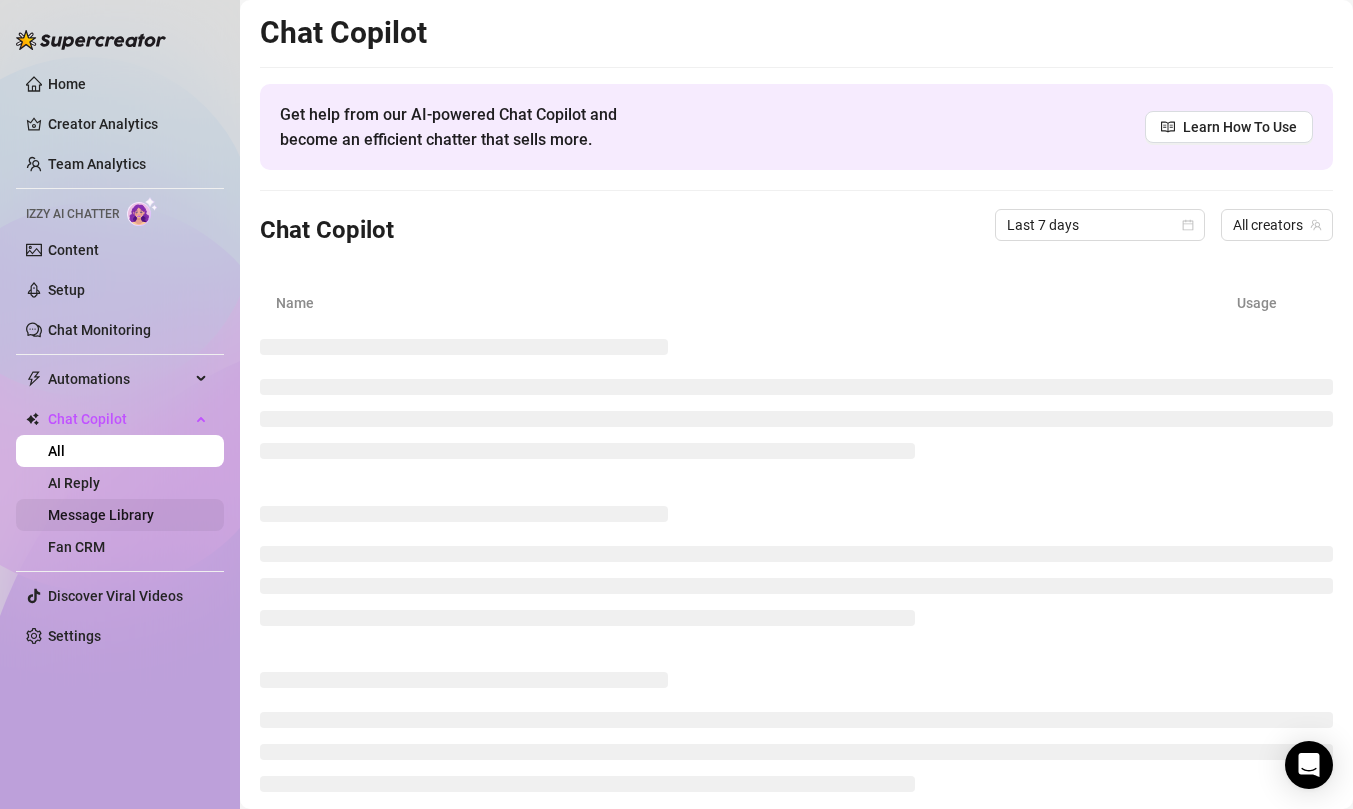 click on "Message Library" at bounding box center (101, 515) 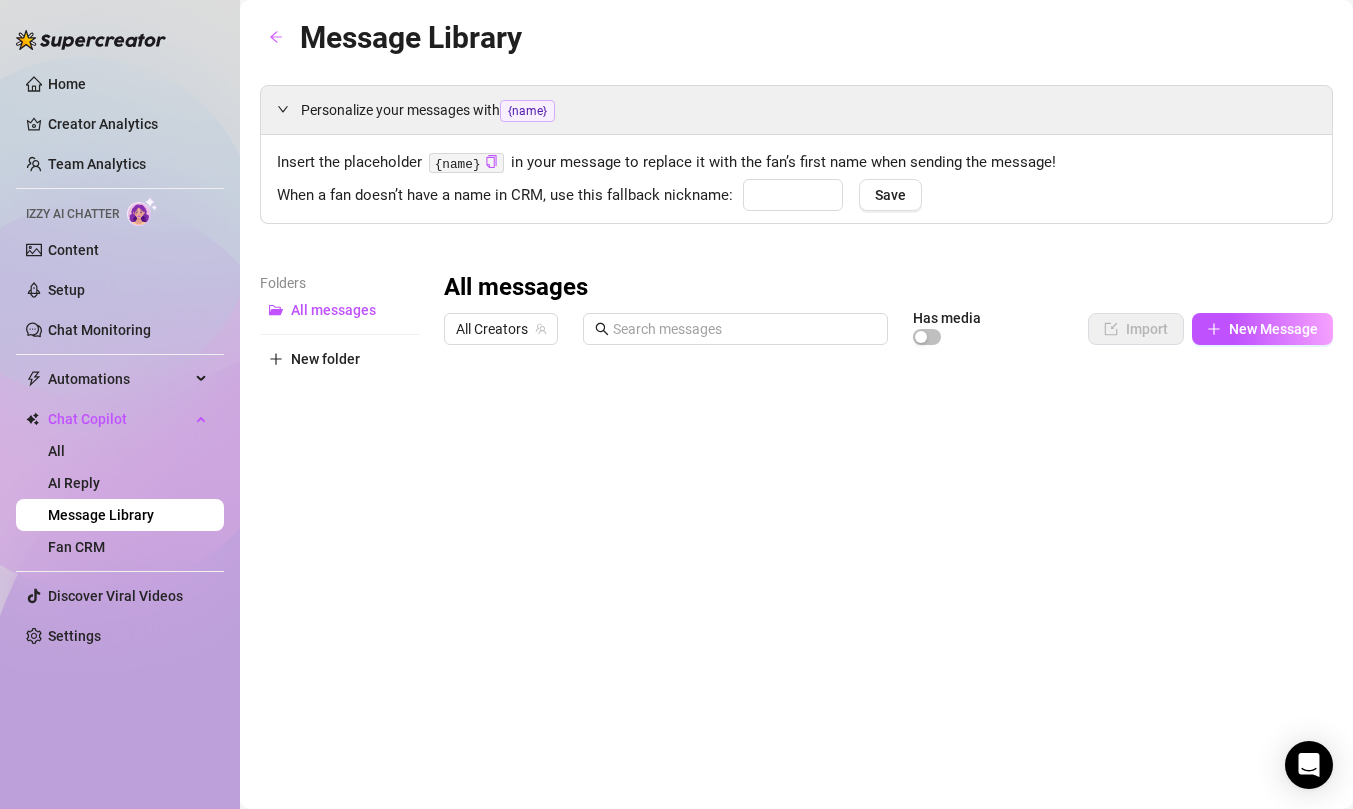 type on "babe" 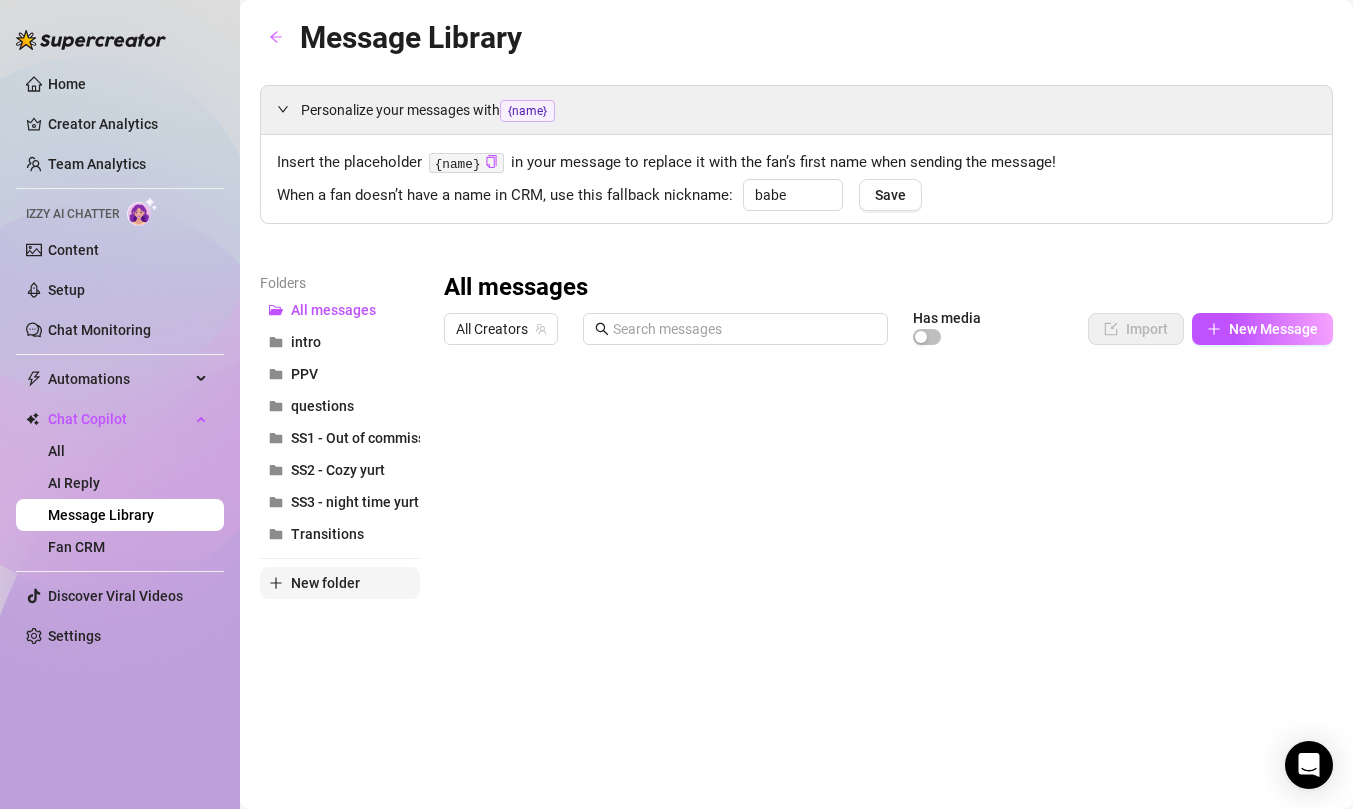 click on "New folder" at bounding box center (325, 583) 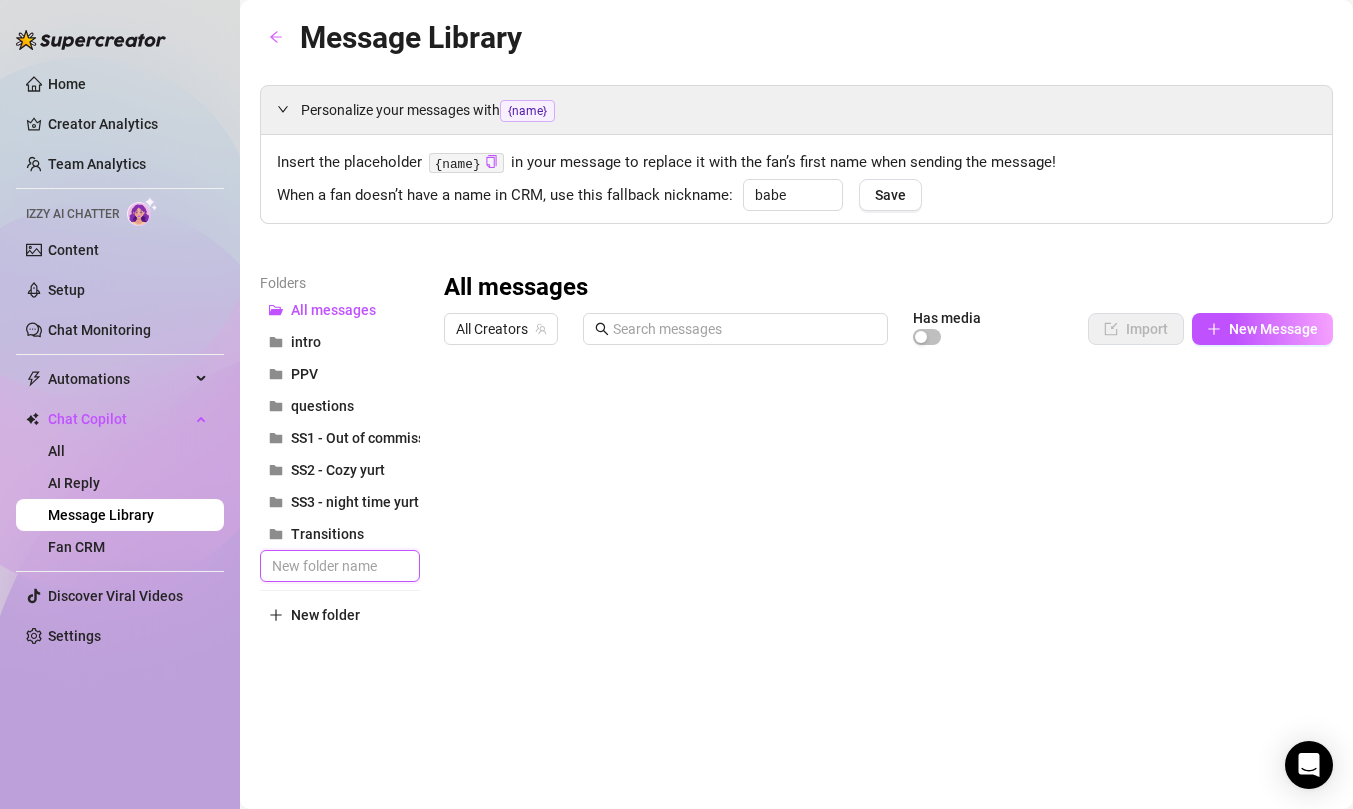 click at bounding box center [340, 566] 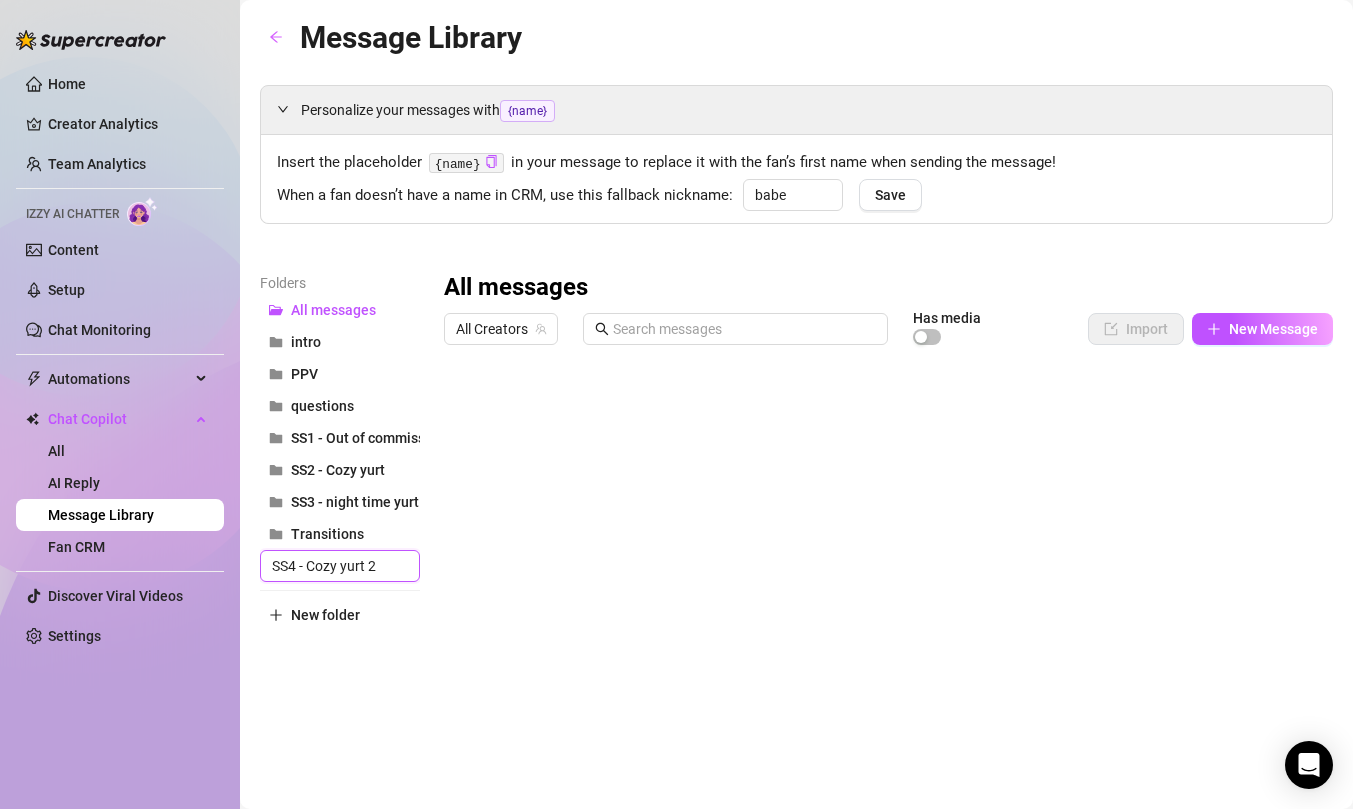 type on "SS4 - Cozy yurt 2" 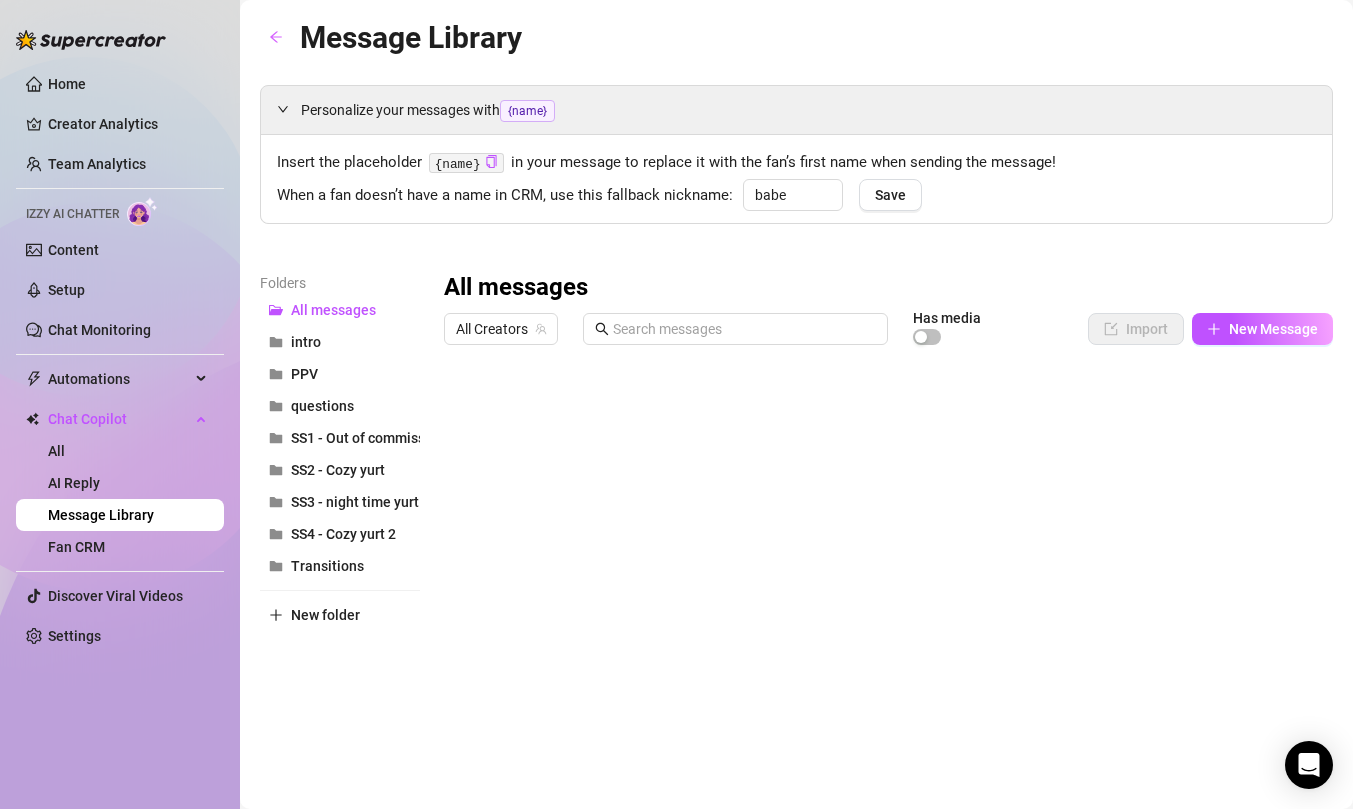 click on "Folders All messages intro PPV questions SS1 - Out of commission SS2 - Cozy yurt SS3 - night time yurt SS4 - Cozy yurt 2 Transitions New folder" at bounding box center [340, 536] 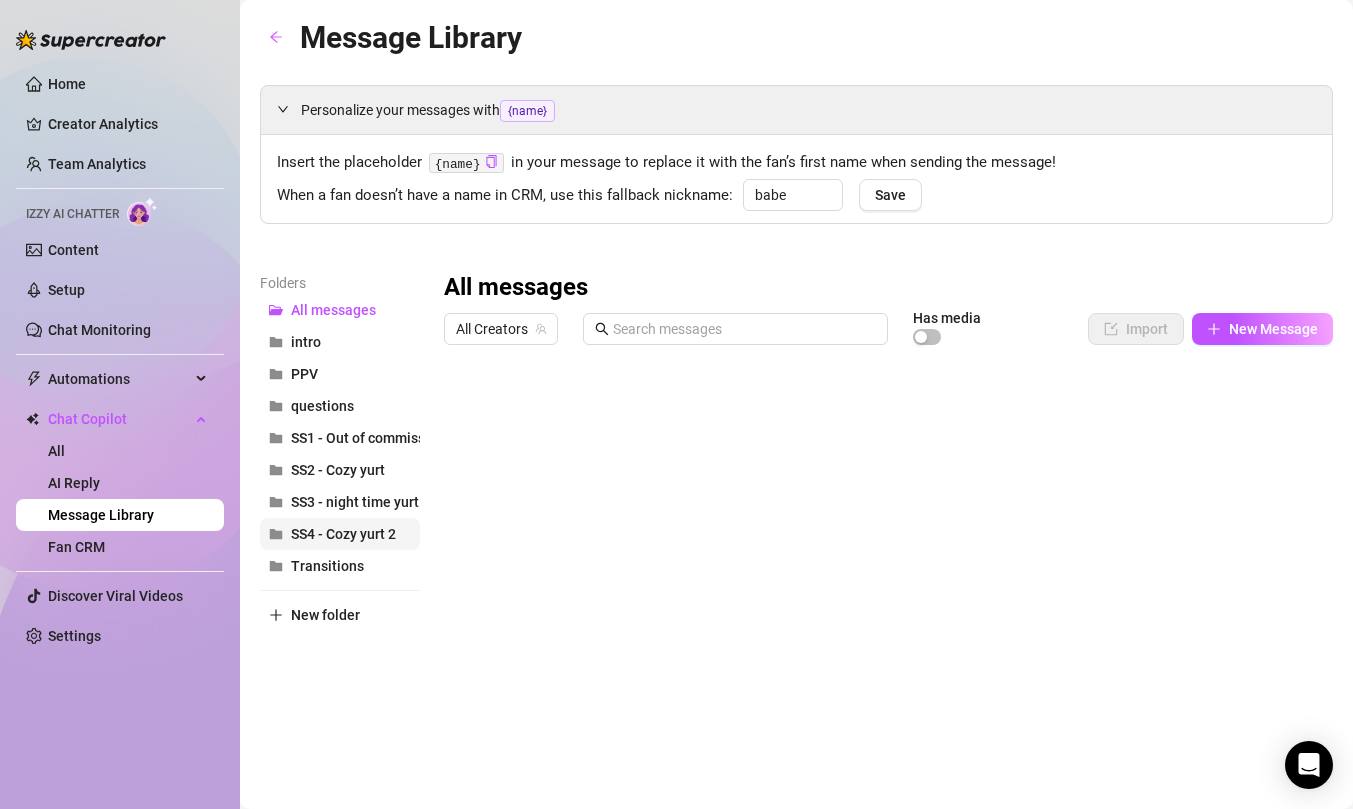click on "SS4 - Cozy yurt 2" at bounding box center [340, 534] 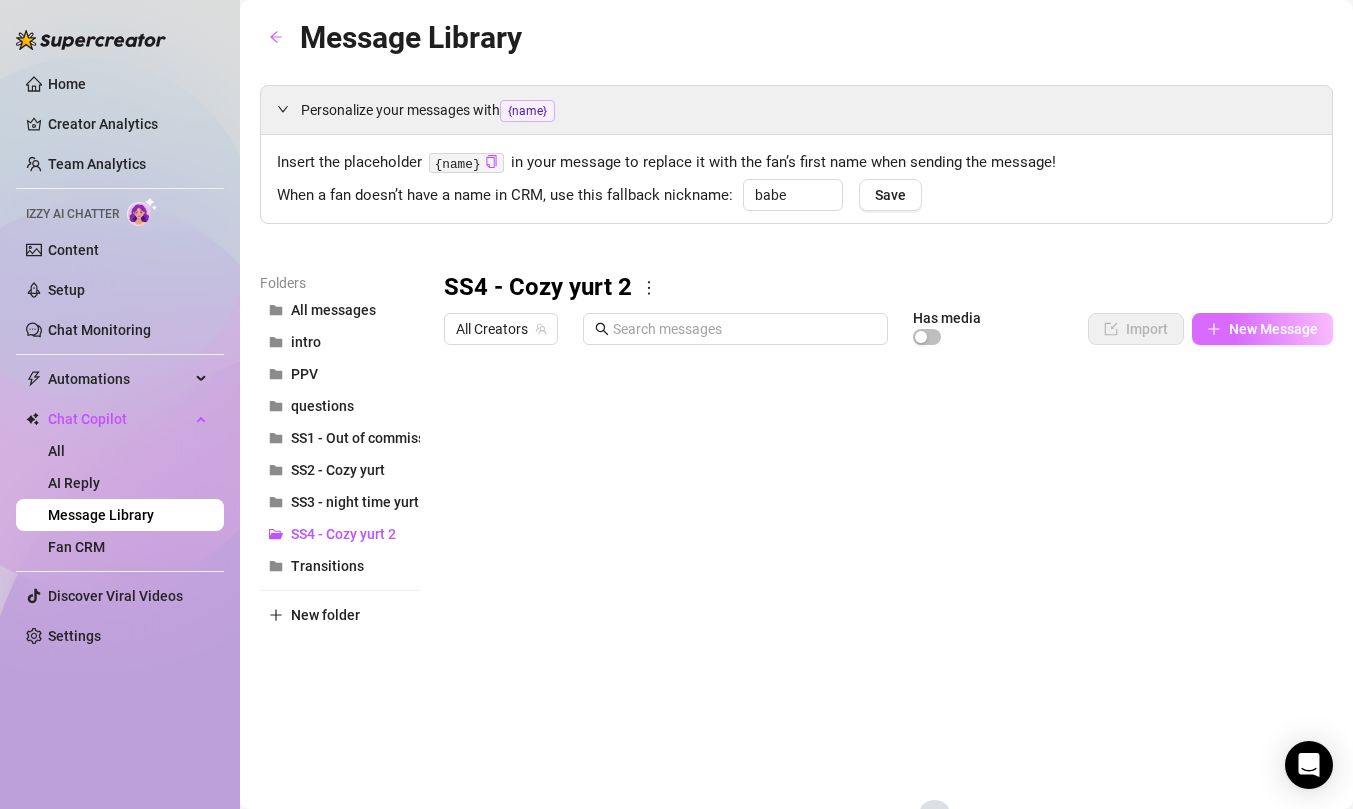 click on "New Message" at bounding box center (1273, 329) 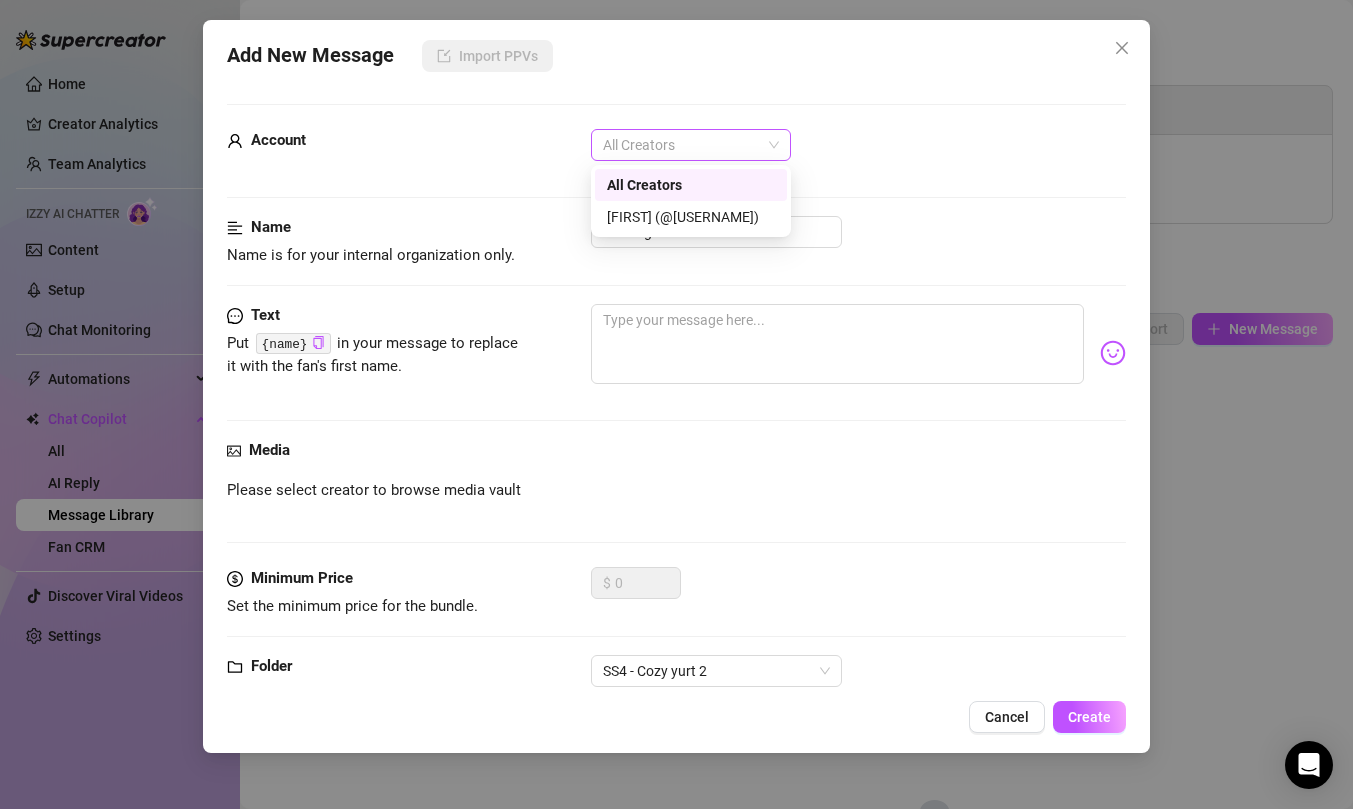 click on "All Creators" at bounding box center (691, 145) 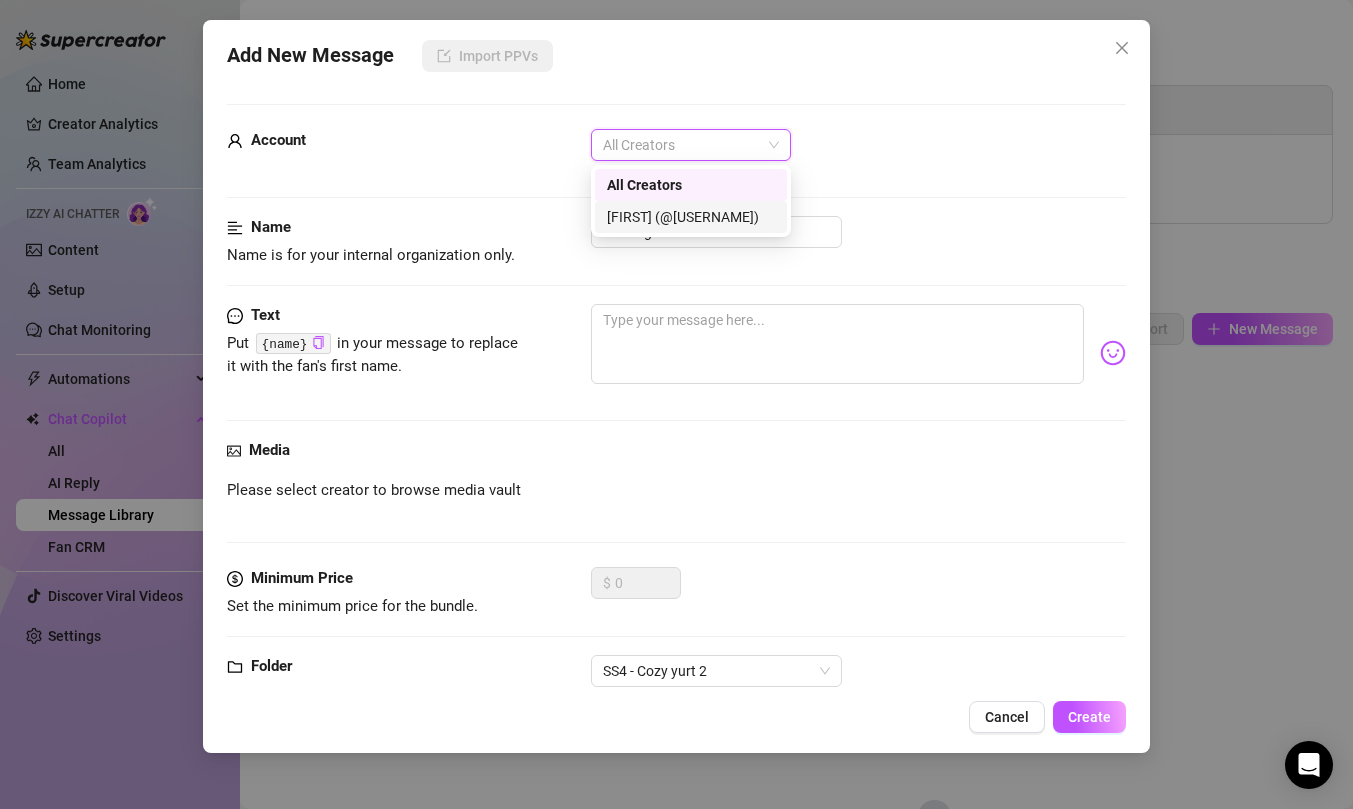 click on "[FIRST] (@[USERNAME])" at bounding box center (691, 217) 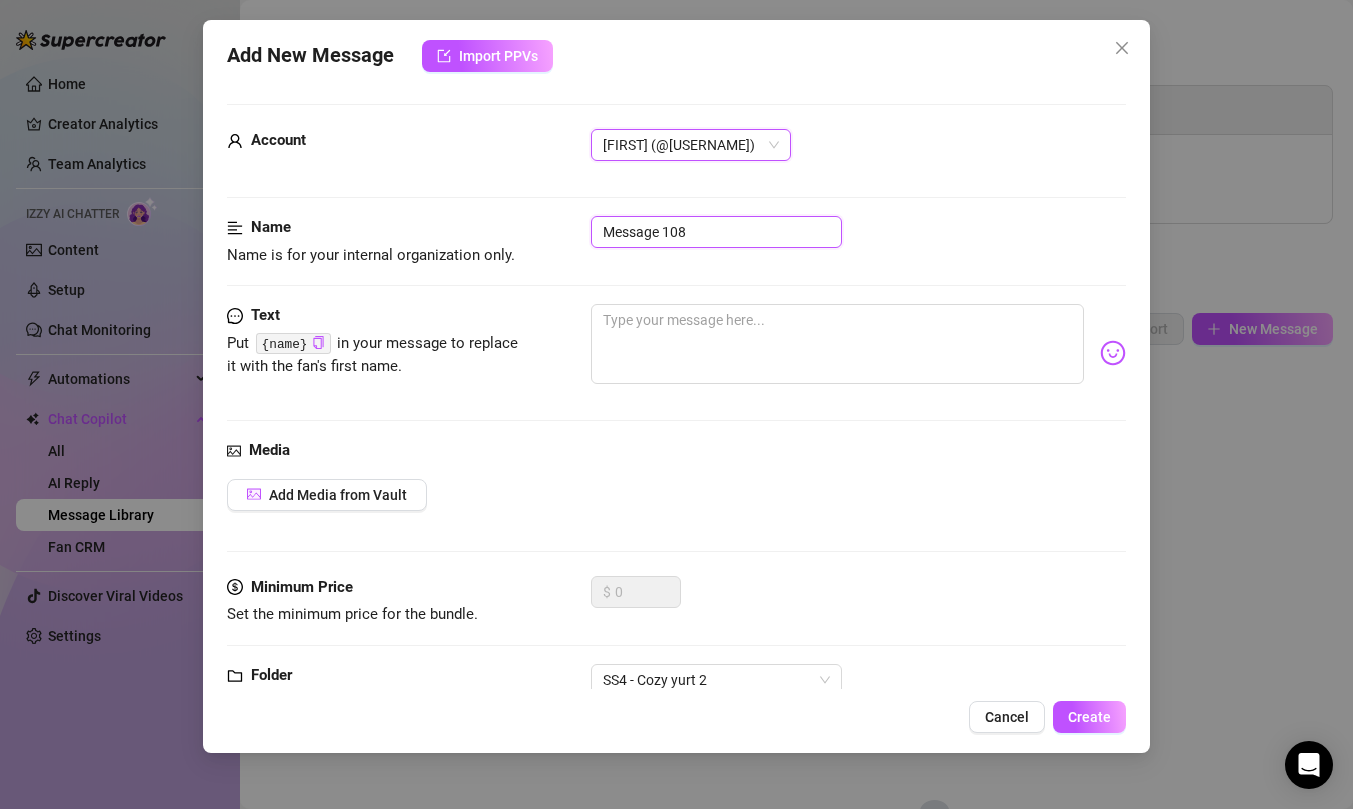 click on "Message 108" at bounding box center (716, 232) 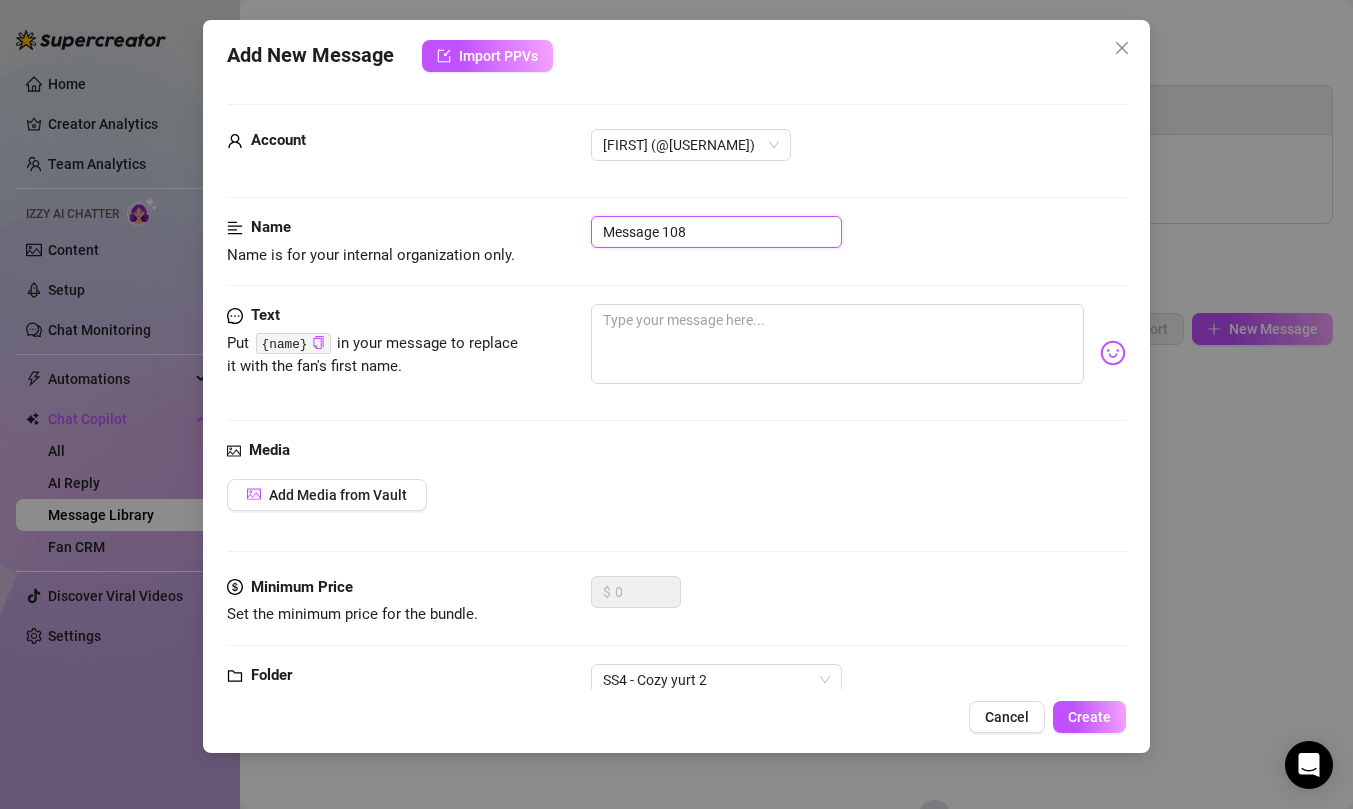 click on "Message 108" at bounding box center [716, 232] 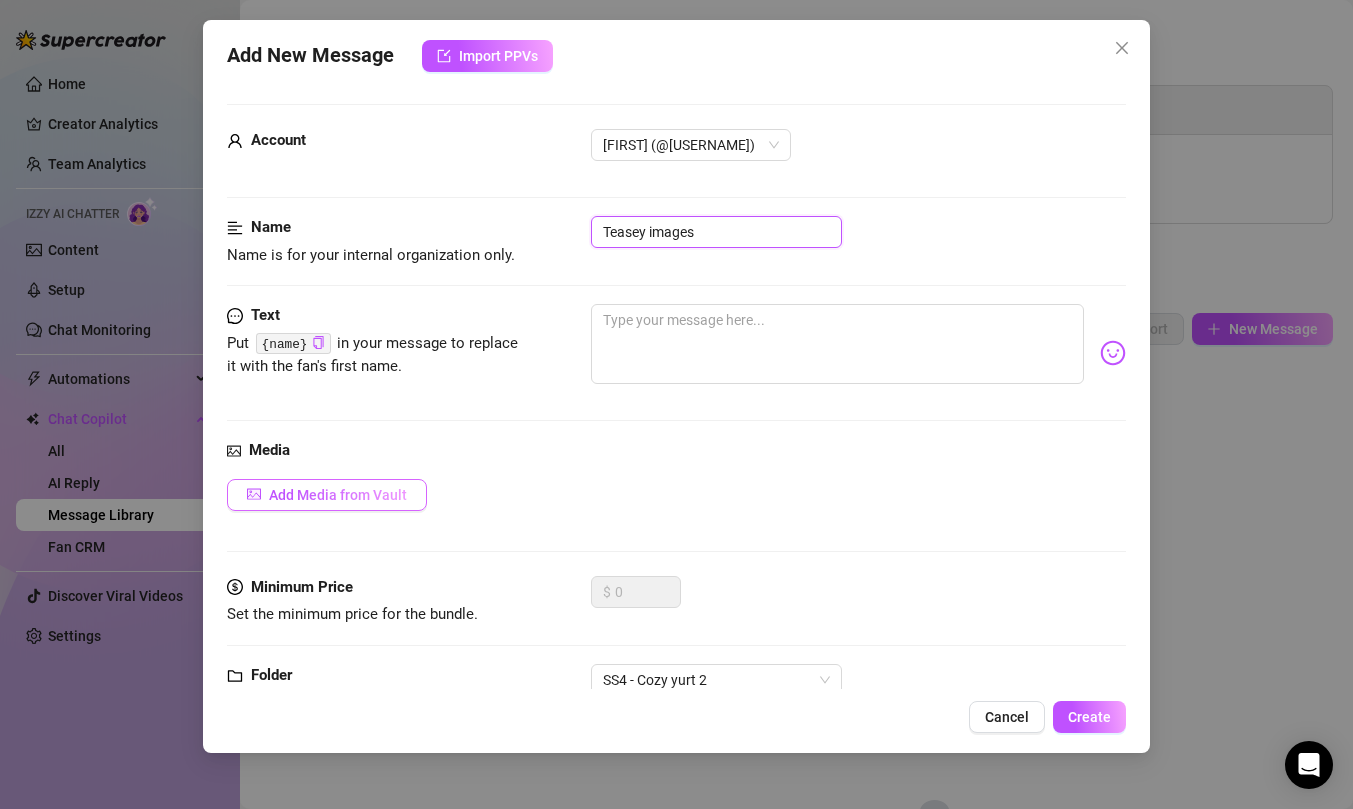 type on "Teasey images" 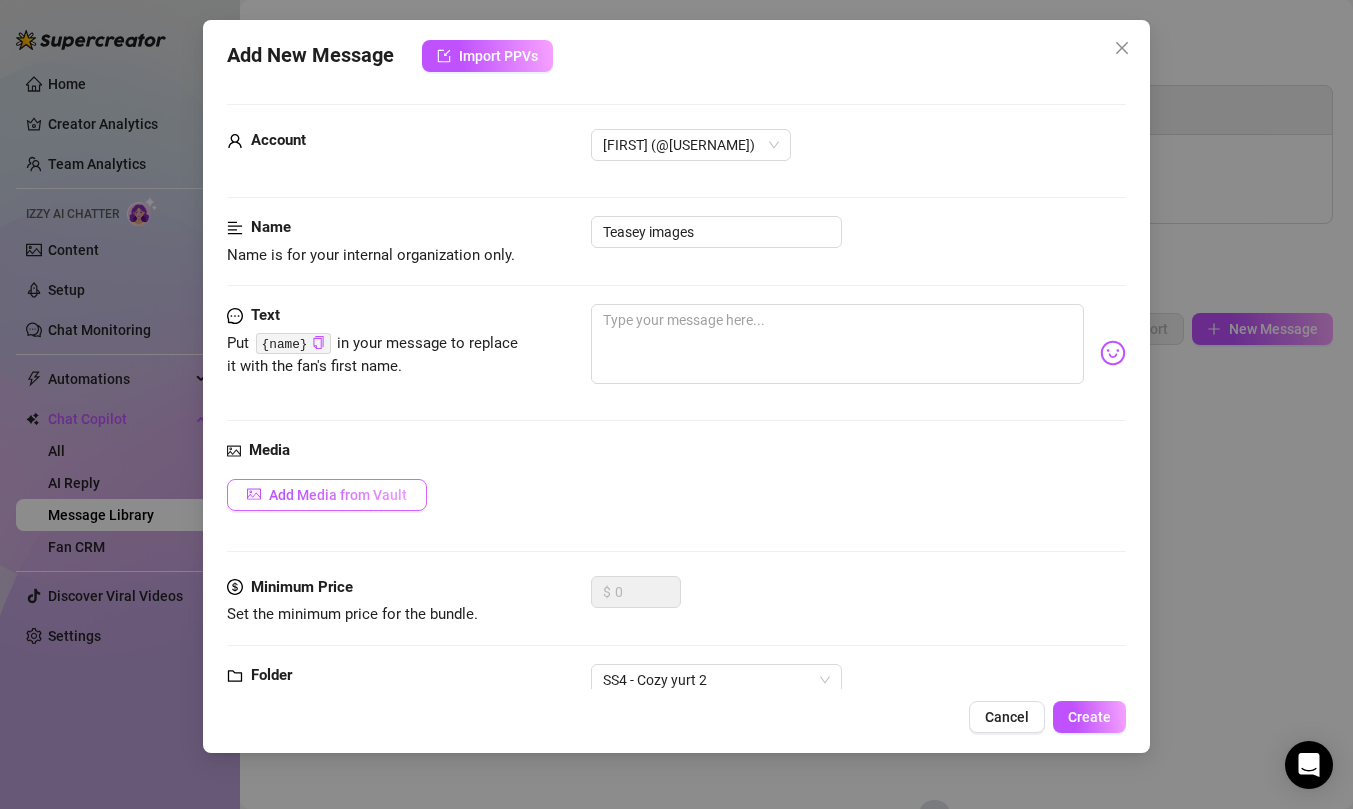 click on "Add Media from Vault" at bounding box center [338, 495] 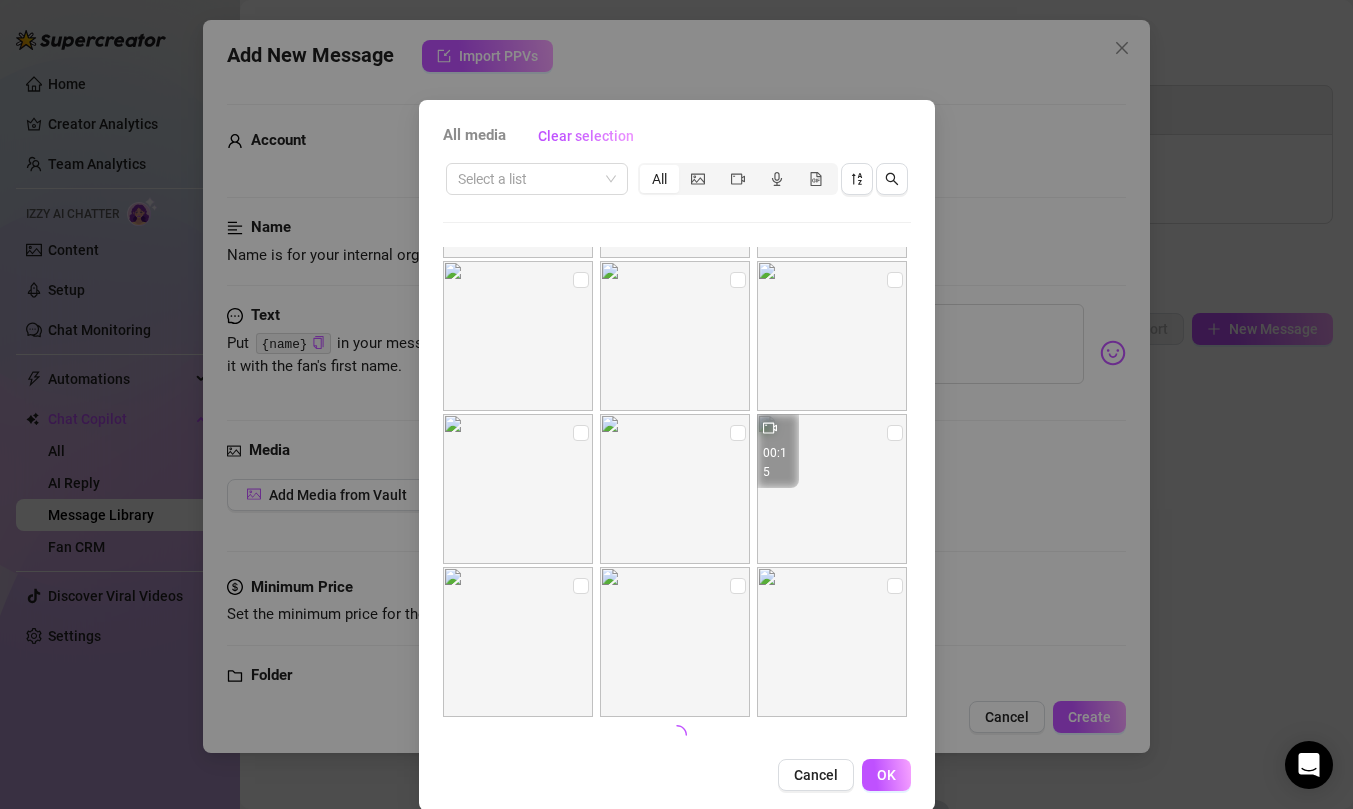scroll, scrollTop: 752, scrollLeft: 0, axis: vertical 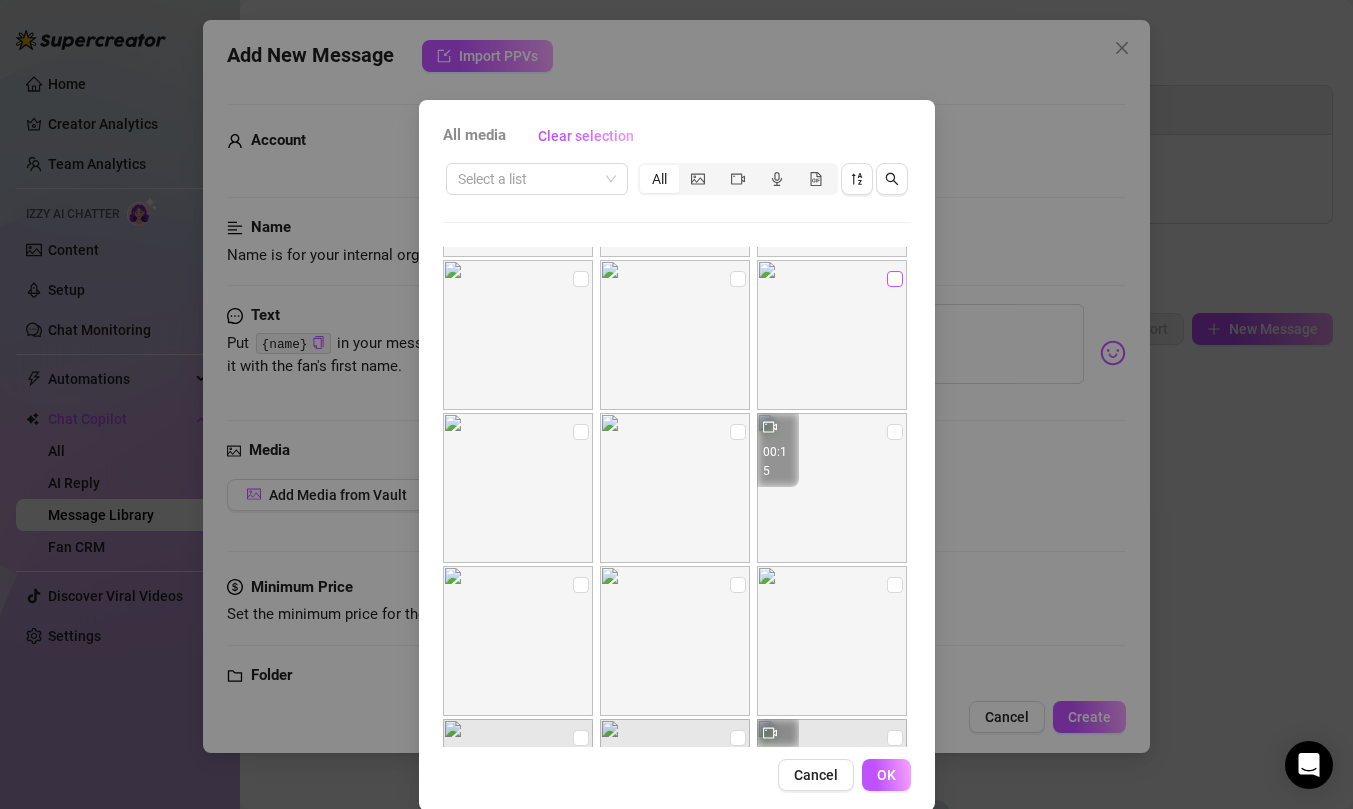 click at bounding box center [895, 279] 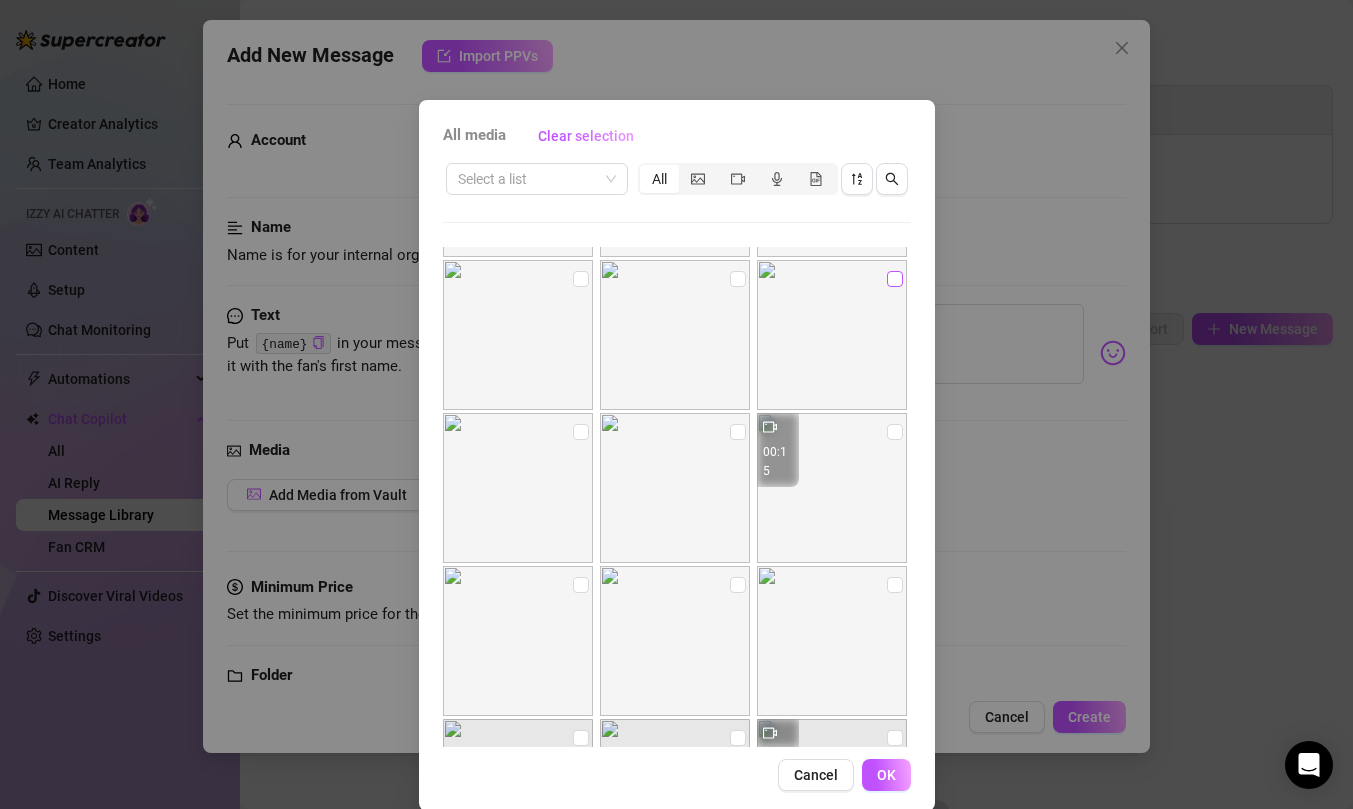 checkbox on "true" 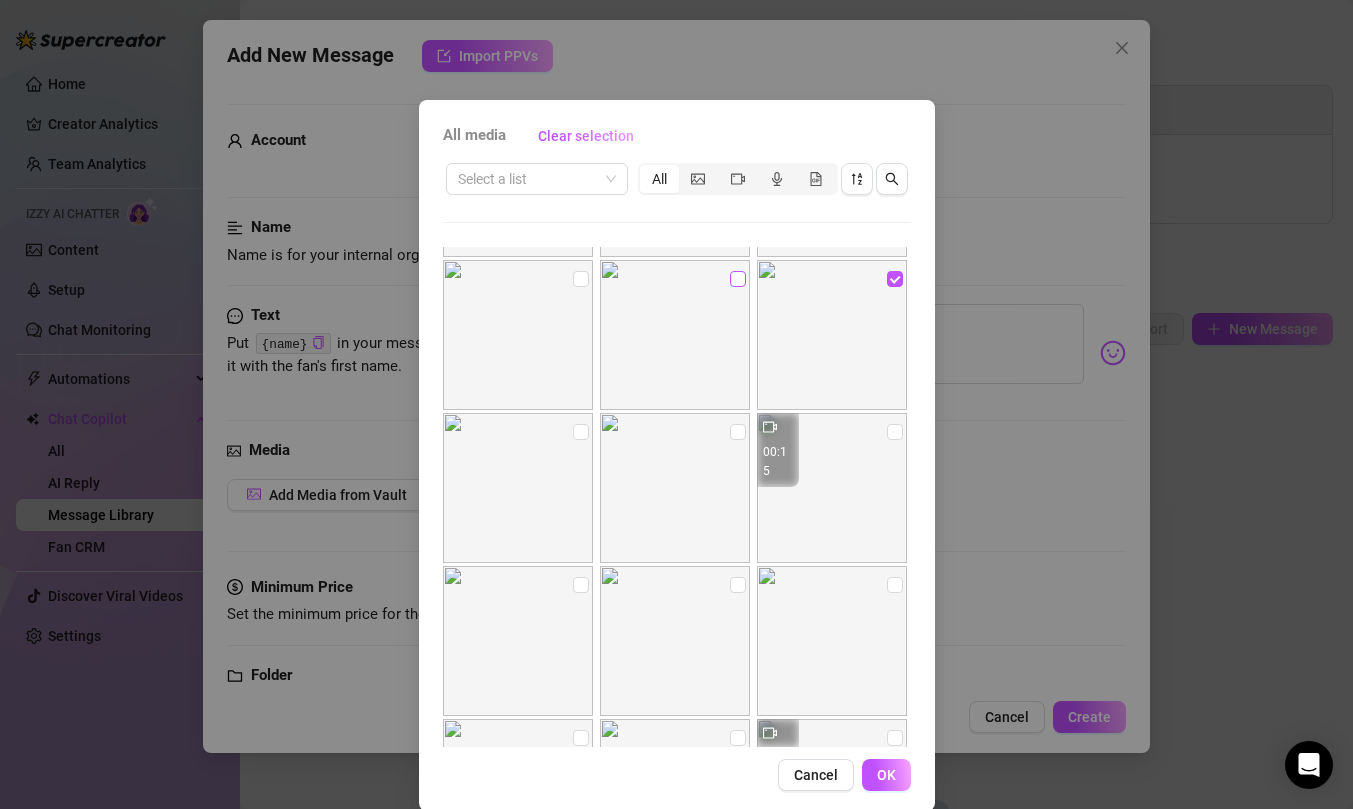 click at bounding box center [738, 279] 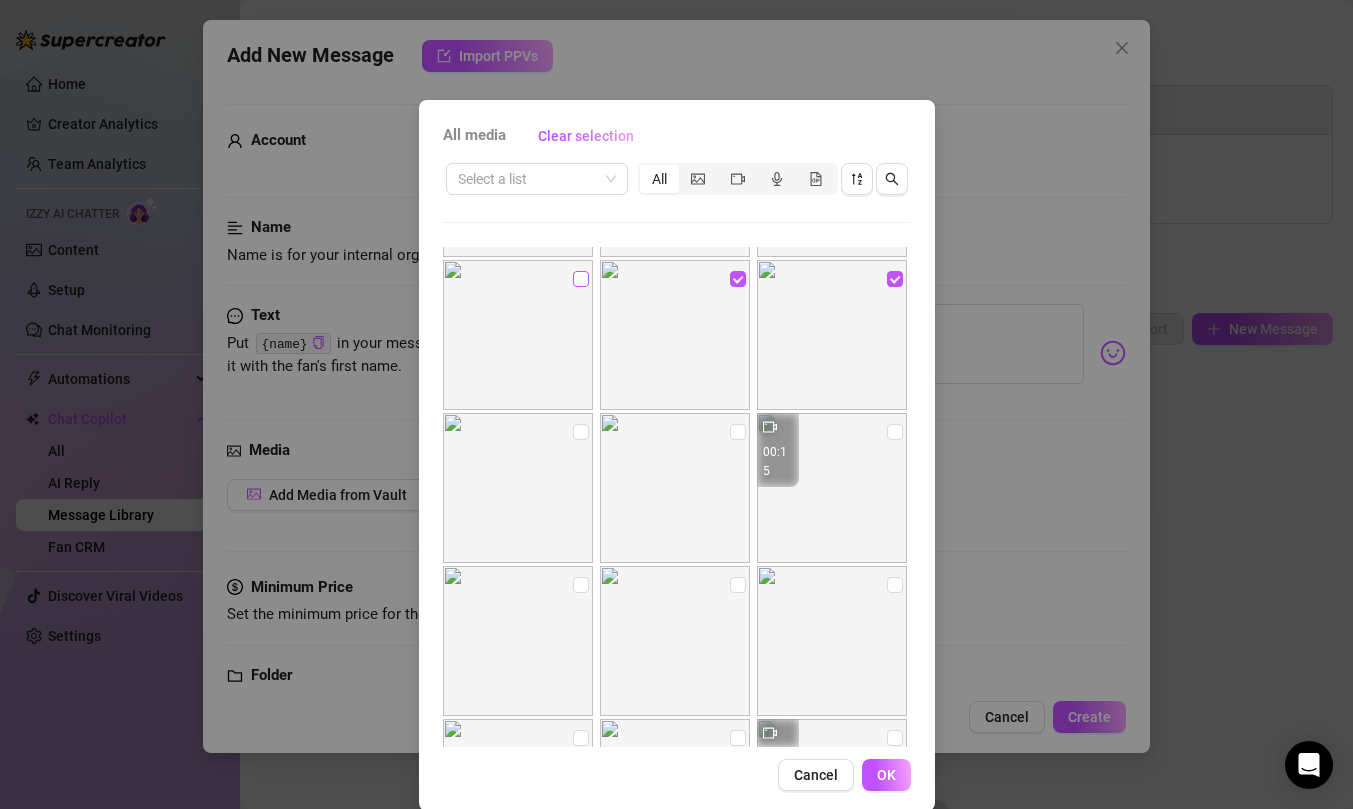 click at bounding box center (581, 279) 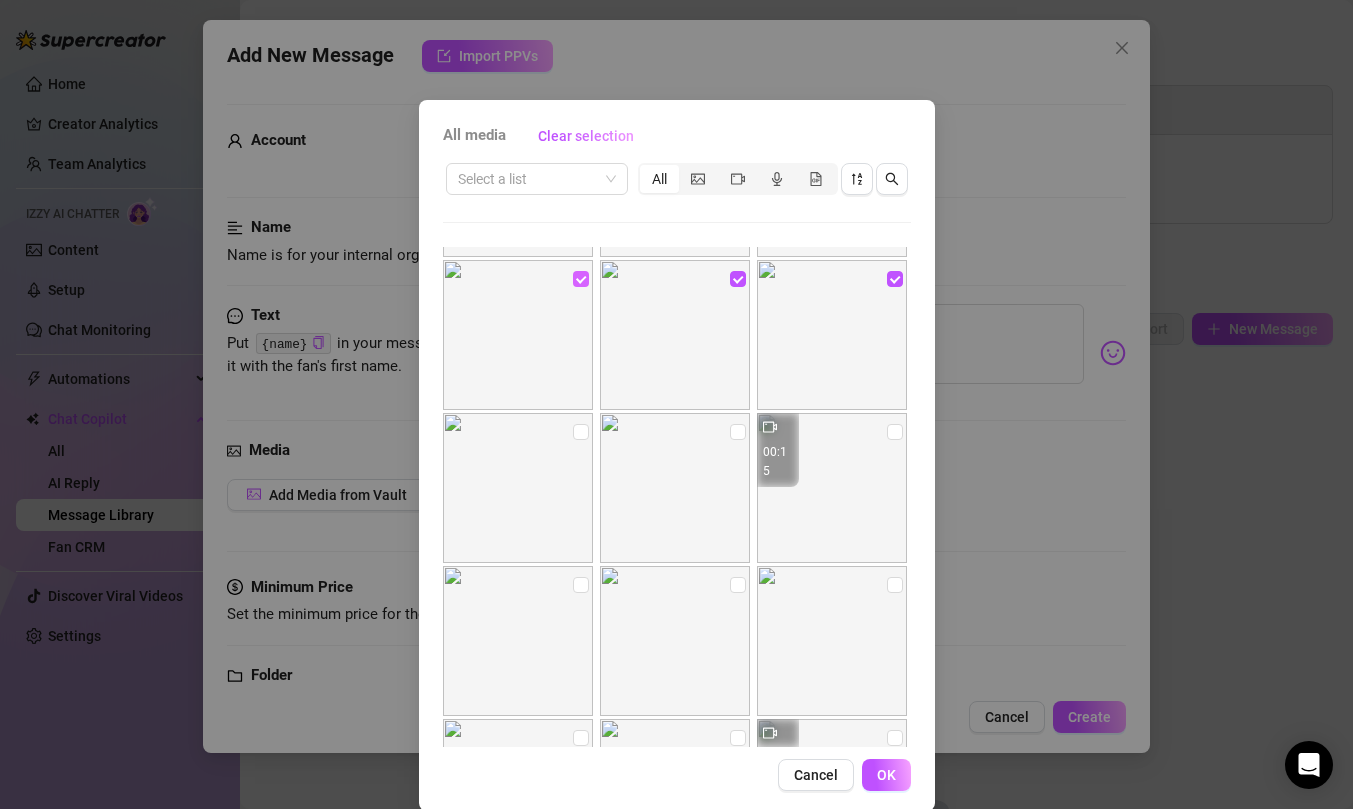 scroll, scrollTop: 546, scrollLeft: 0, axis: vertical 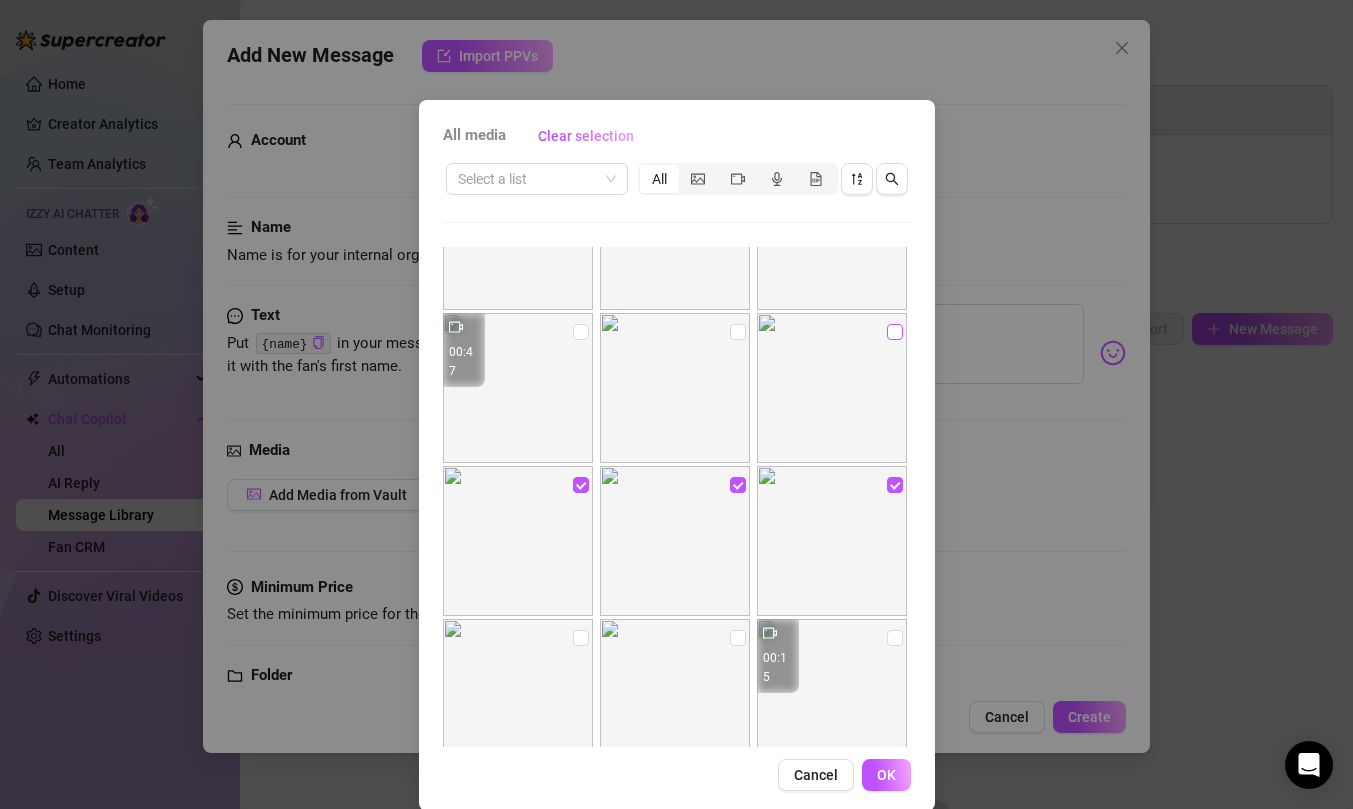 click at bounding box center (895, 332) 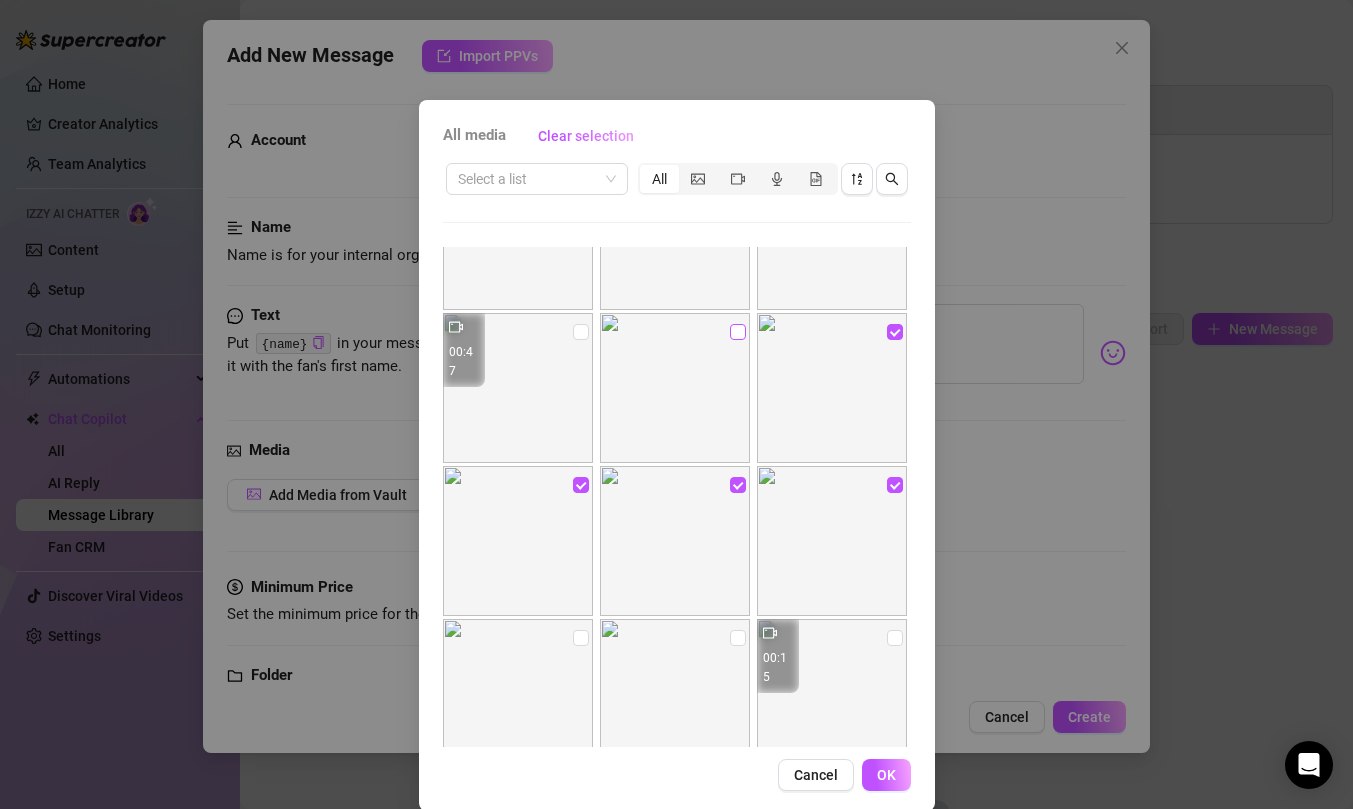 click at bounding box center [738, 332] 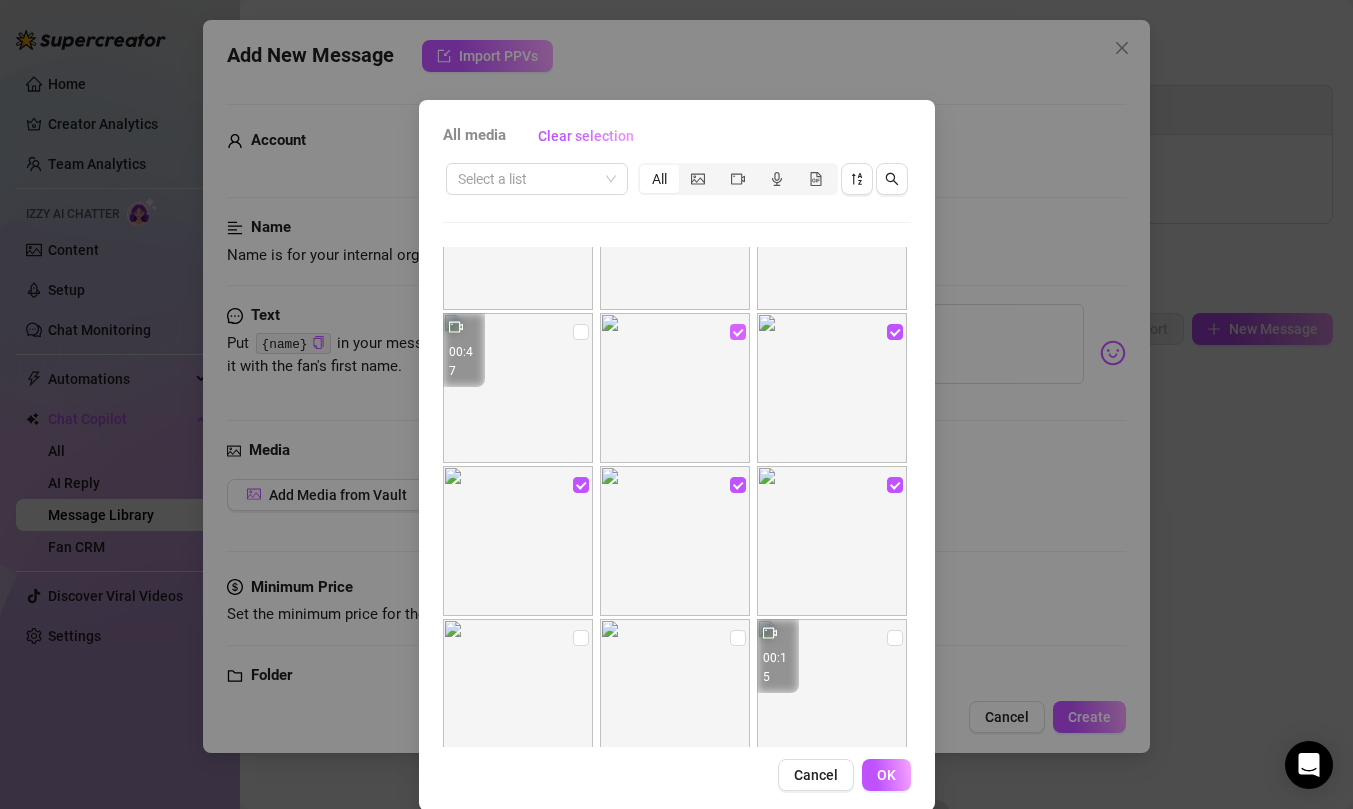 scroll, scrollTop: 377, scrollLeft: 0, axis: vertical 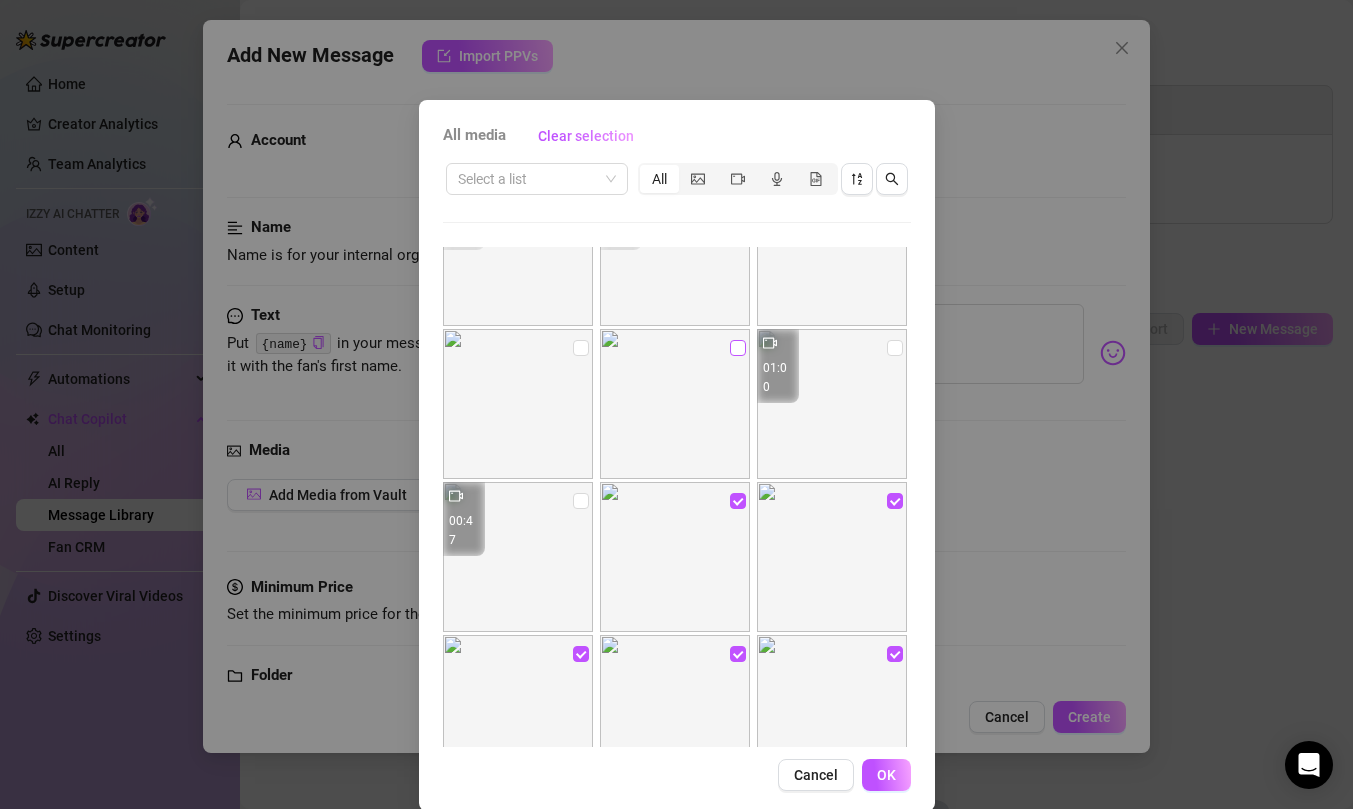 click at bounding box center [738, 348] 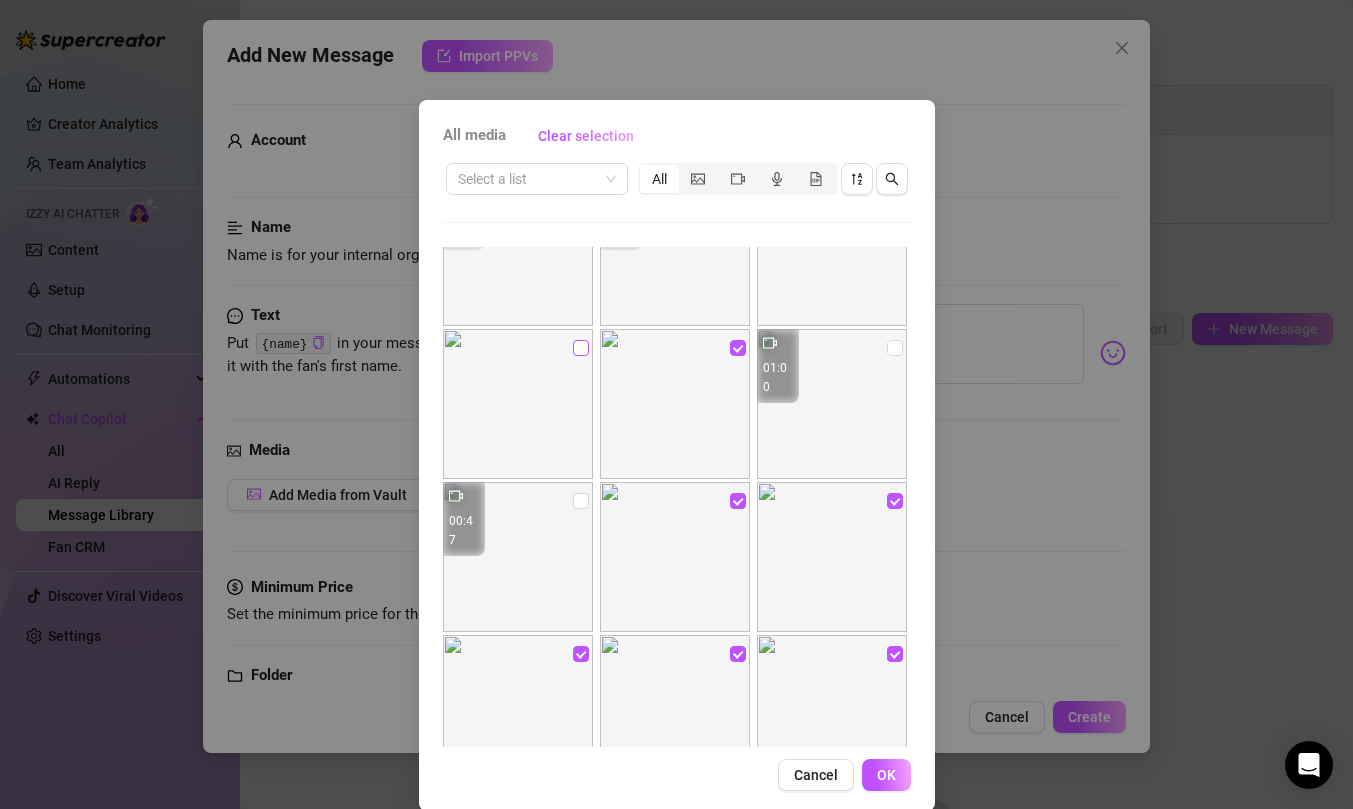 click at bounding box center [581, 348] 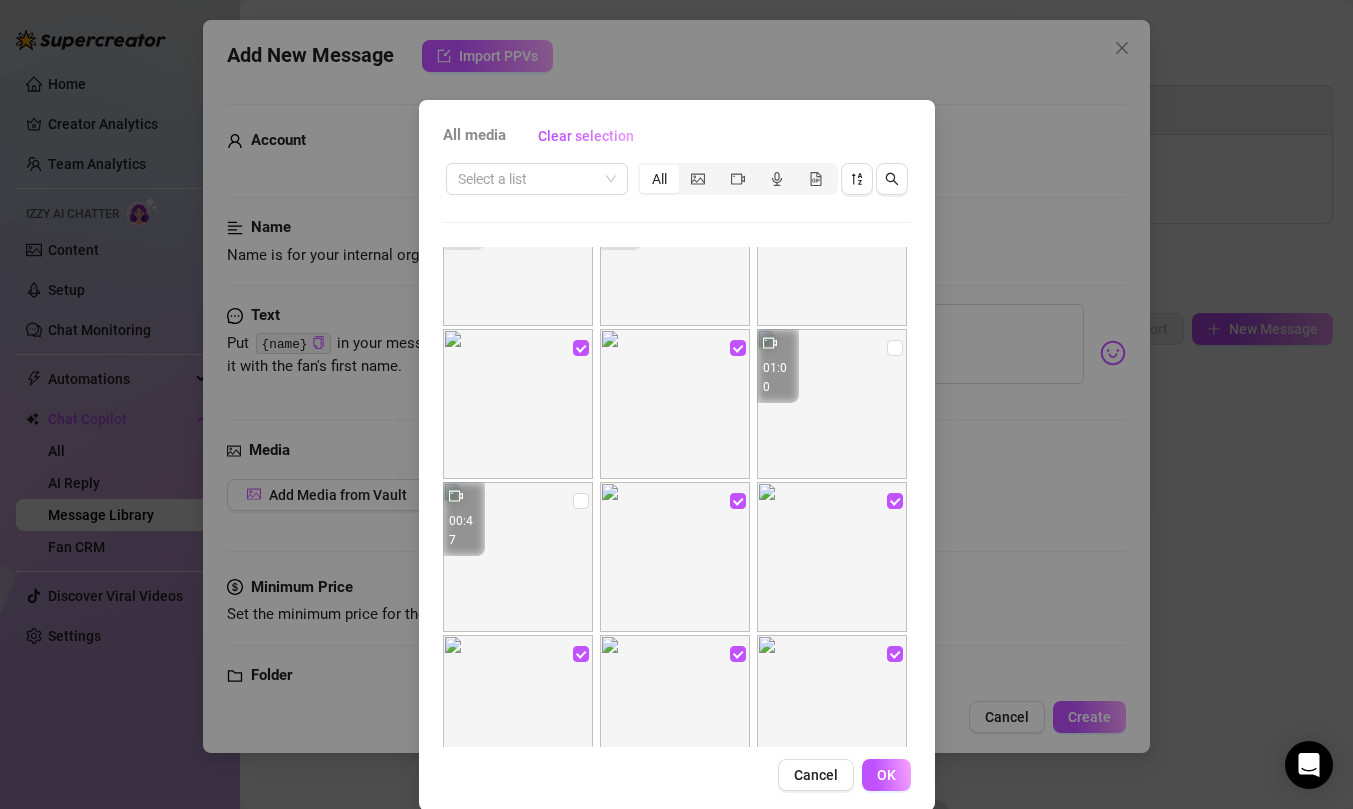scroll, scrollTop: 262, scrollLeft: 0, axis: vertical 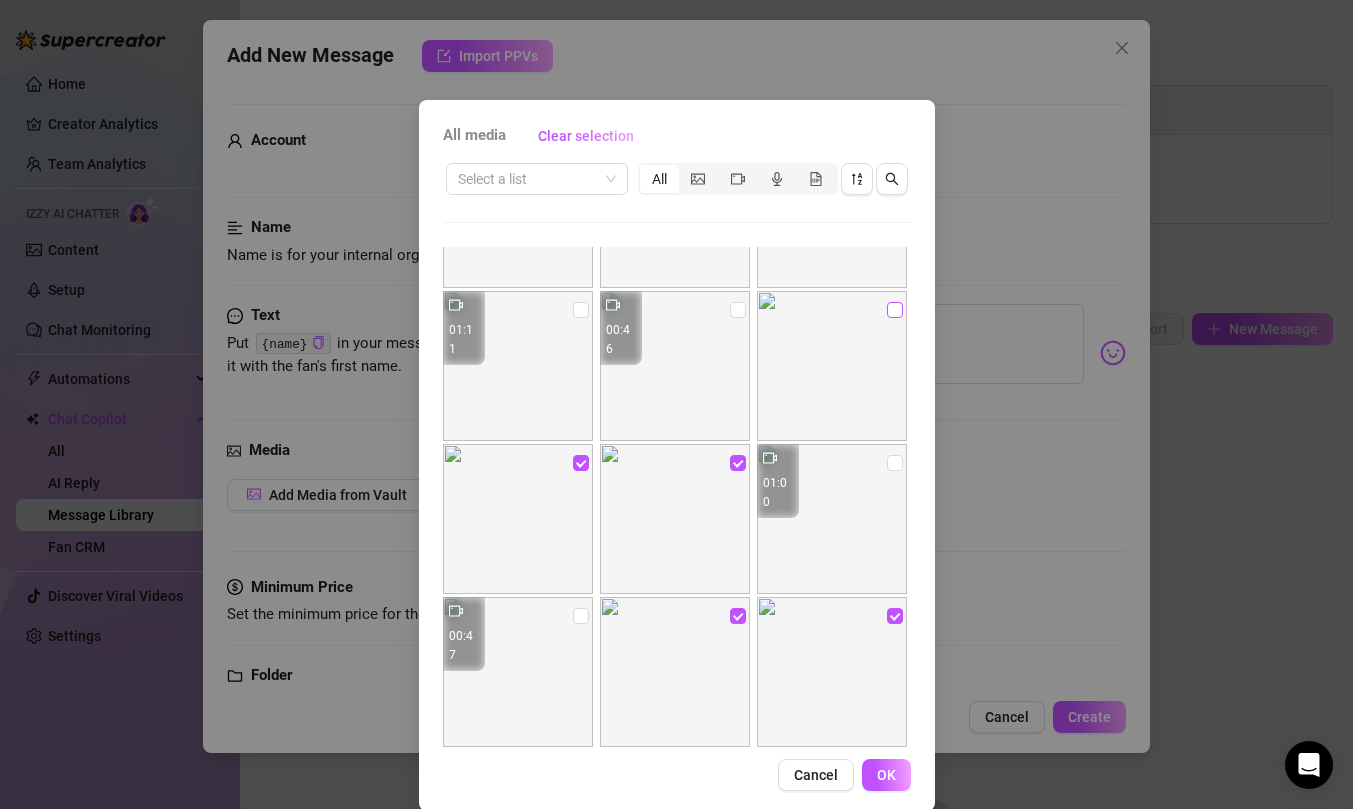 click at bounding box center (895, 310) 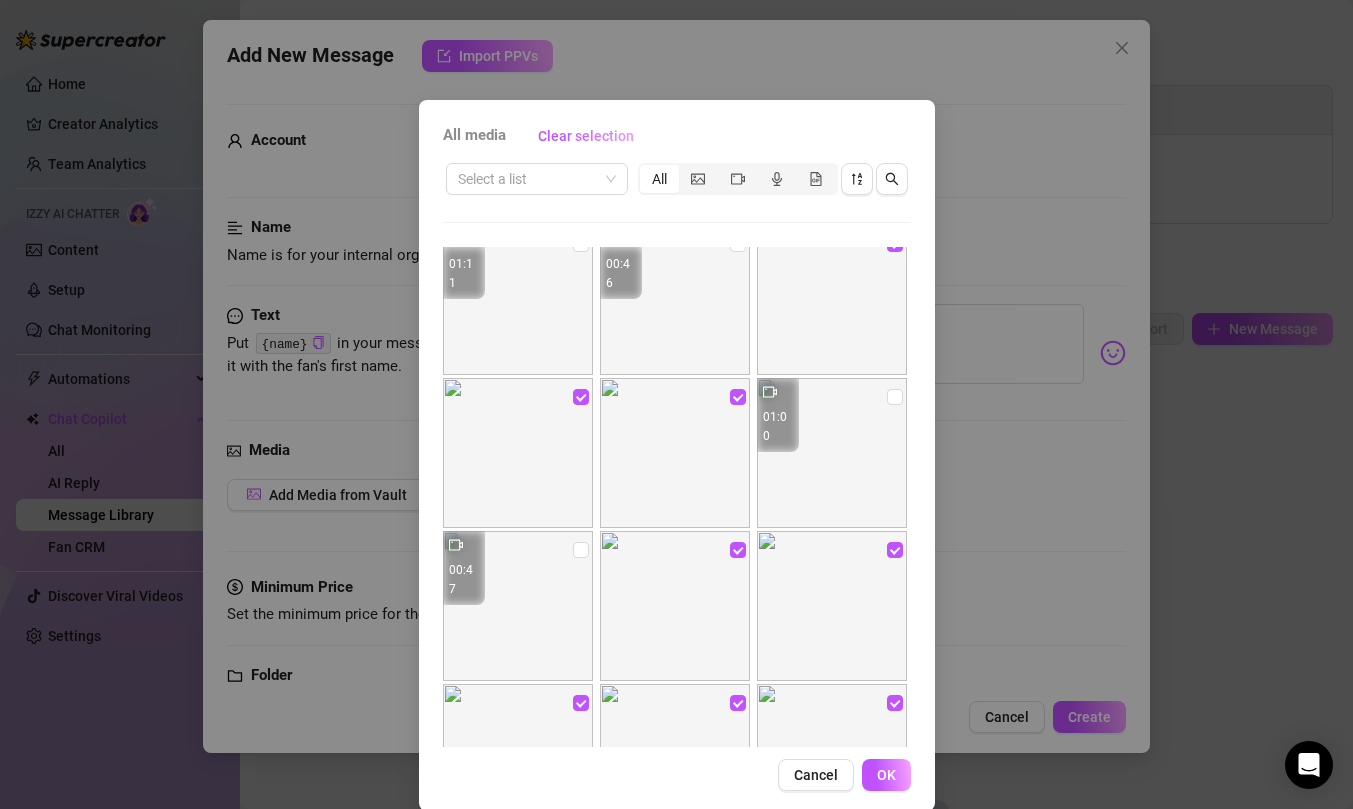 scroll, scrollTop: 333, scrollLeft: 0, axis: vertical 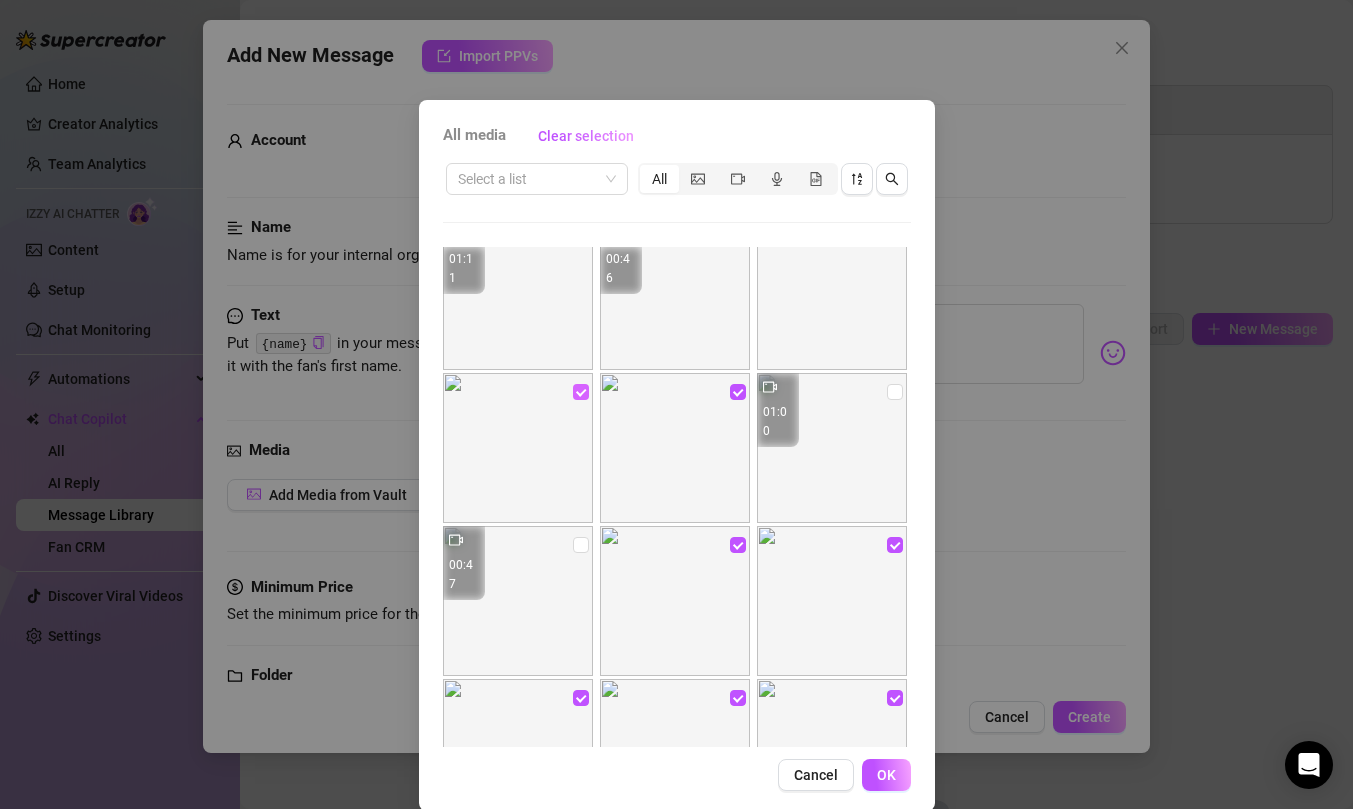 click at bounding box center (581, 392) 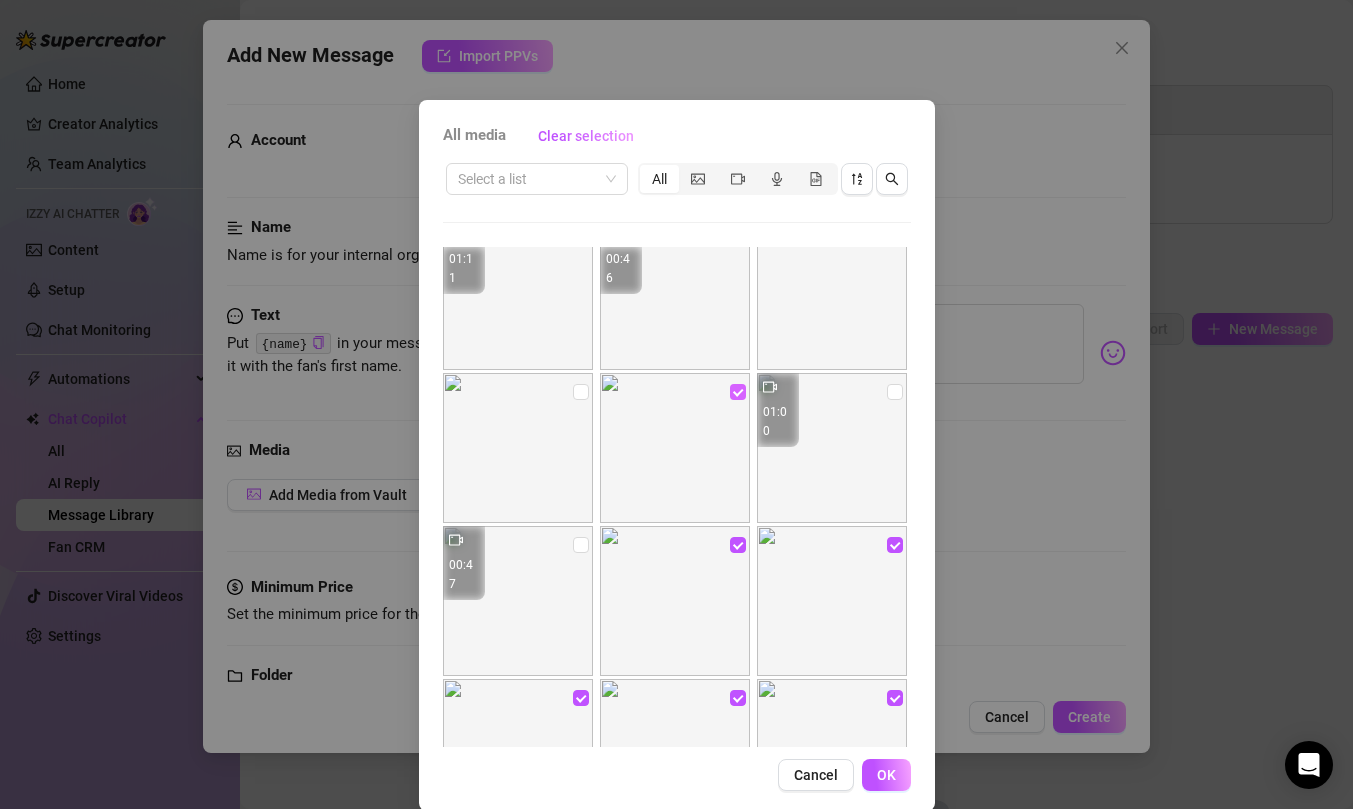 click at bounding box center (738, 392) 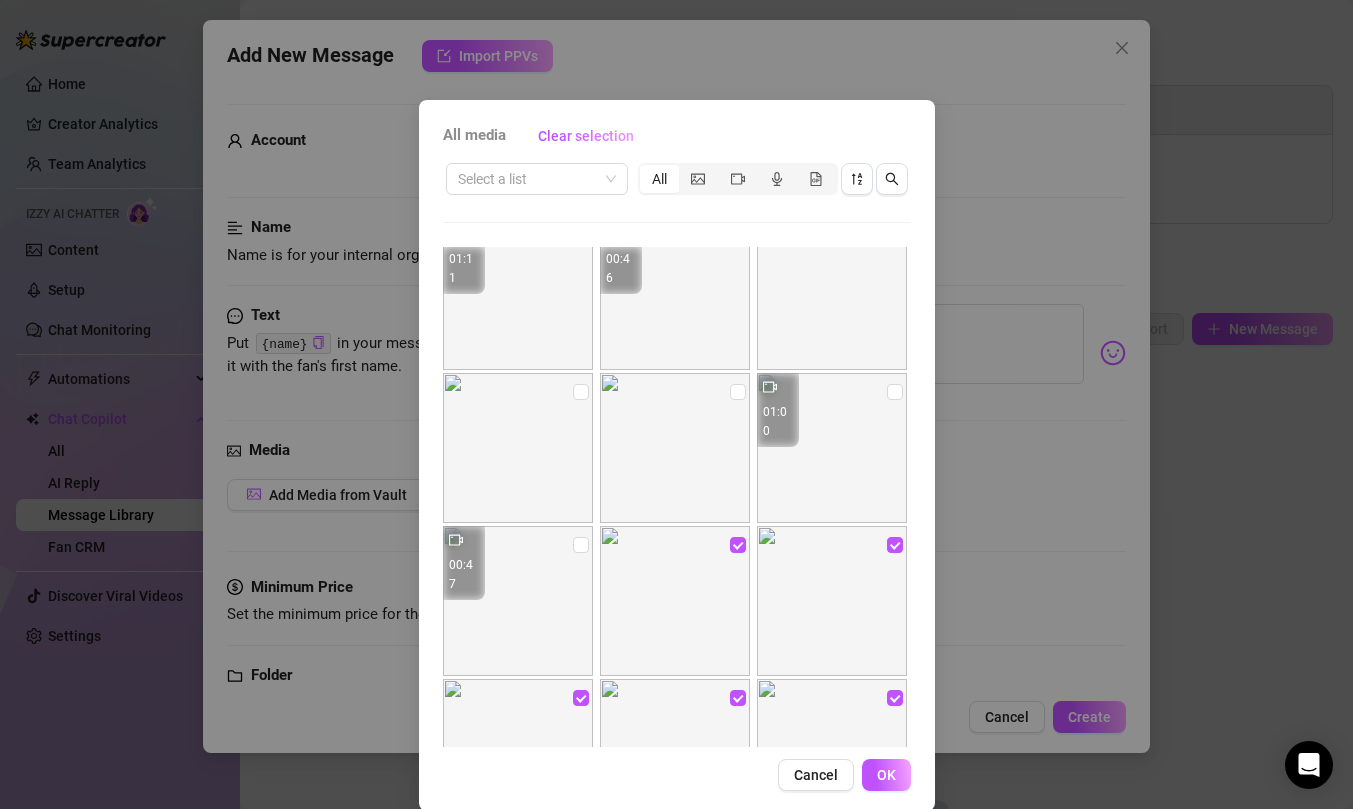 scroll, scrollTop: 272, scrollLeft: 0, axis: vertical 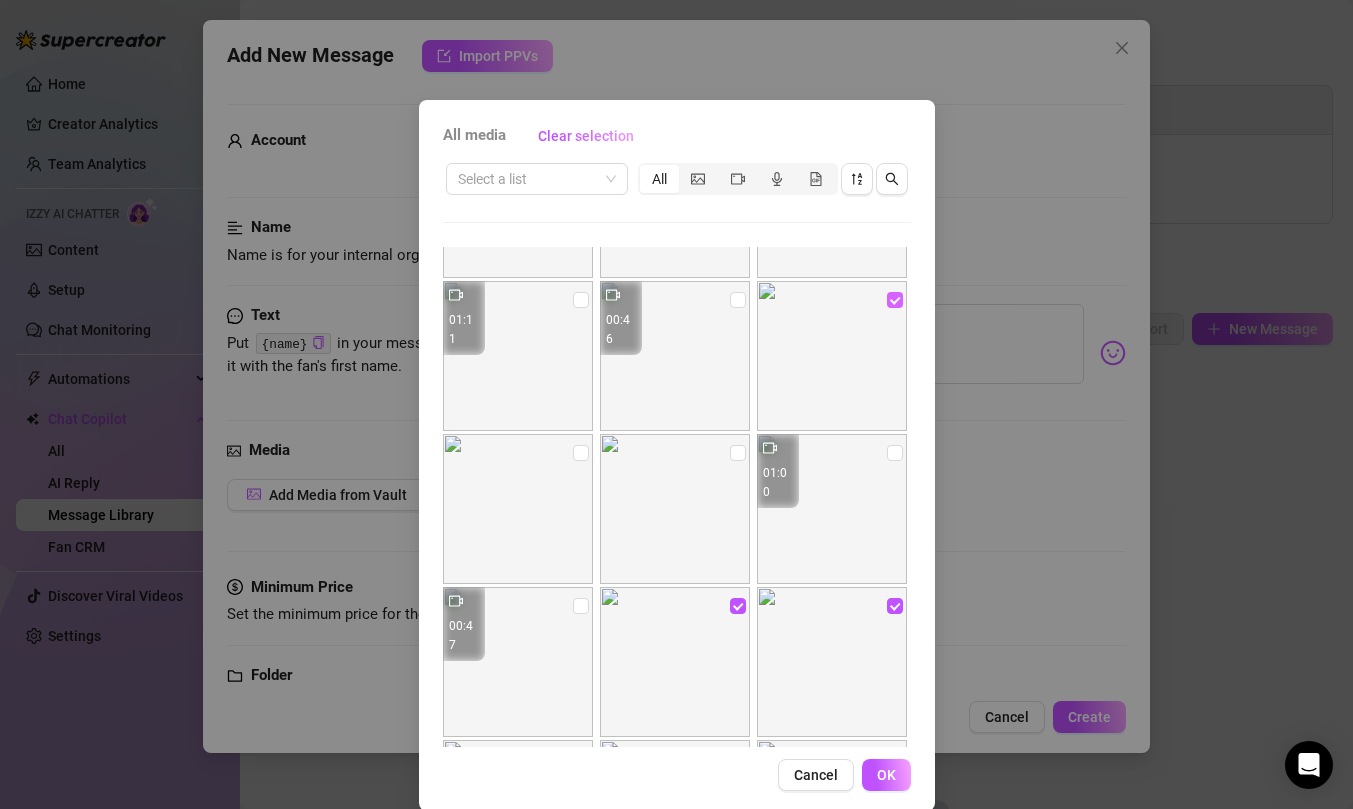 click at bounding box center (895, 300) 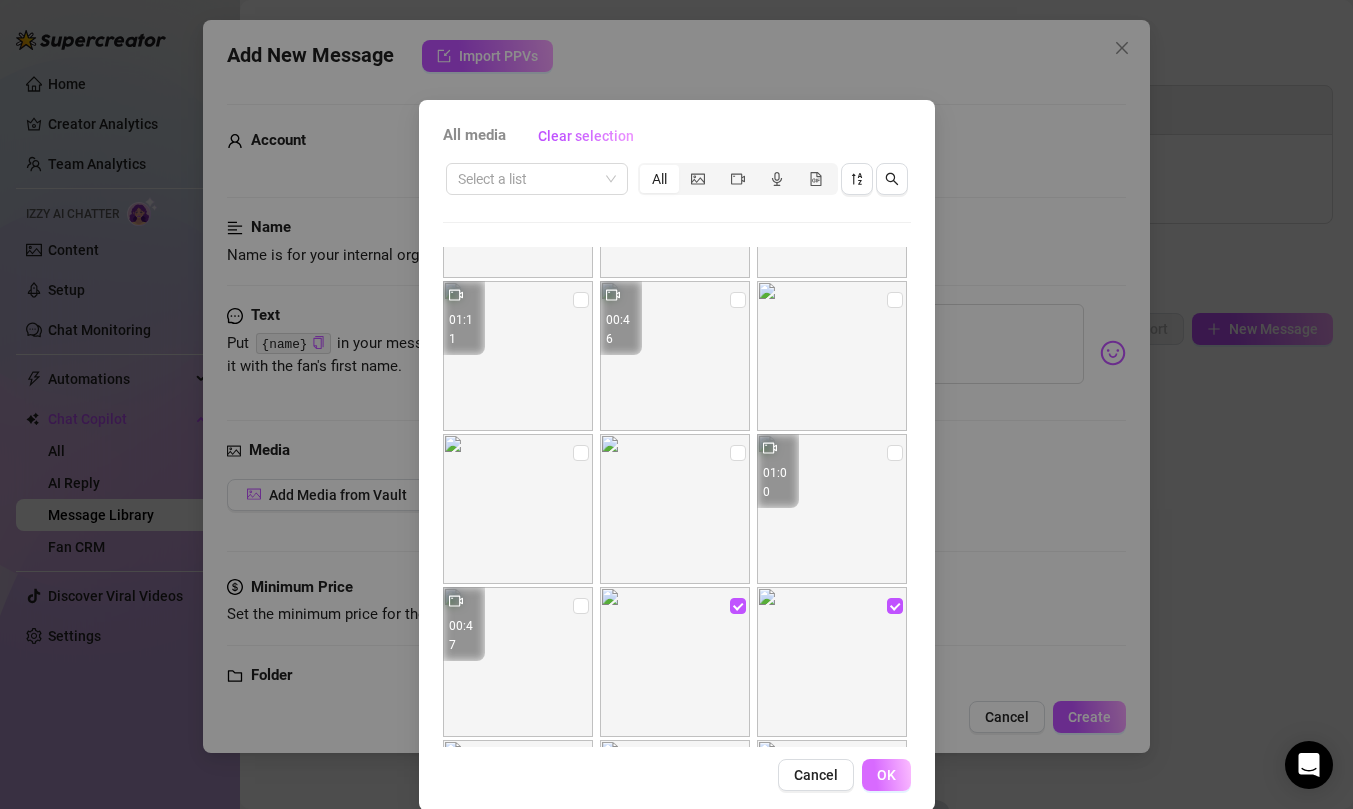 click on "OK" at bounding box center [886, 775] 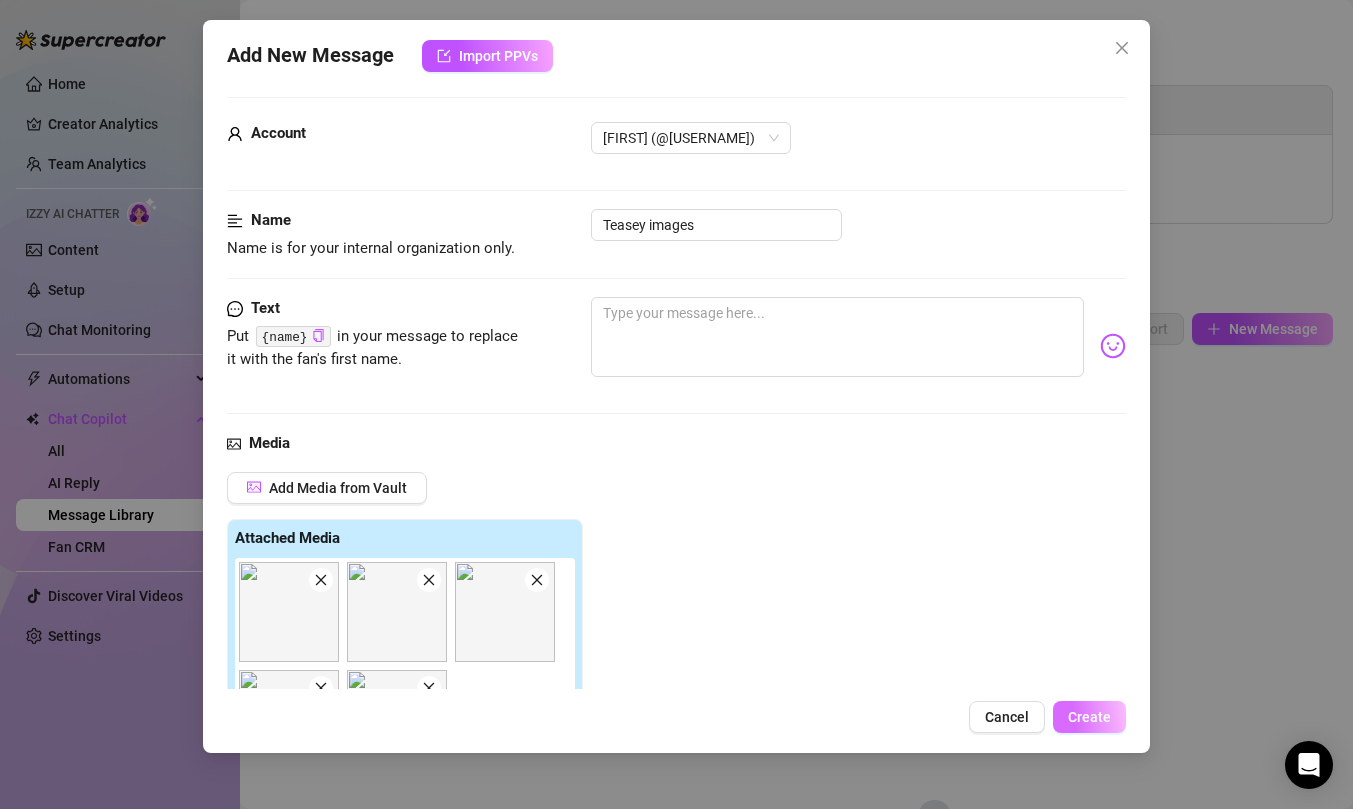 click on "Create" at bounding box center [1089, 717] 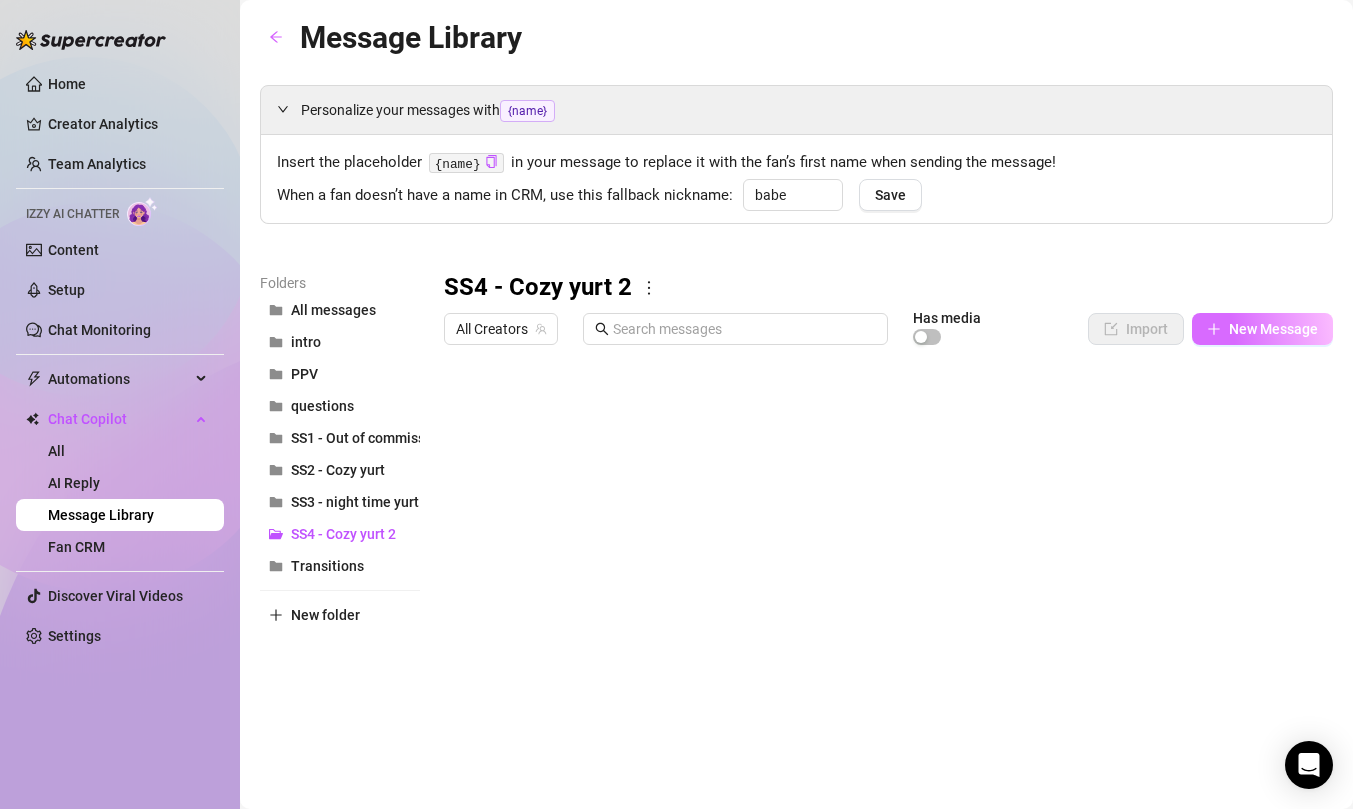 click on "New Message" at bounding box center [1262, 329] 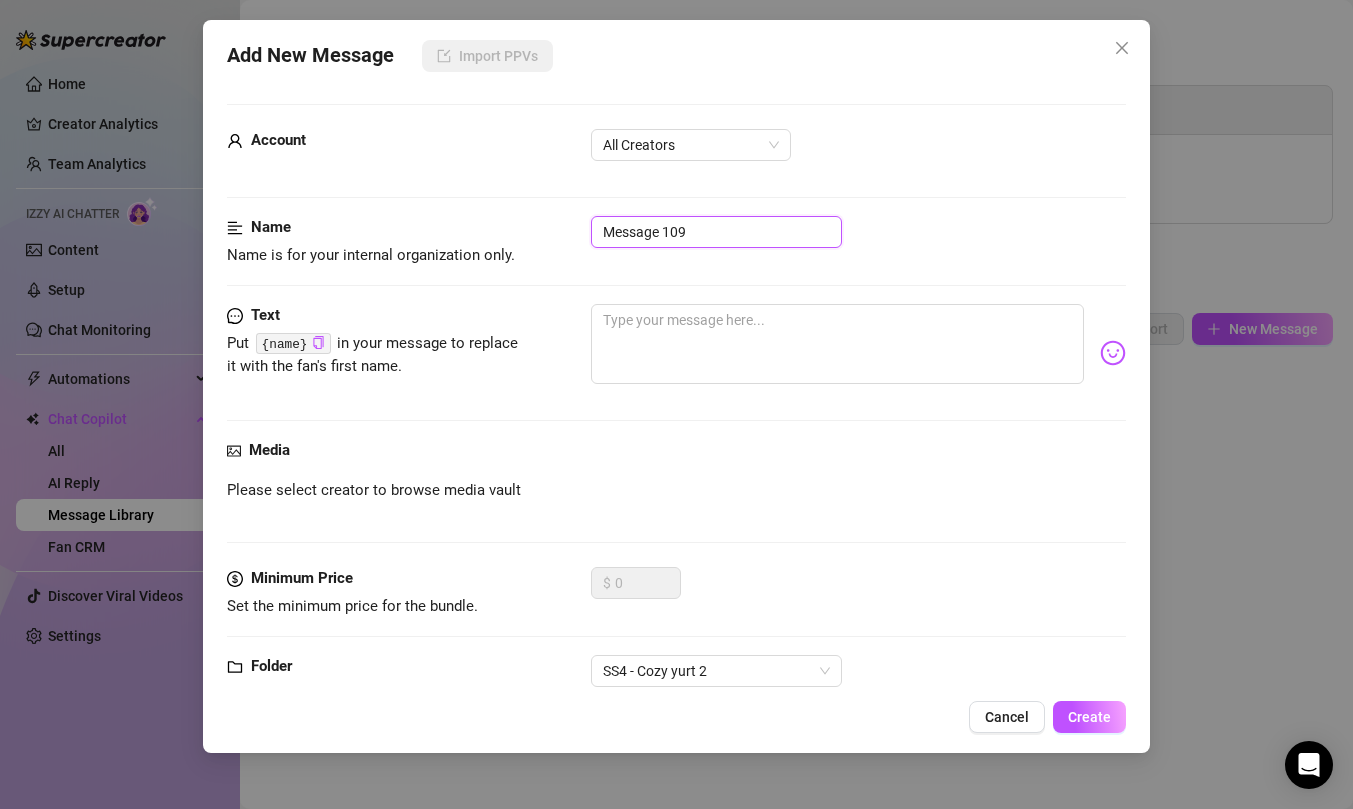 click on "Message 109" at bounding box center (716, 232) 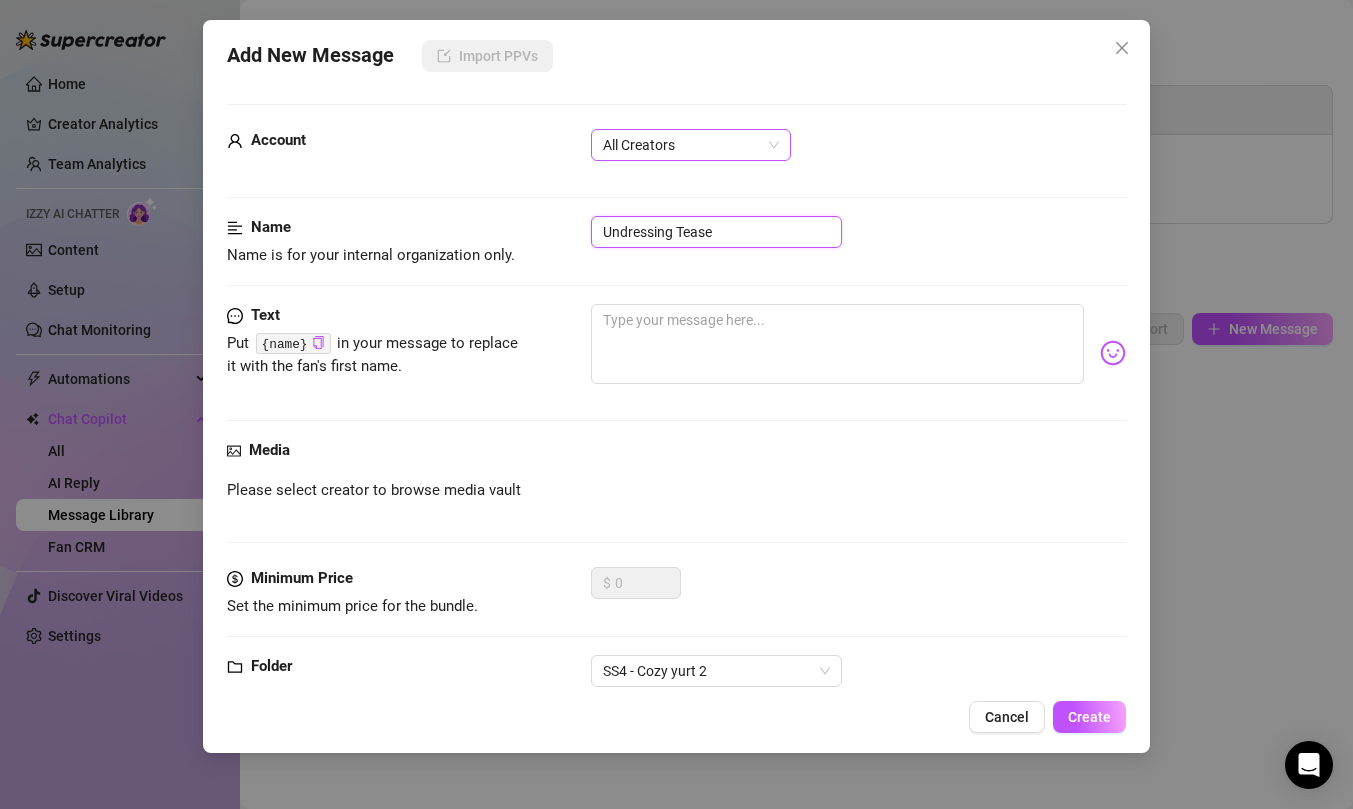 click on "All Creators" at bounding box center (691, 145) 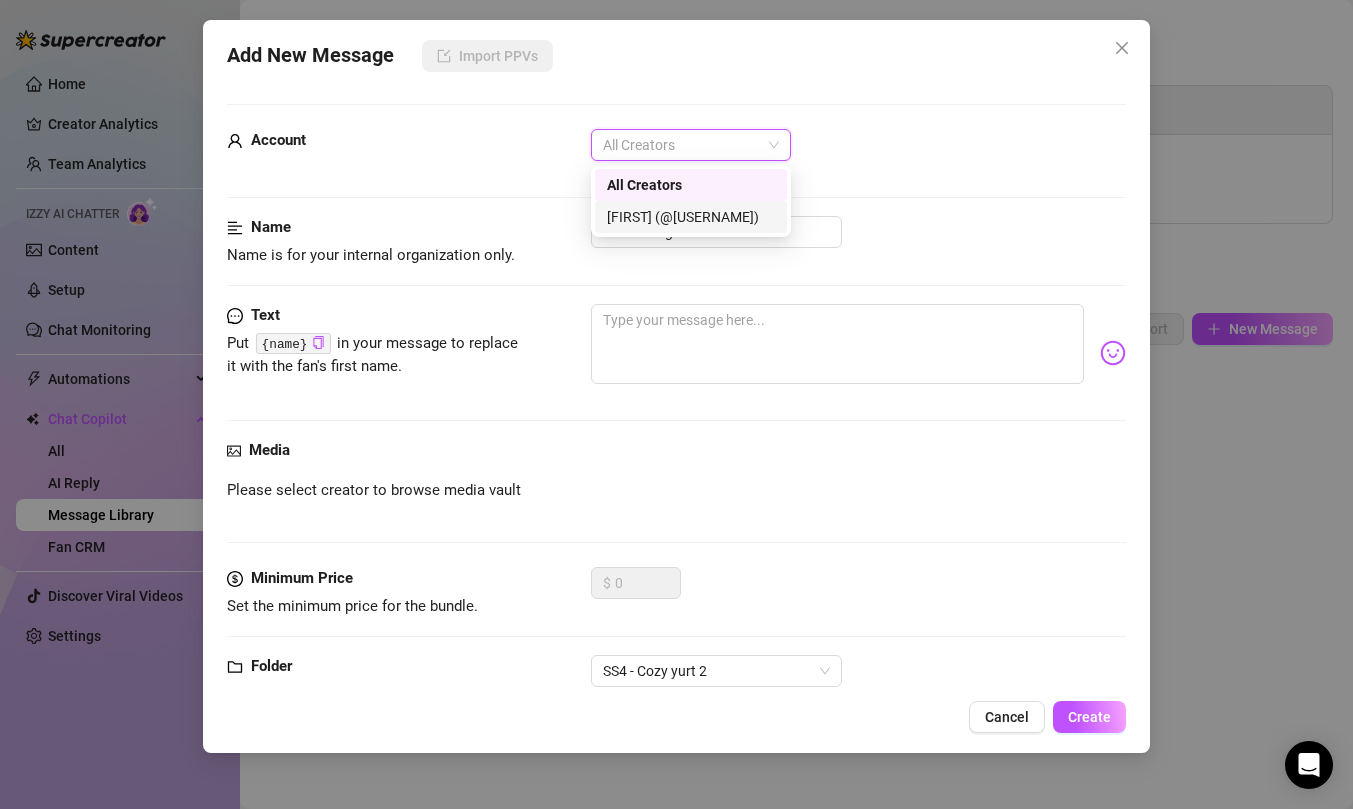 click on "[FIRST] (@[USERNAME])" at bounding box center [691, 217] 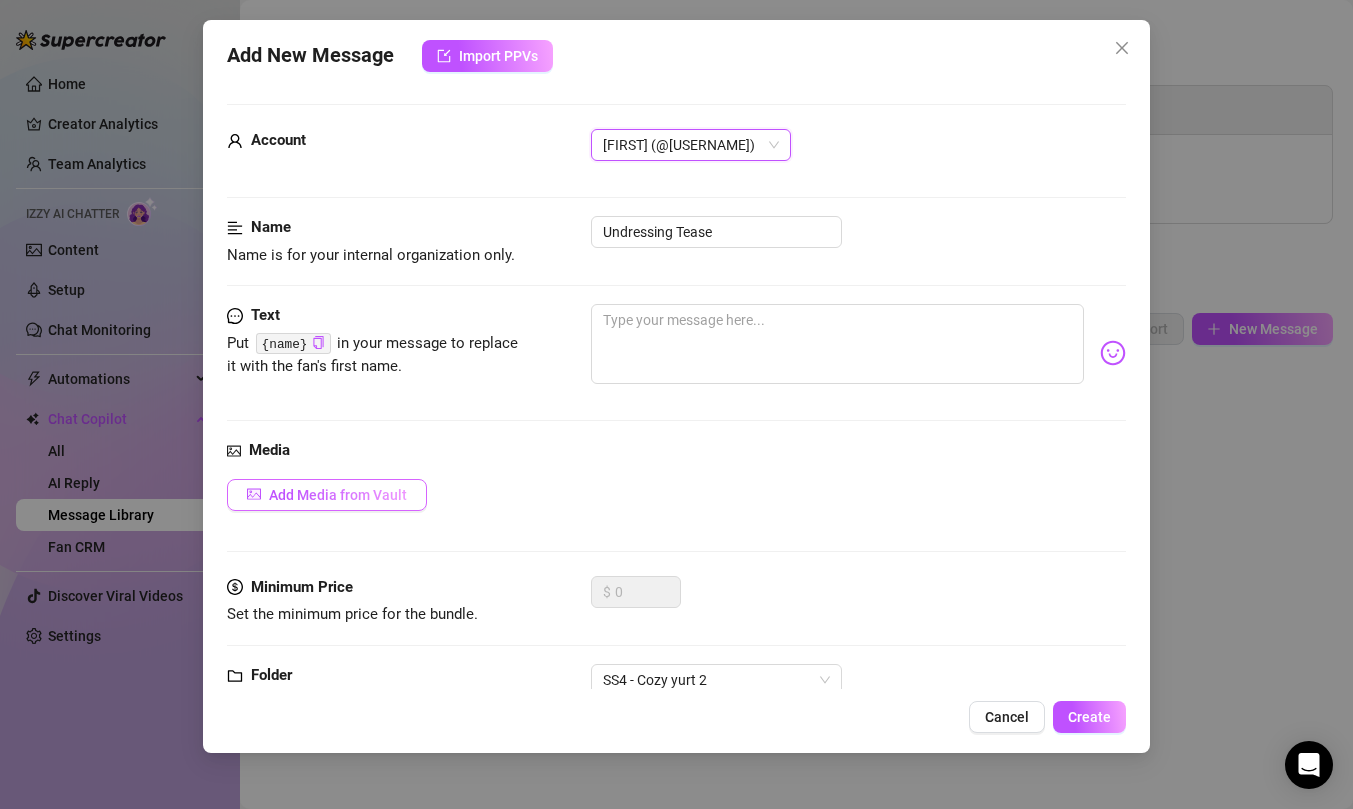 click on "Add Media from Vault" at bounding box center [338, 495] 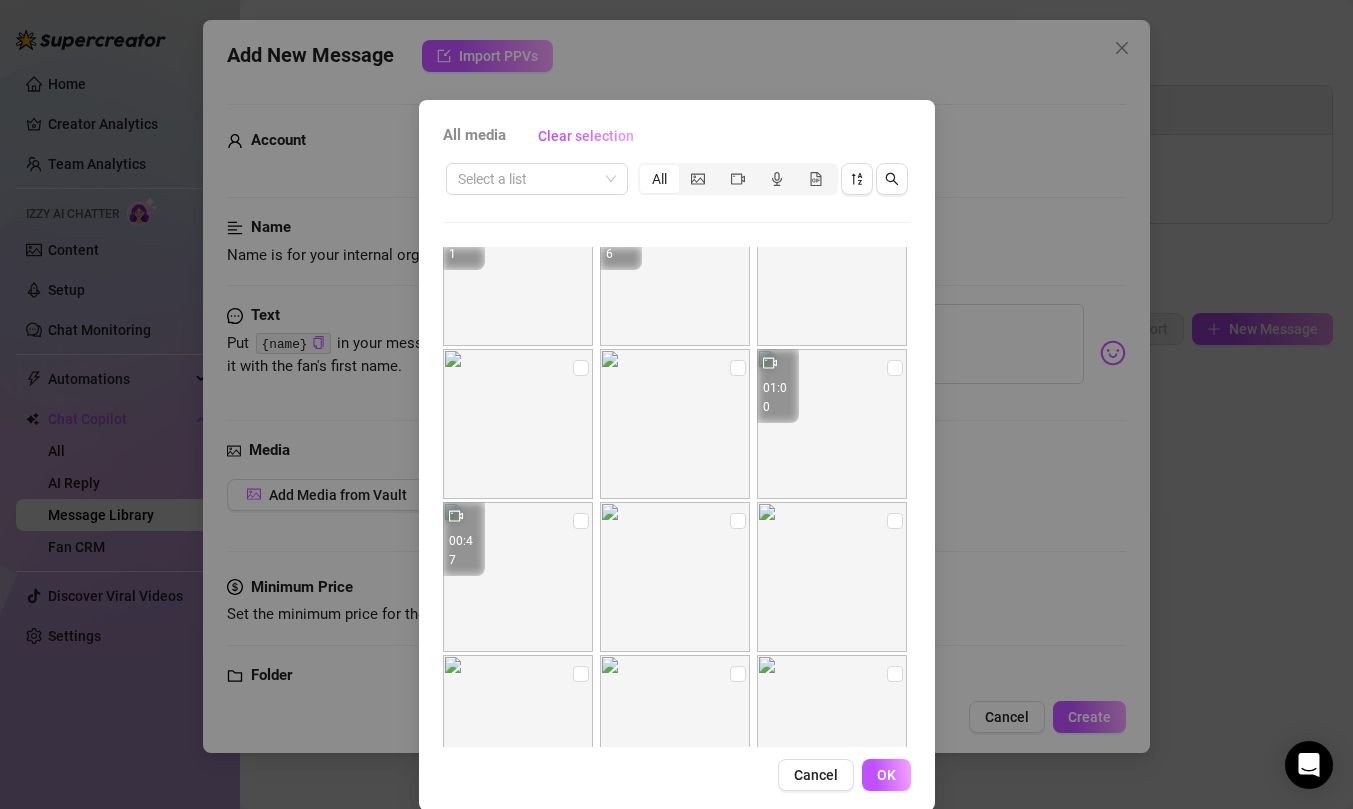 scroll, scrollTop: 407, scrollLeft: 0, axis: vertical 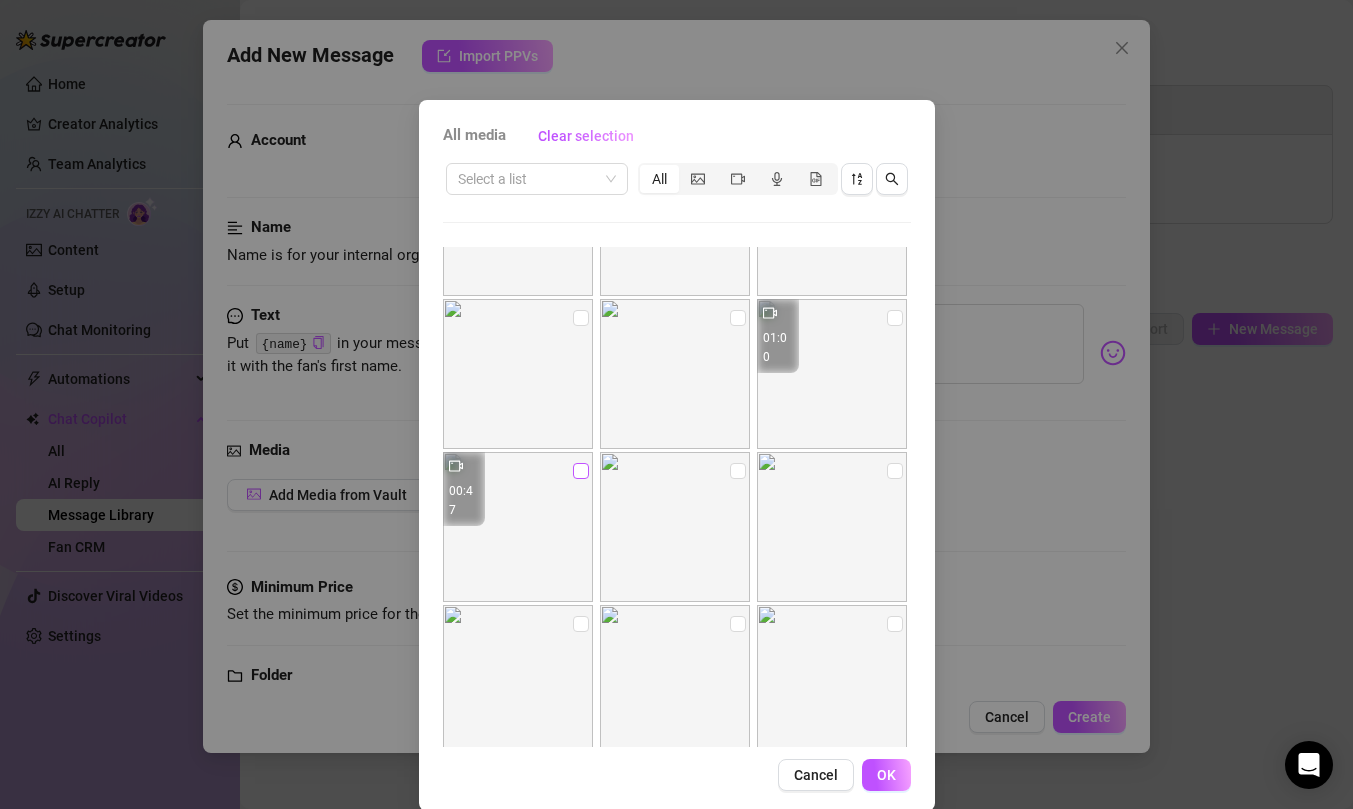 click at bounding box center (581, 471) 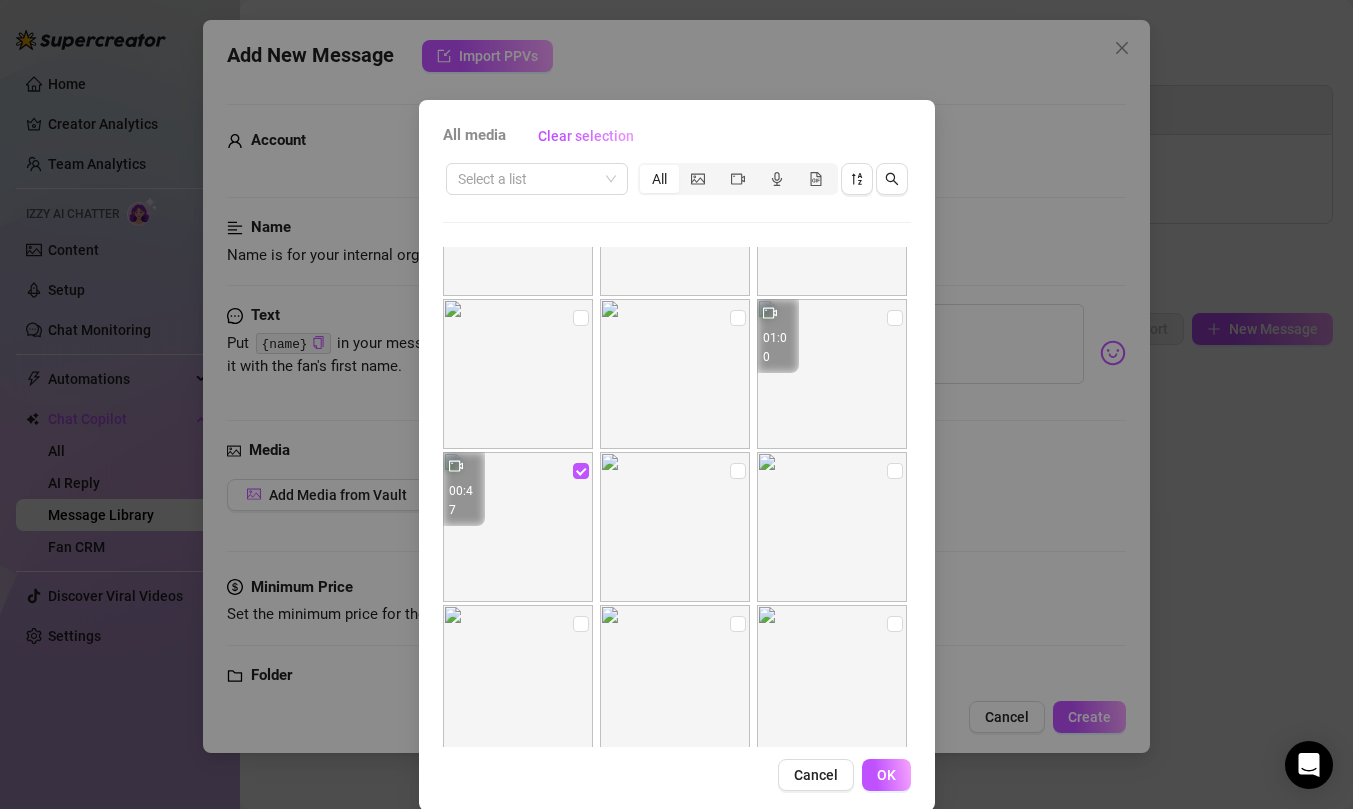 click at bounding box center (832, 374) 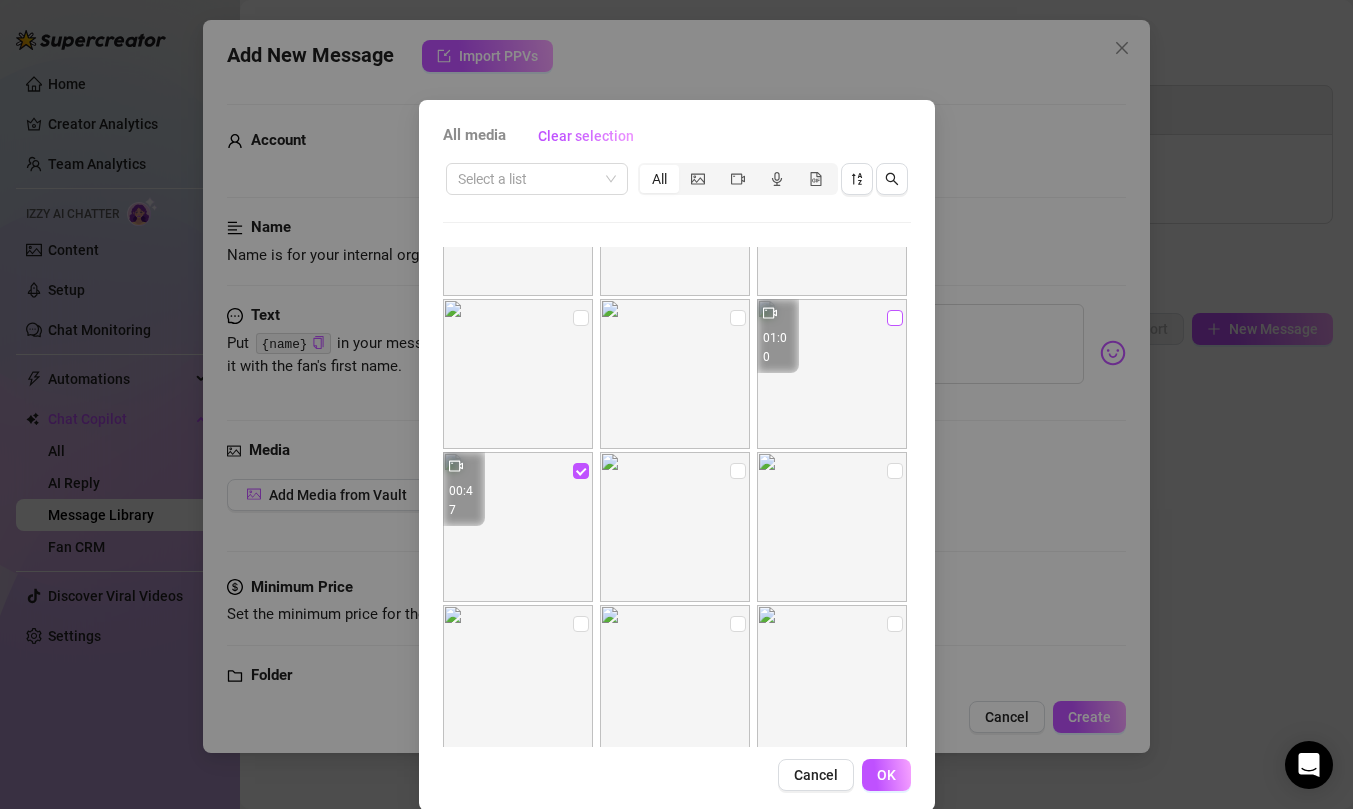 click at bounding box center [895, 318] 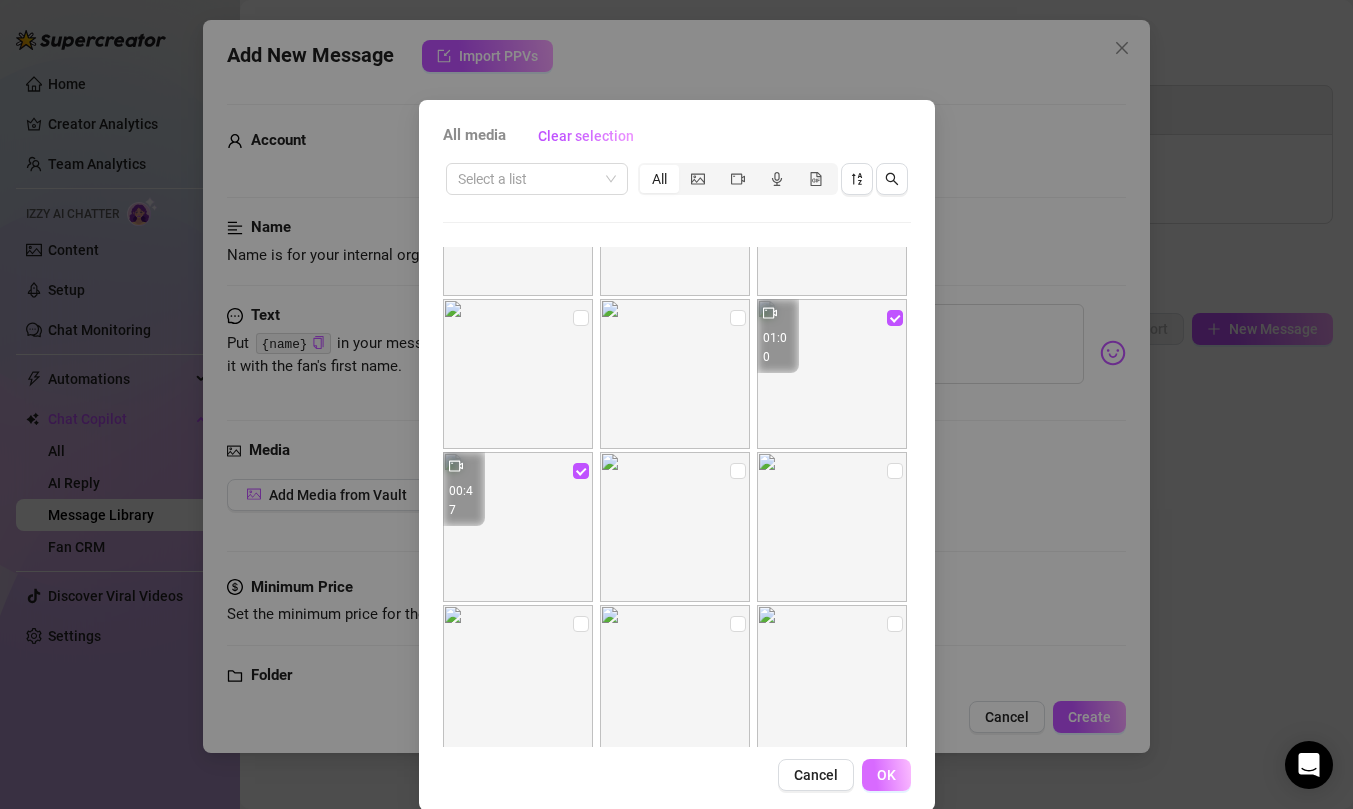 click on "OK" at bounding box center (886, 775) 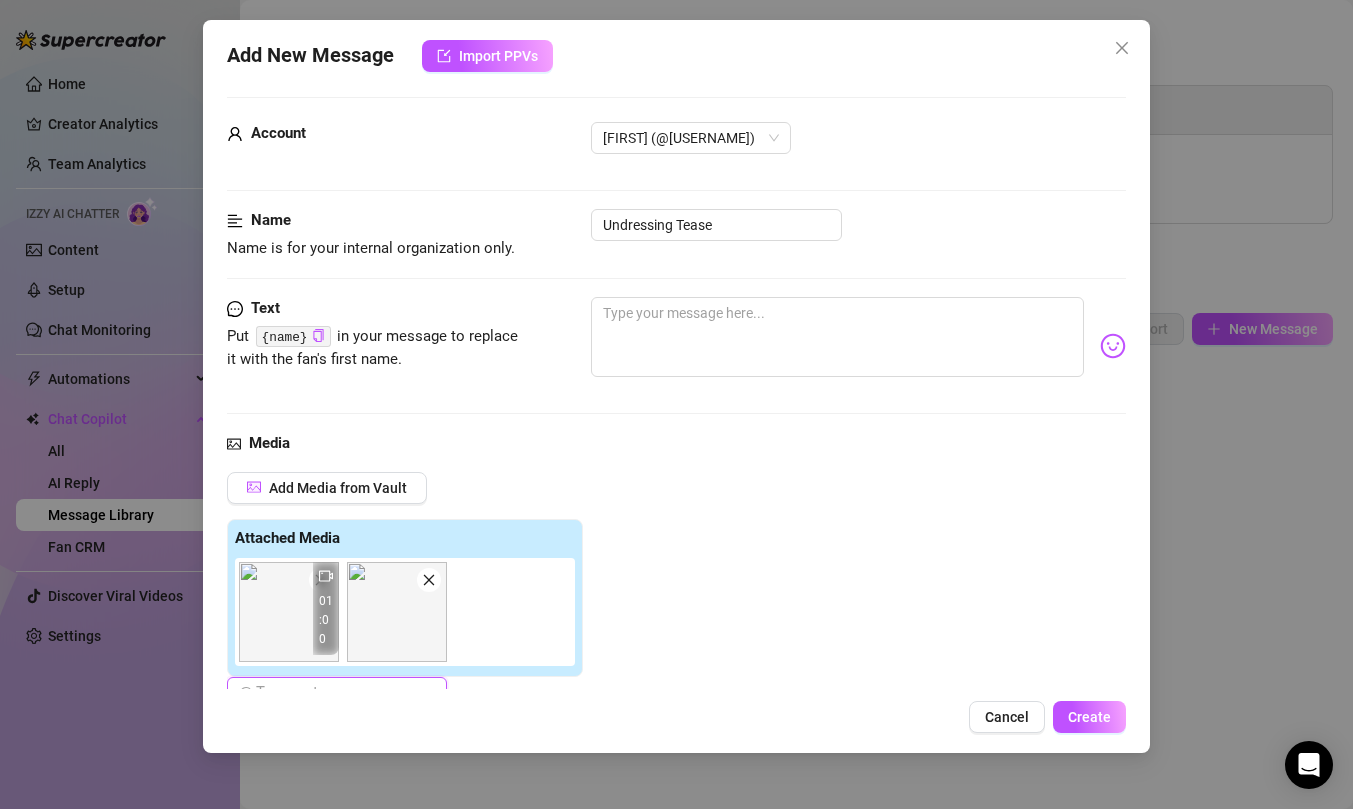 click at bounding box center (289, 612) 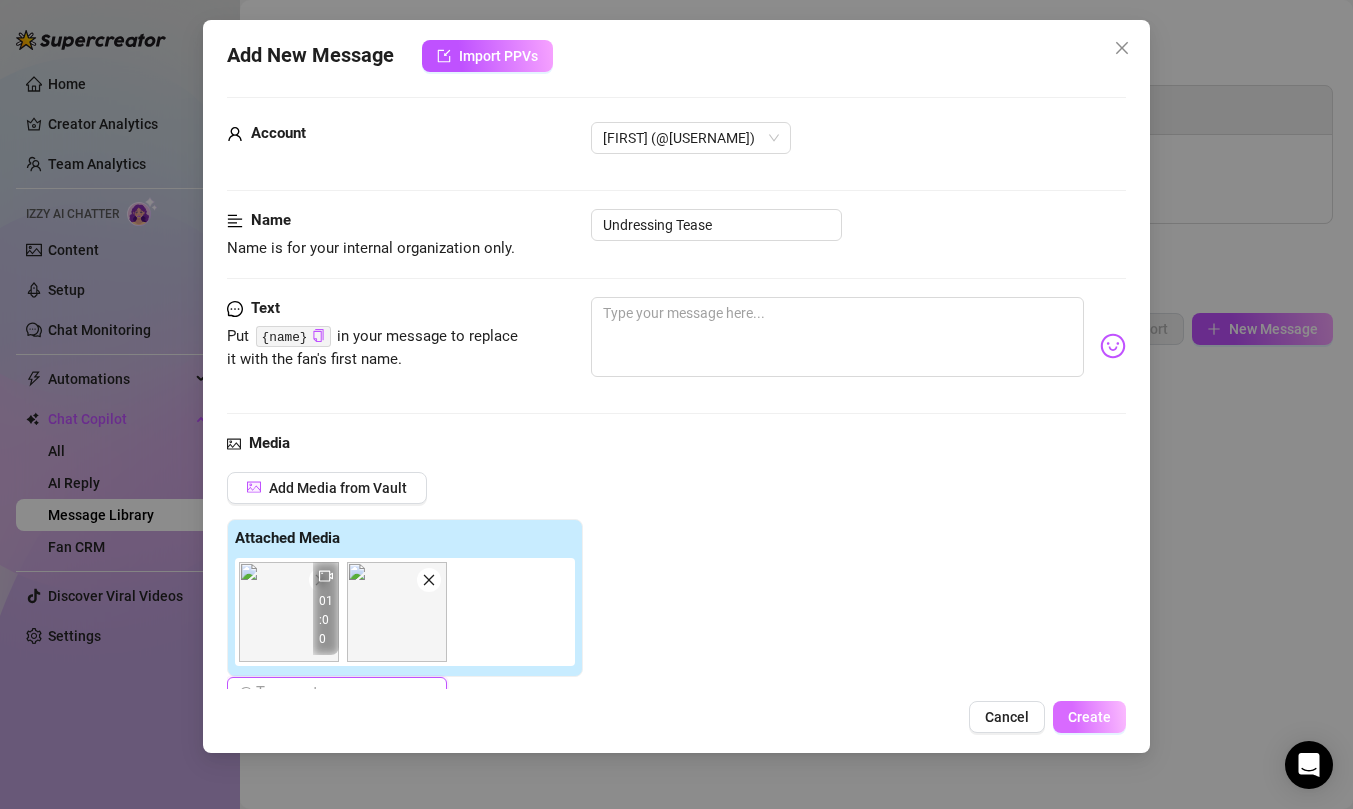 click on "Create" at bounding box center [1089, 717] 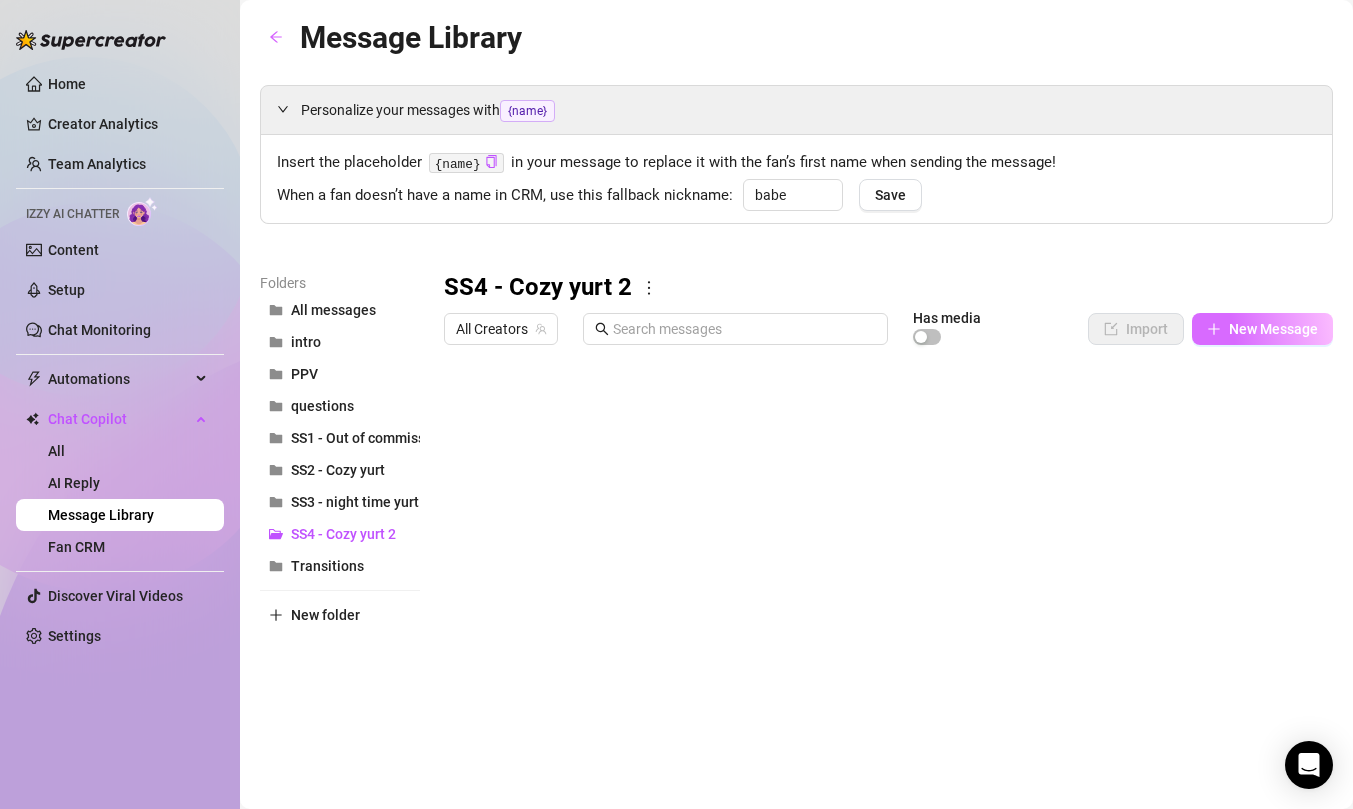click on "New Message" at bounding box center [1273, 329] 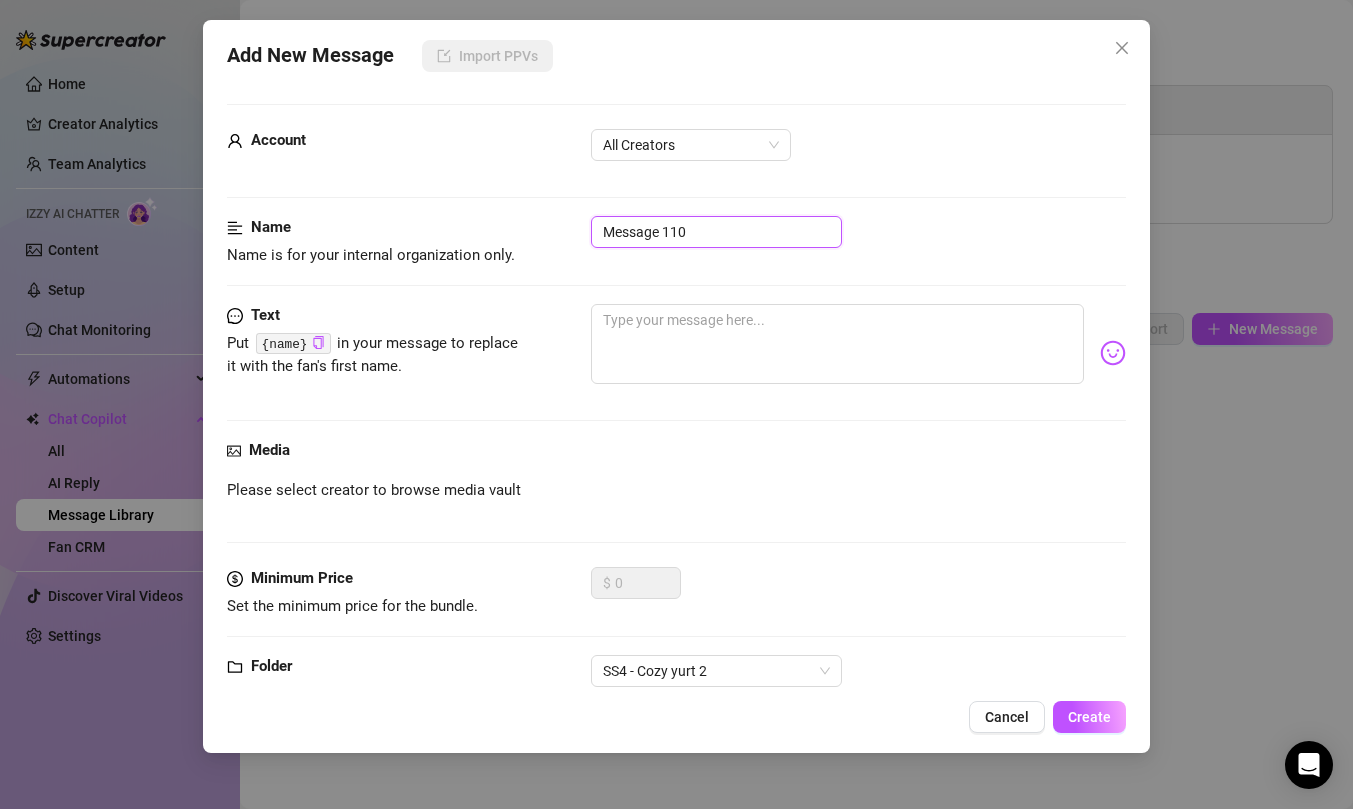 click on "Message 110" at bounding box center (716, 232) 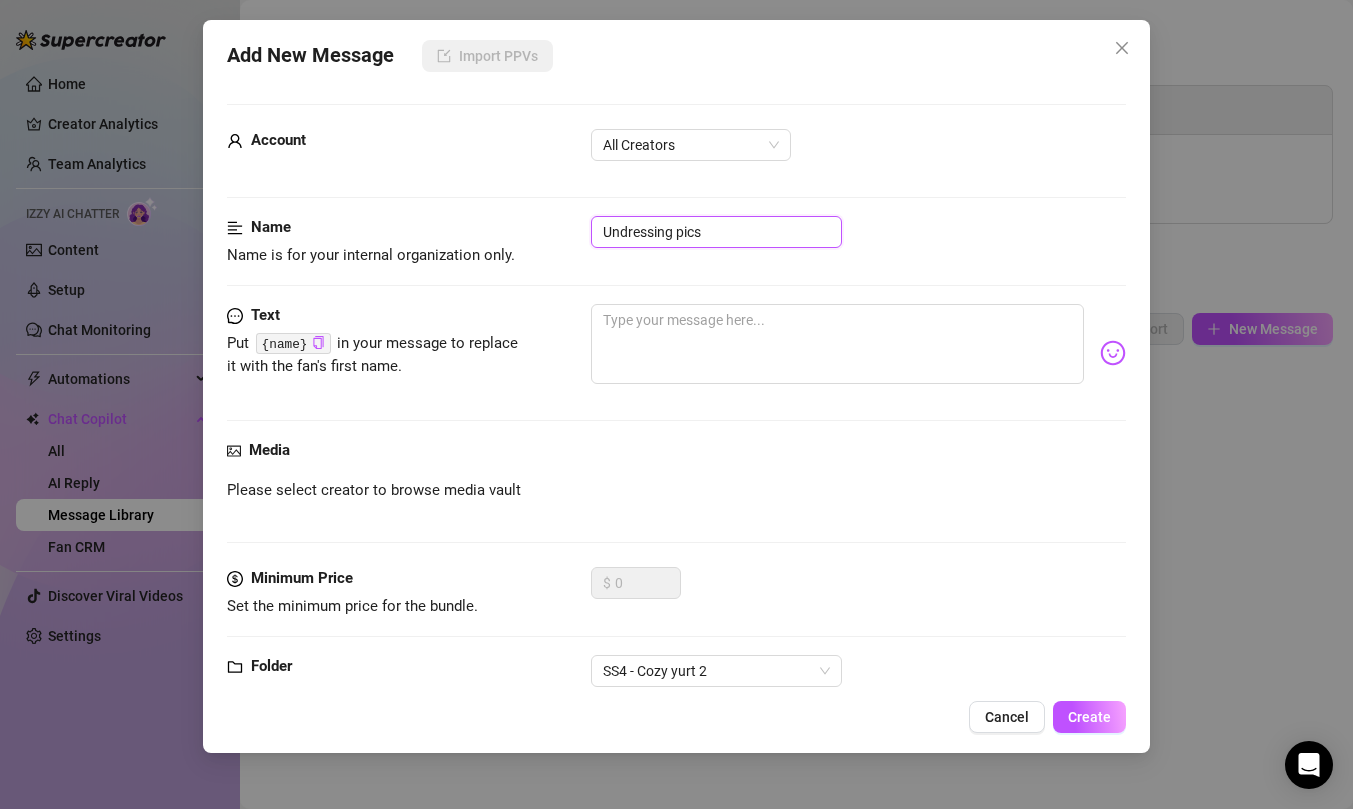 type on "Undressing pics" 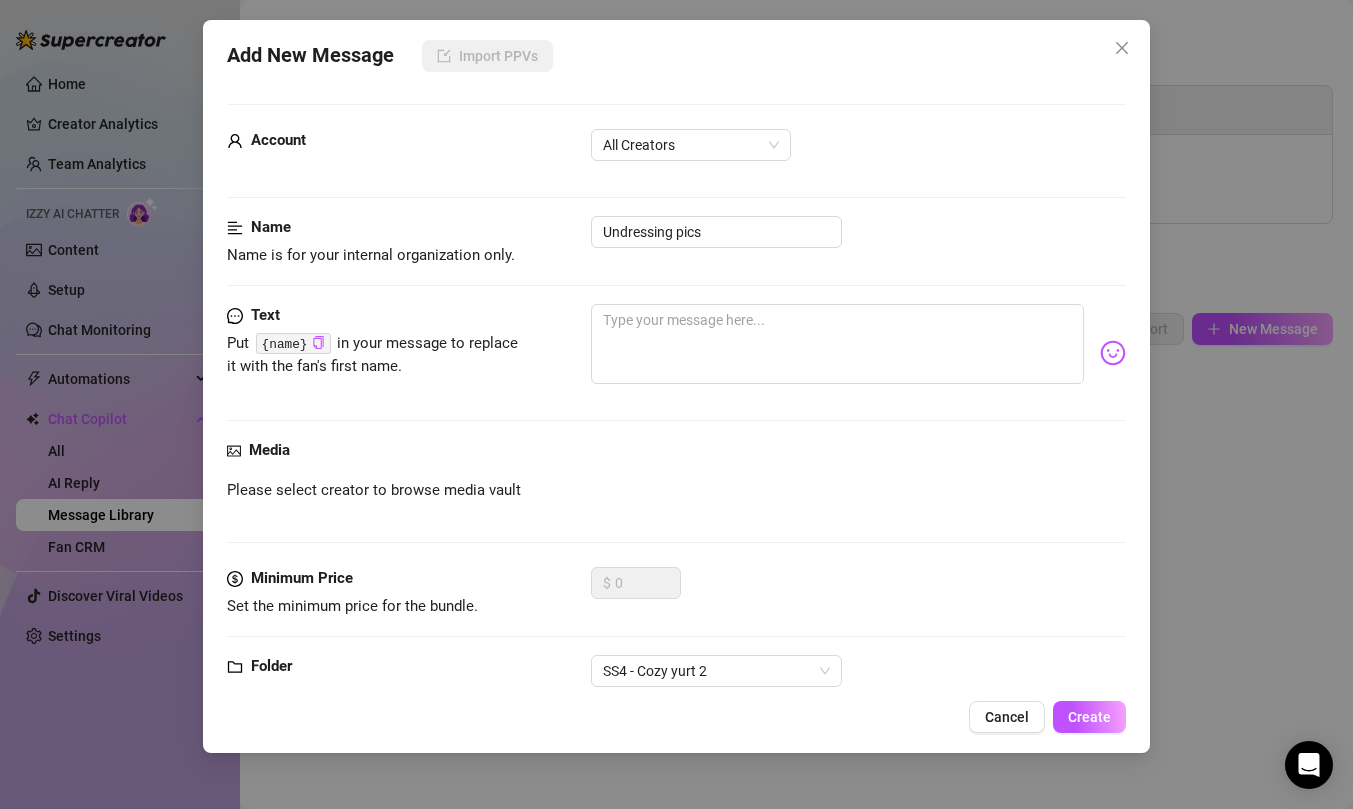 click on "Media" at bounding box center (676, 451) 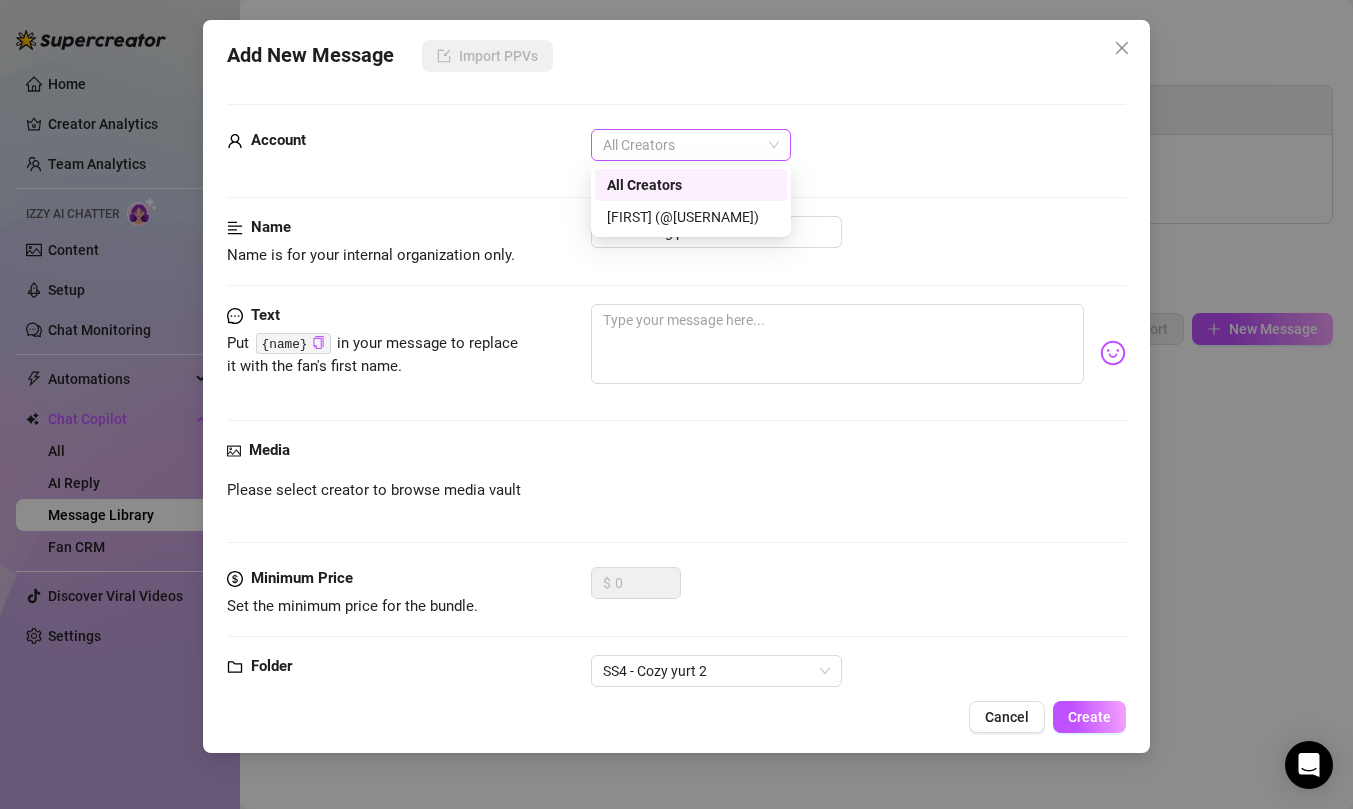 click on "All Creators" at bounding box center (691, 145) 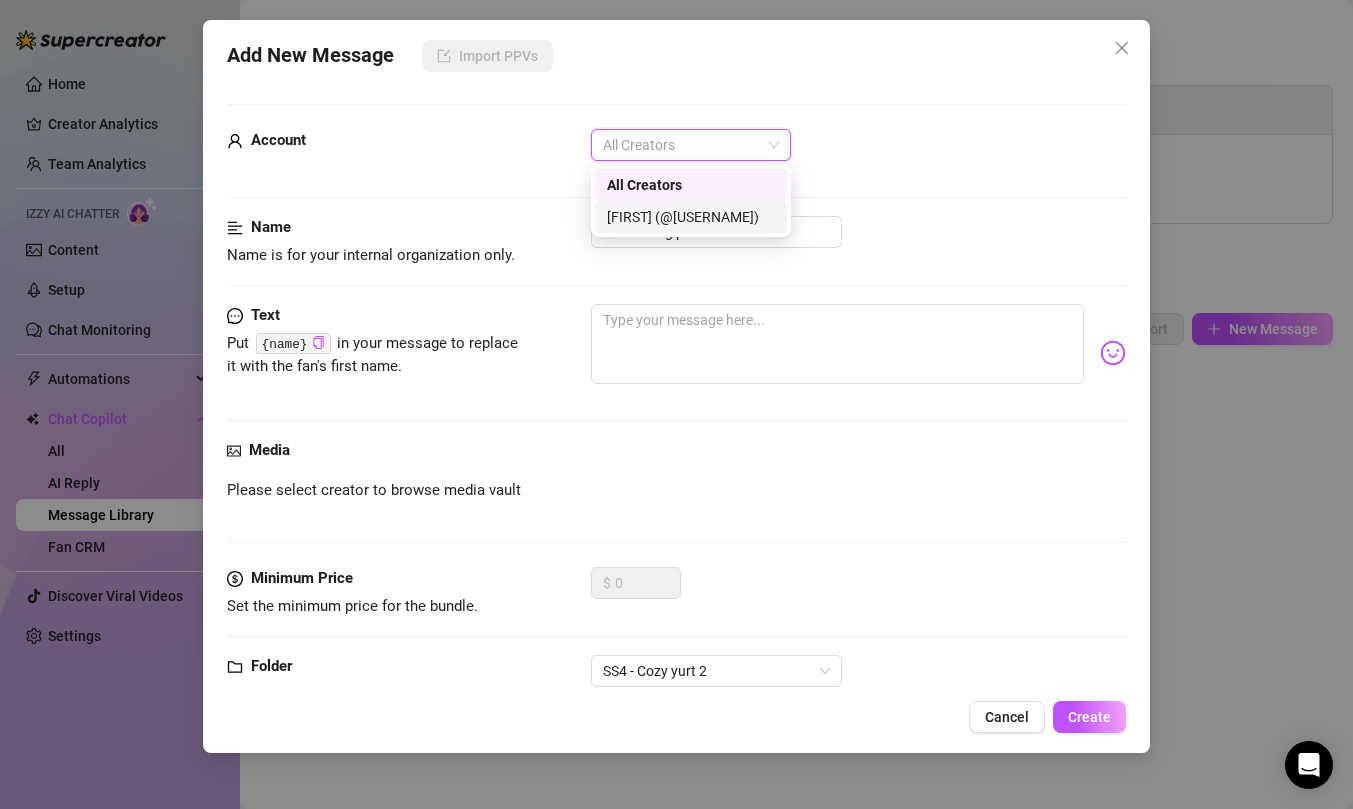 click on "[FIRST] (@[USERNAME])" at bounding box center (691, 217) 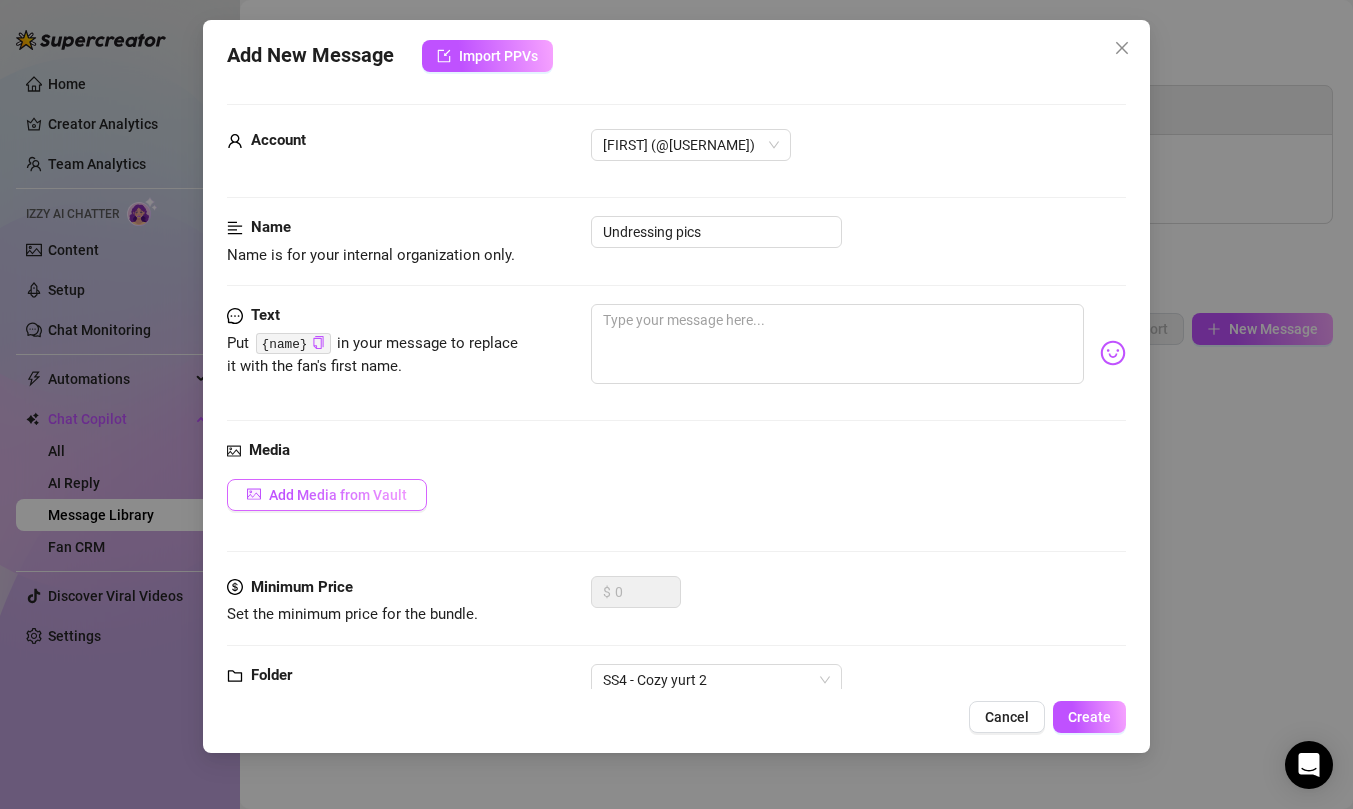 click on "Add Media from Vault" at bounding box center (338, 495) 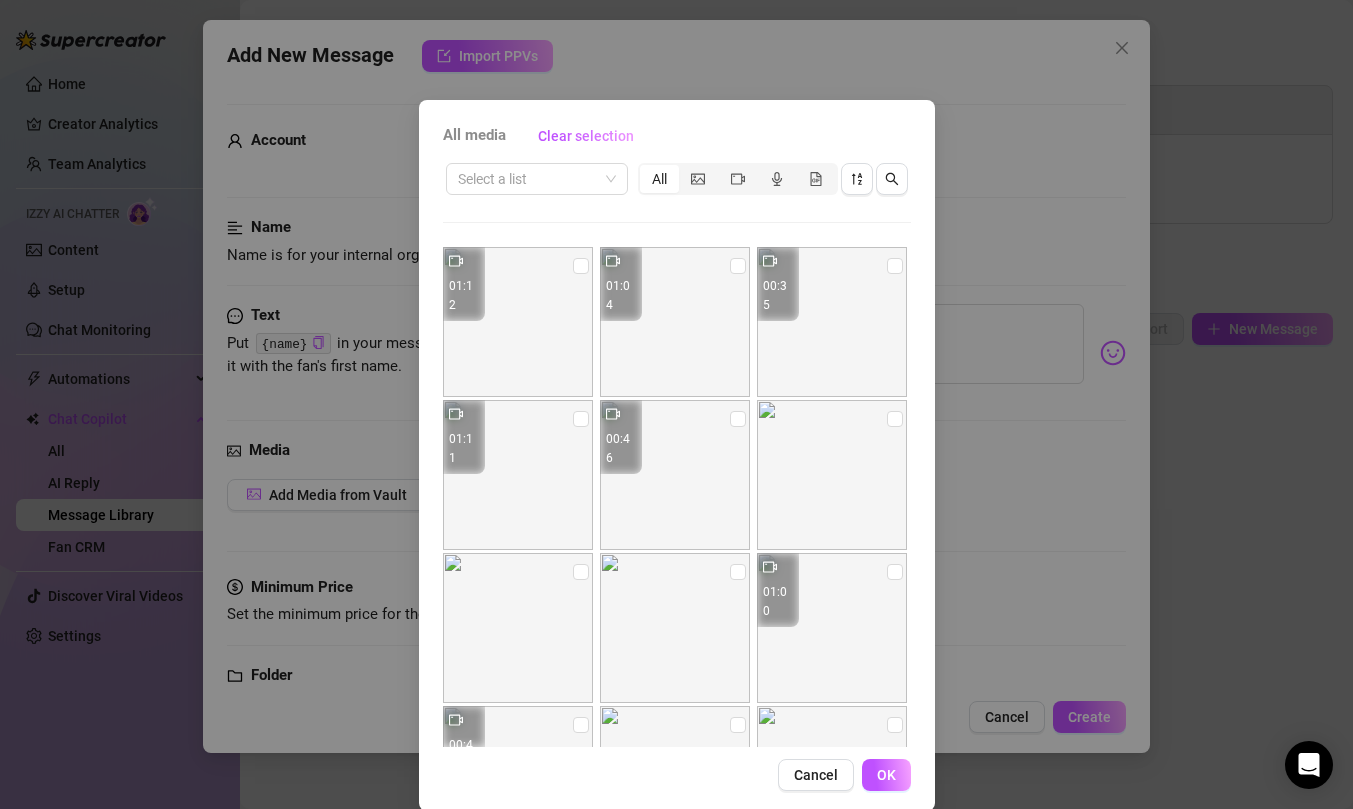 scroll, scrollTop: 198, scrollLeft: 0, axis: vertical 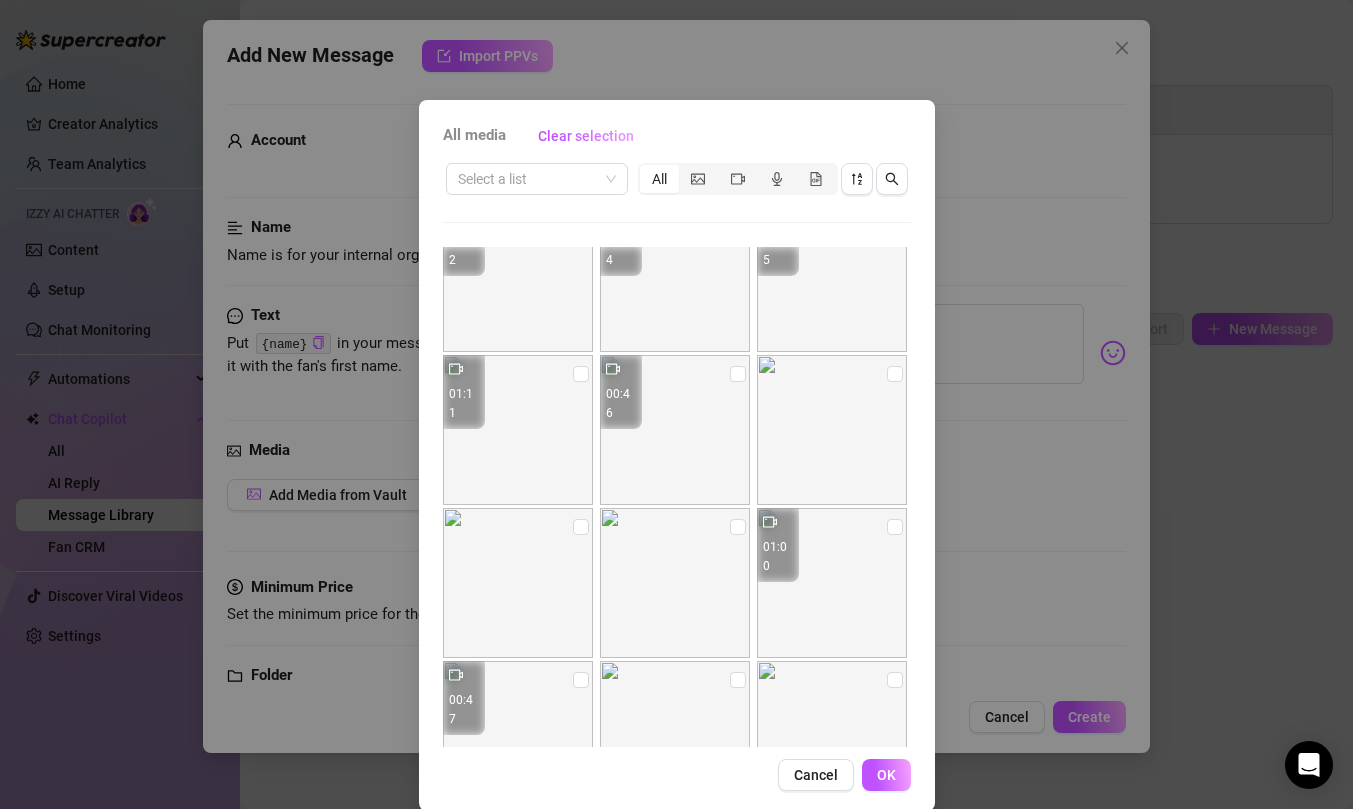 click at bounding box center [675, 583] 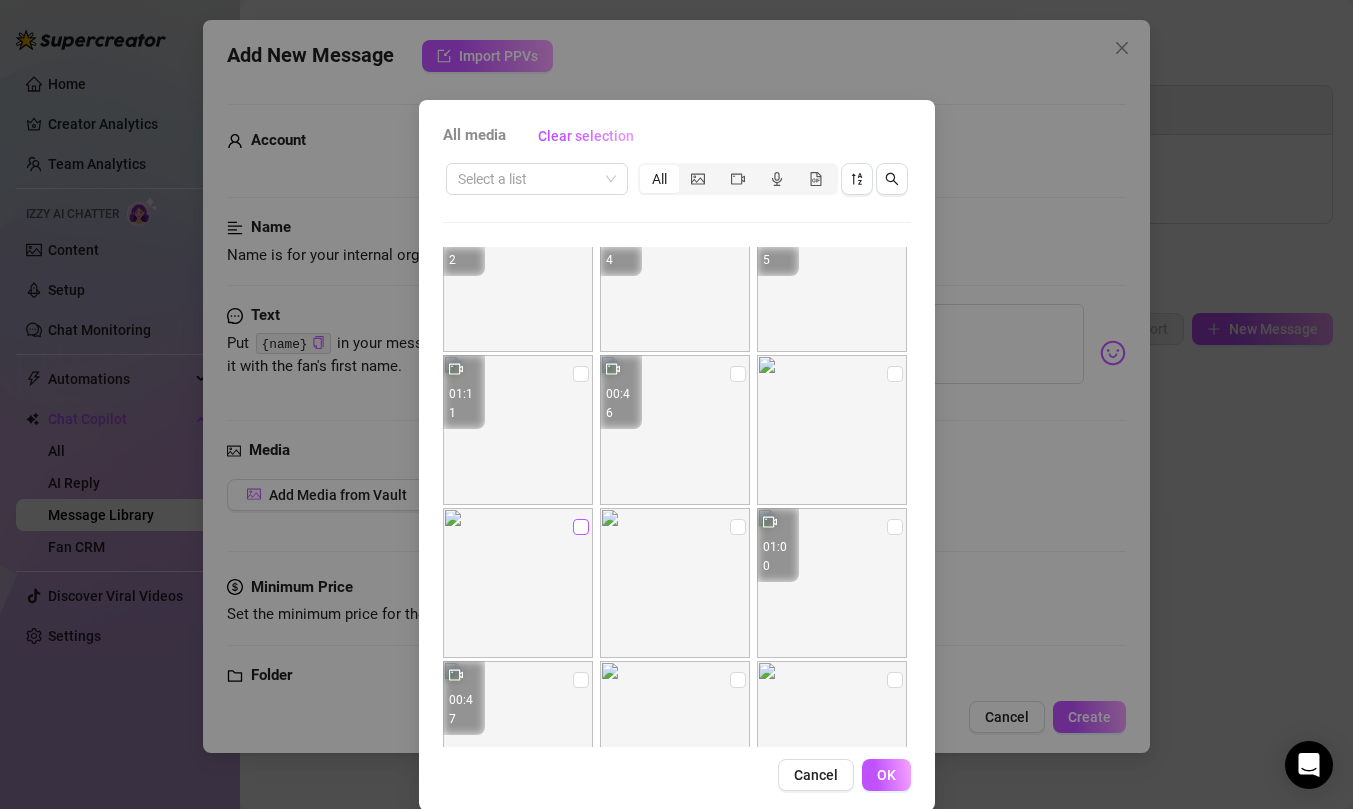 click at bounding box center [581, 527] 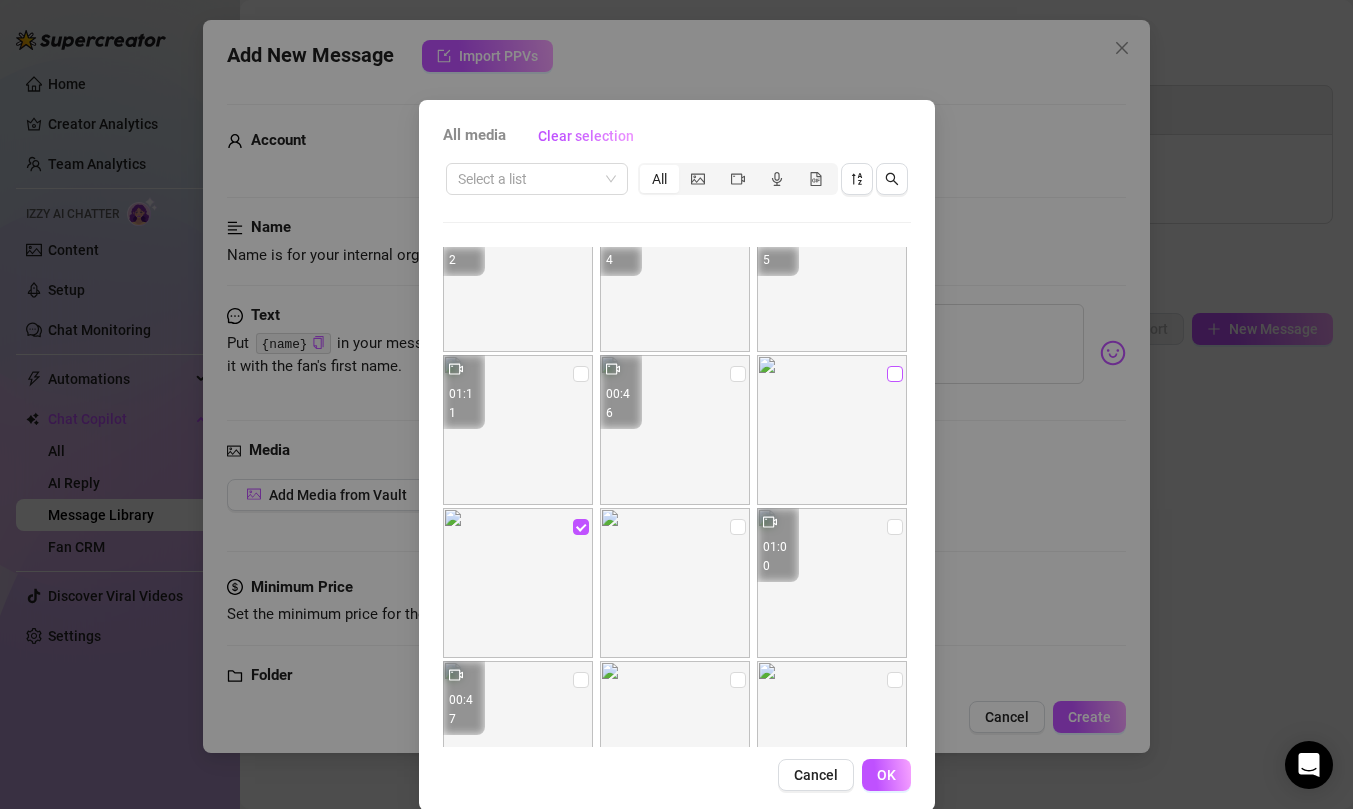 click at bounding box center (895, 374) 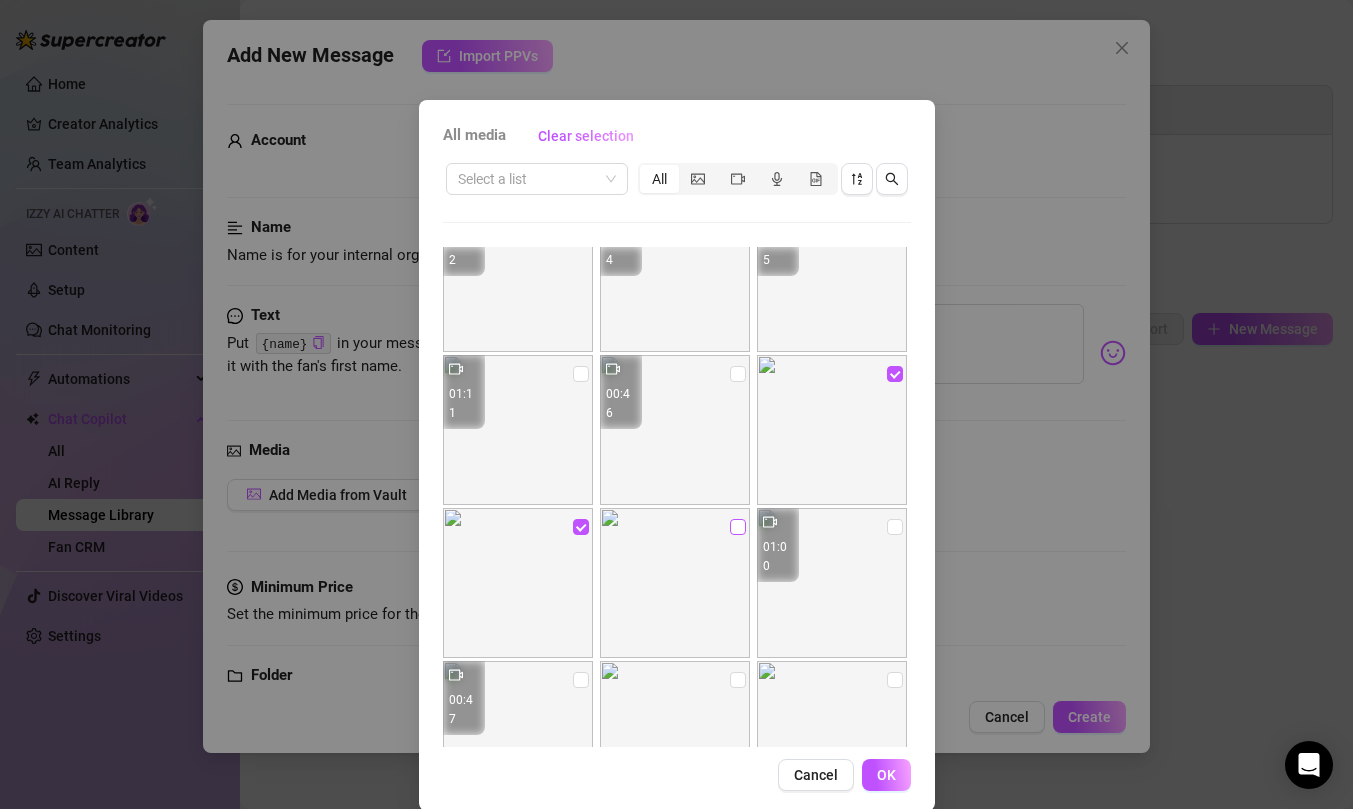 click at bounding box center [738, 527] 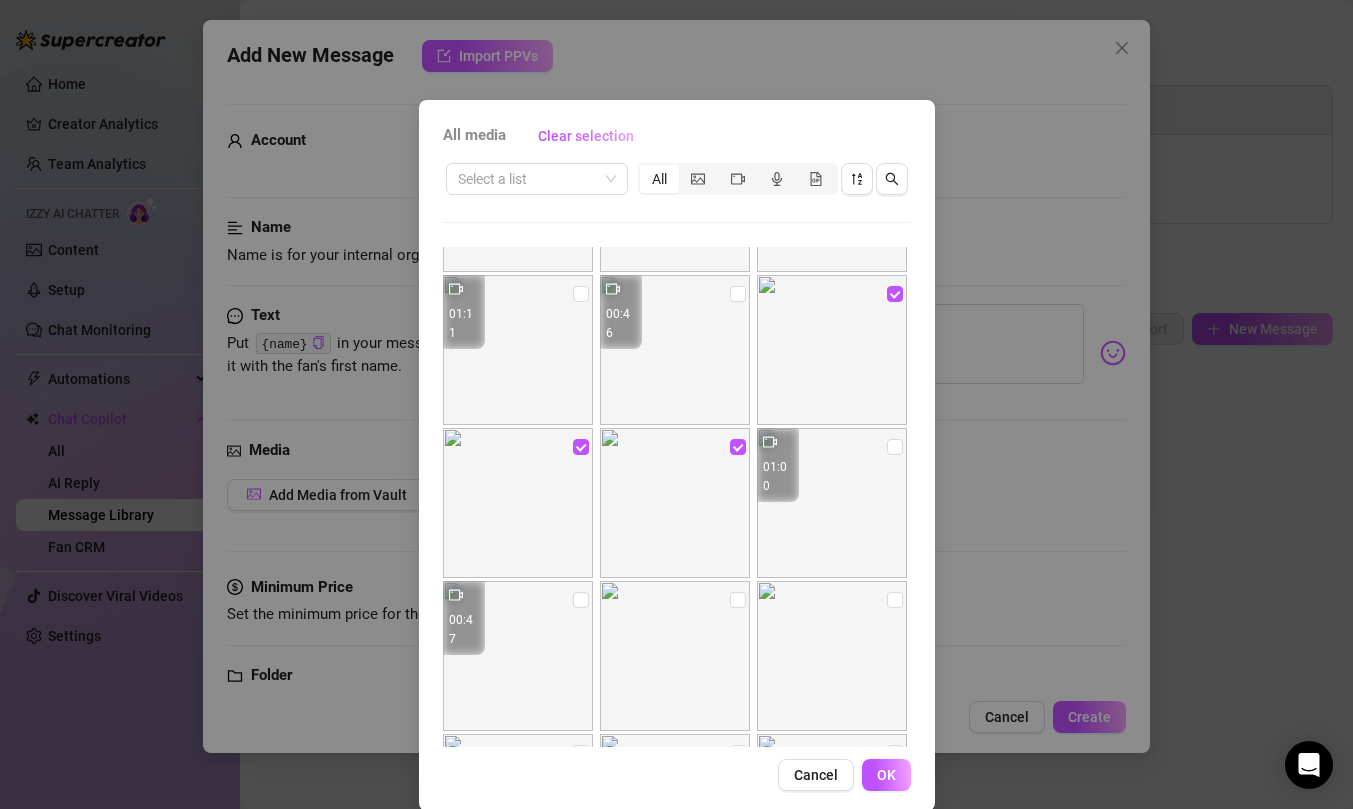 scroll, scrollTop: 282, scrollLeft: 0, axis: vertical 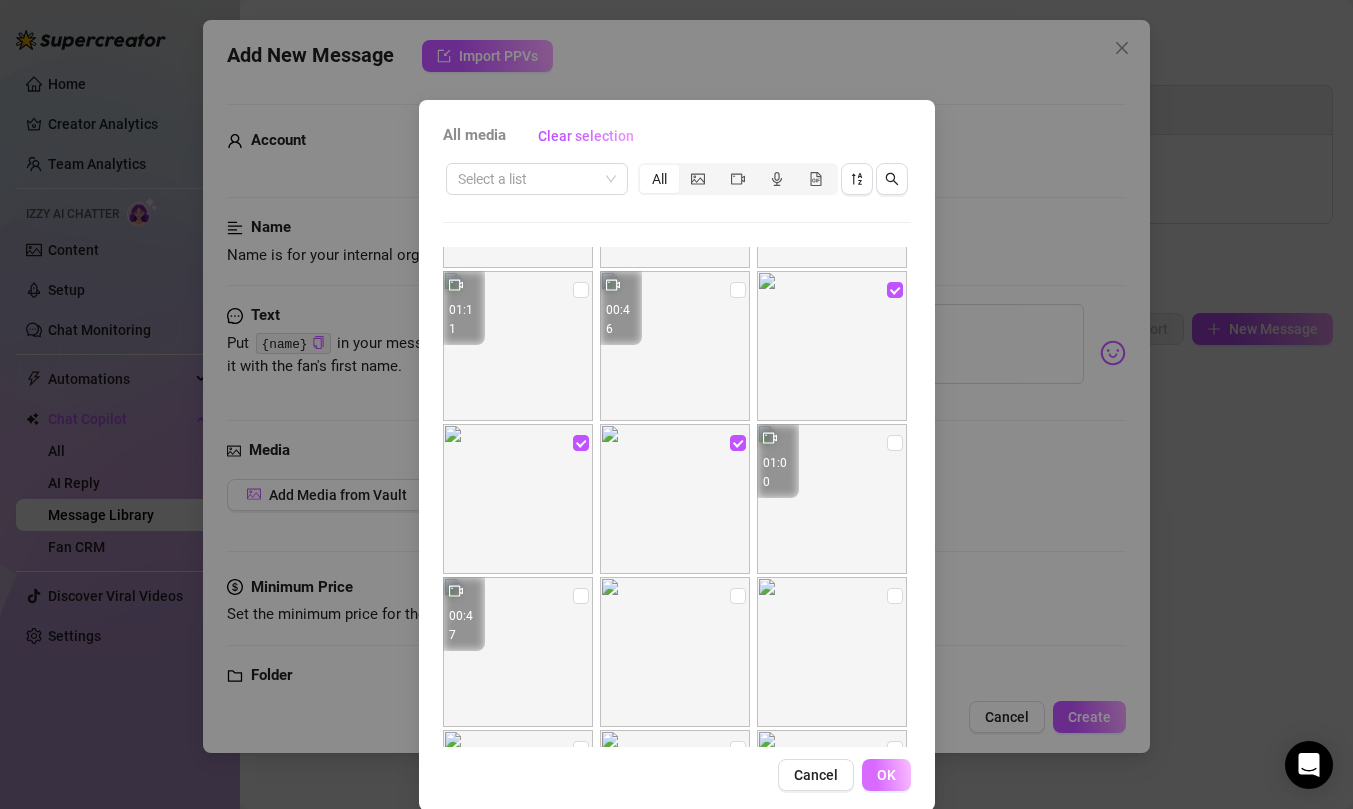click on "OK" at bounding box center [886, 775] 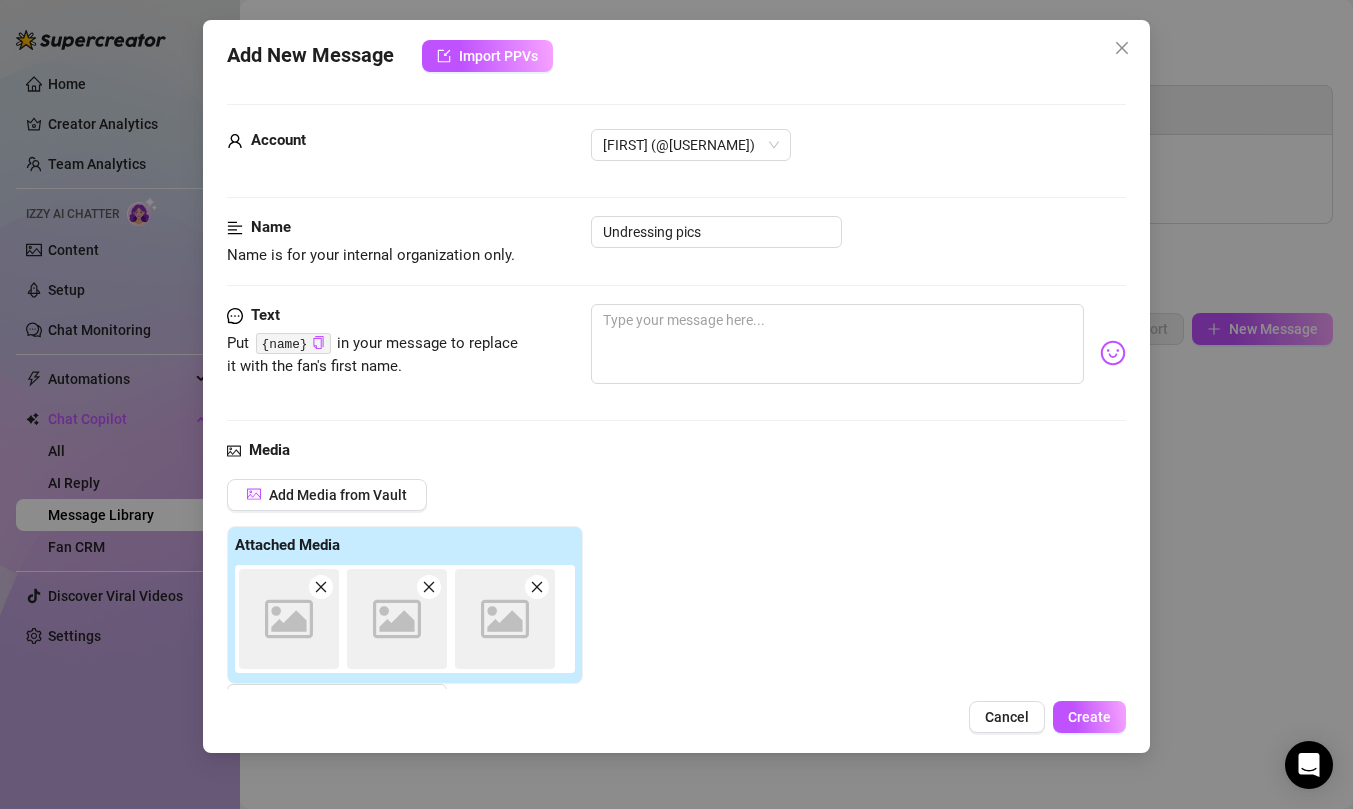 scroll, scrollTop: 7, scrollLeft: 0, axis: vertical 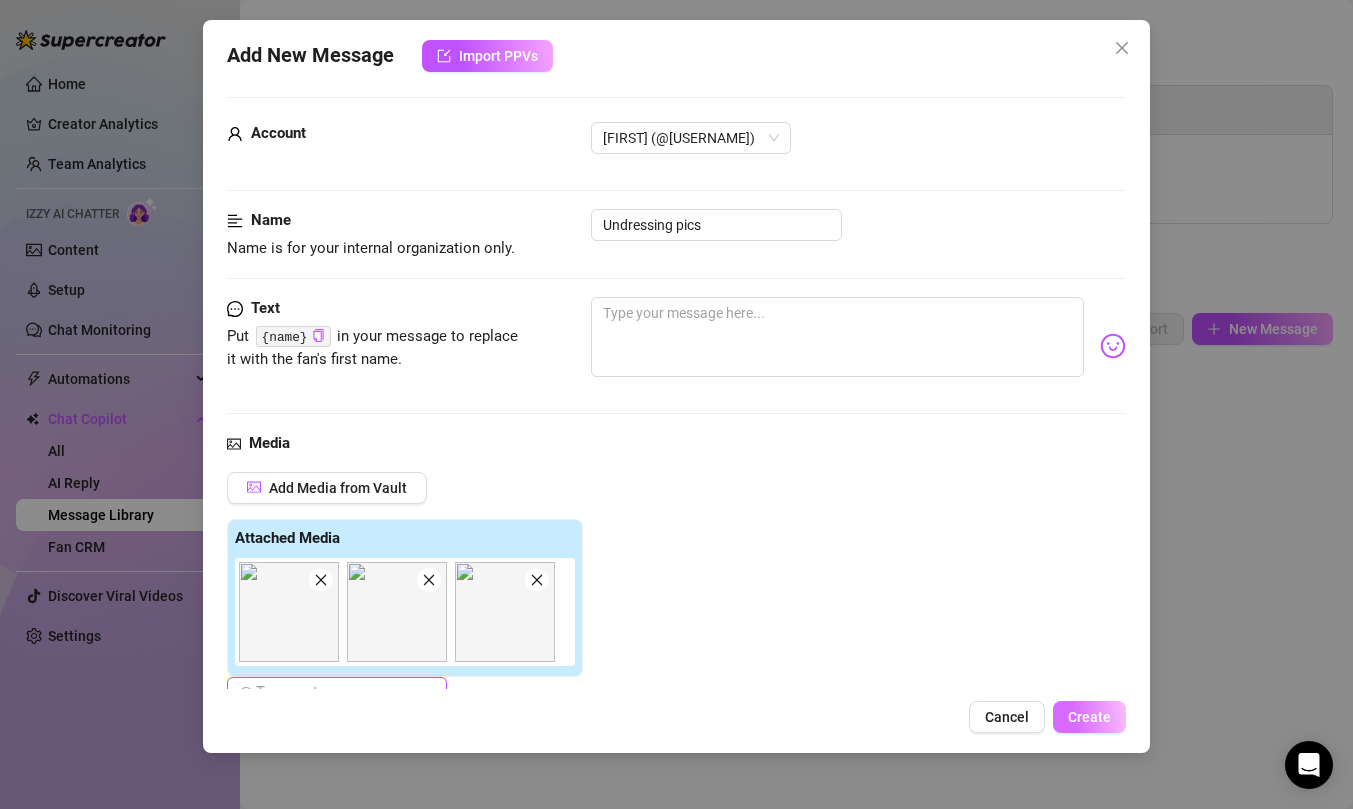 click on "Create" at bounding box center [1089, 717] 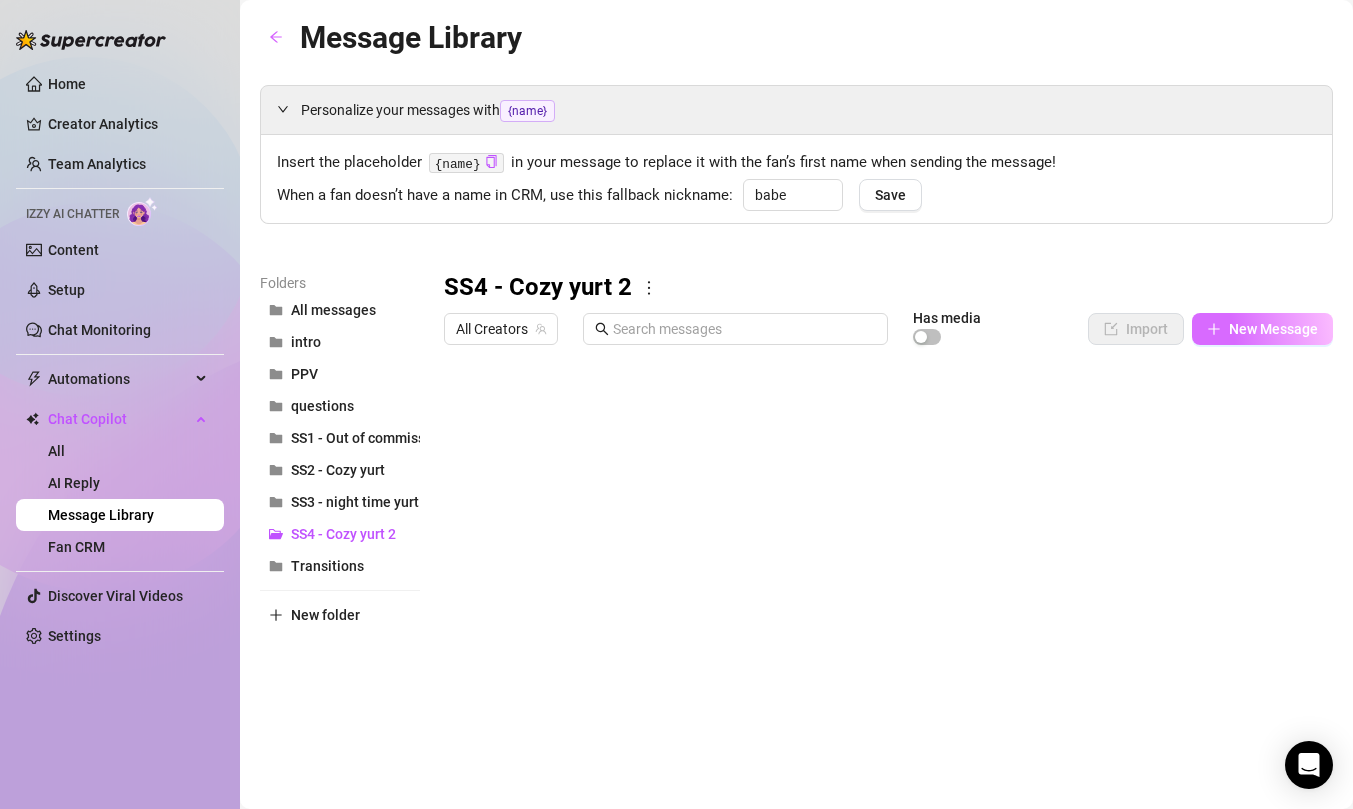click on "New Message" at bounding box center (1262, 329) 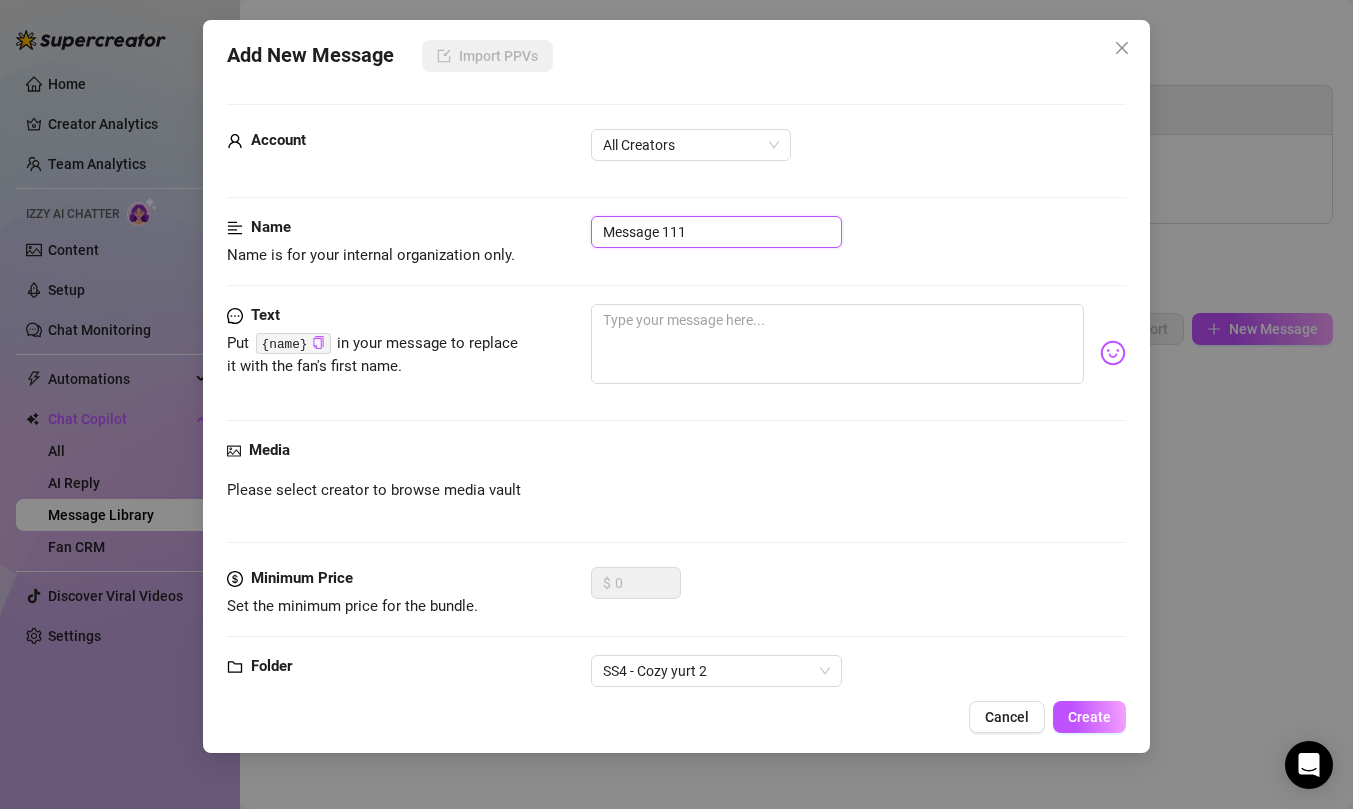click on "Message 111" at bounding box center [716, 232] 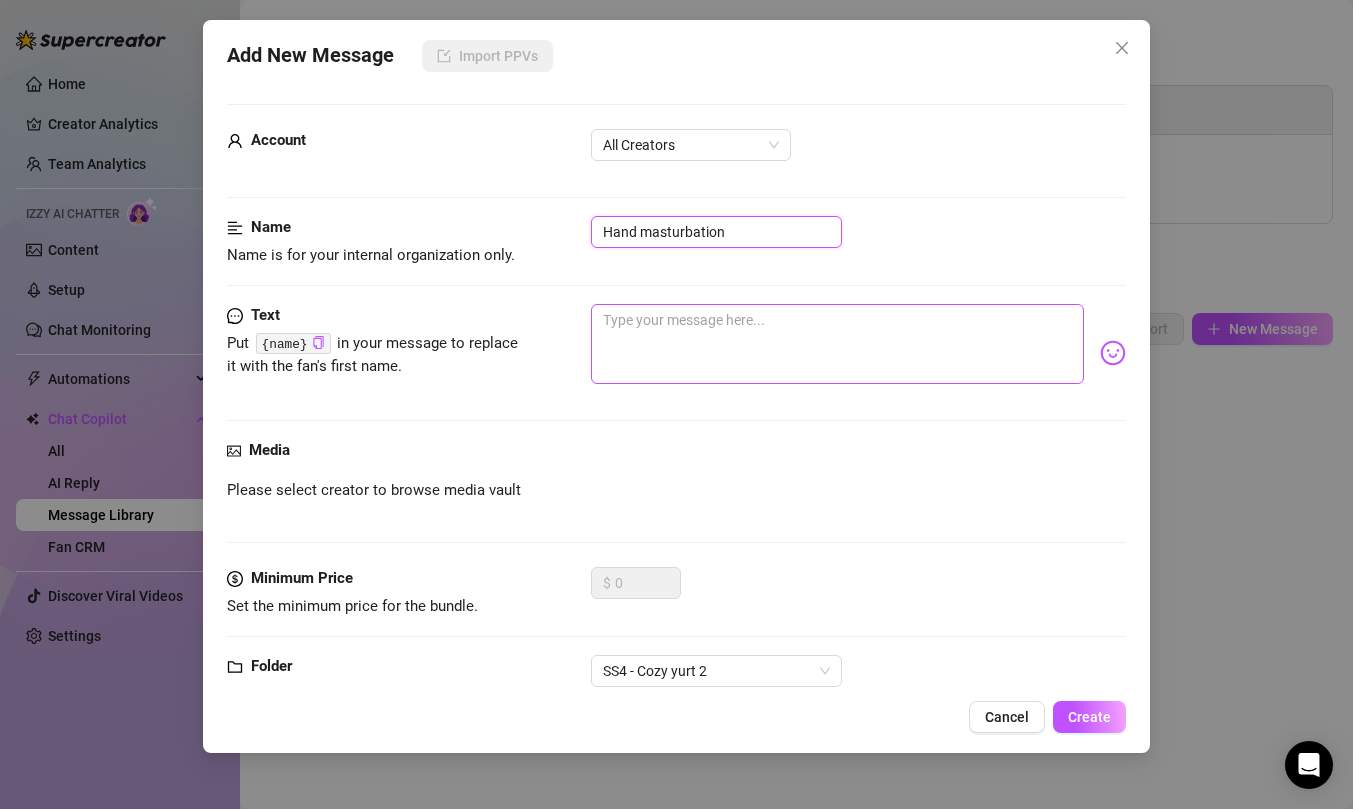 type on "Hand masturbation" 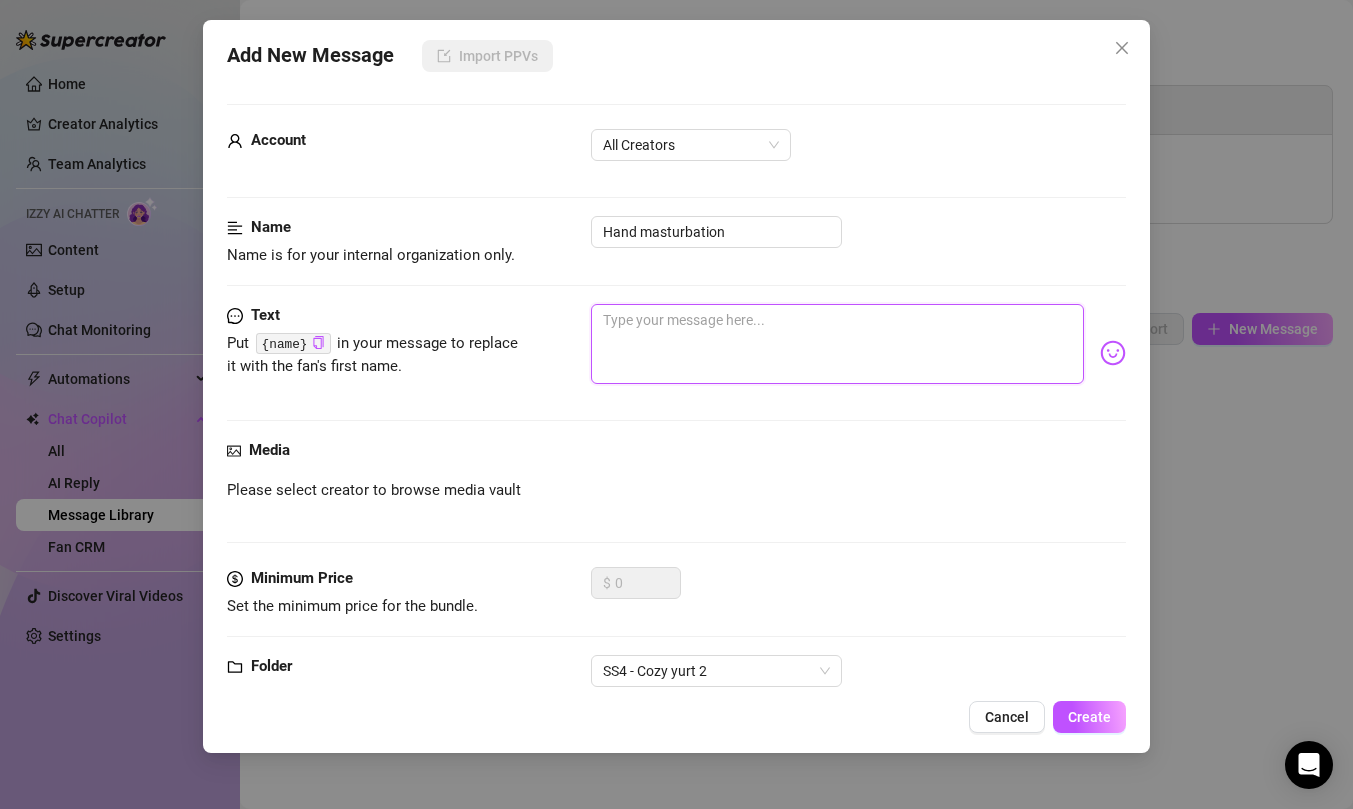 click at bounding box center (837, 344) 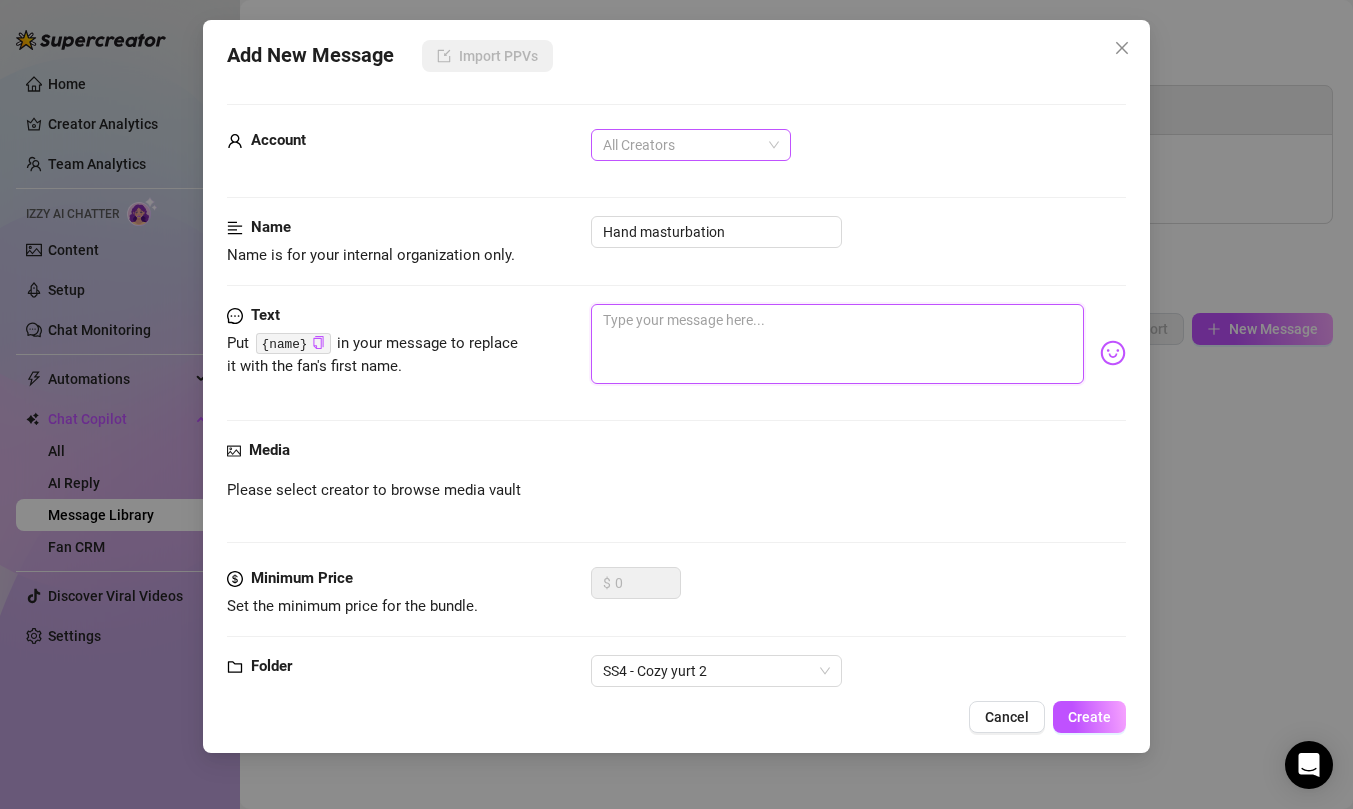 click on "All Creators" at bounding box center [691, 145] 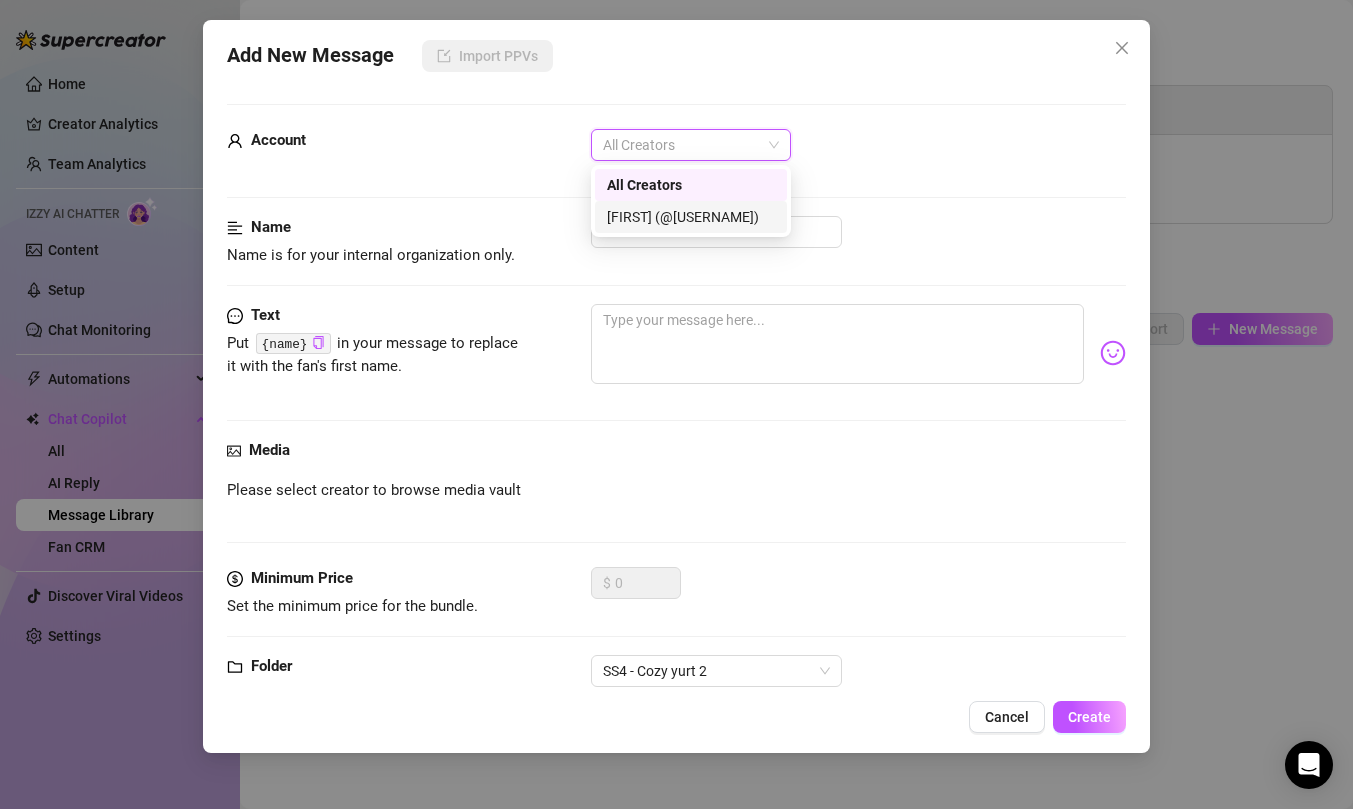 click on "[FIRST] (@[USERNAME])" at bounding box center [691, 217] 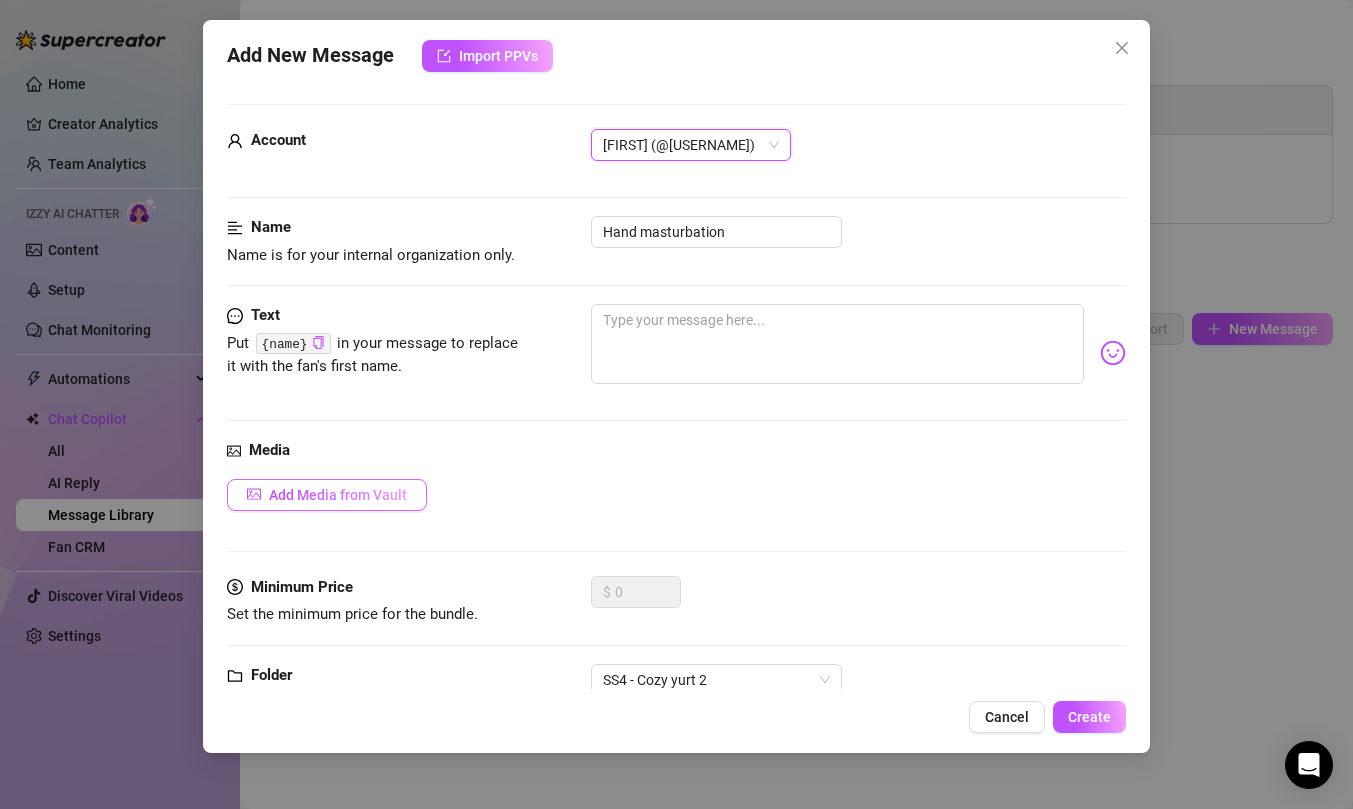 click on "Add Media from Vault" at bounding box center [338, 495] 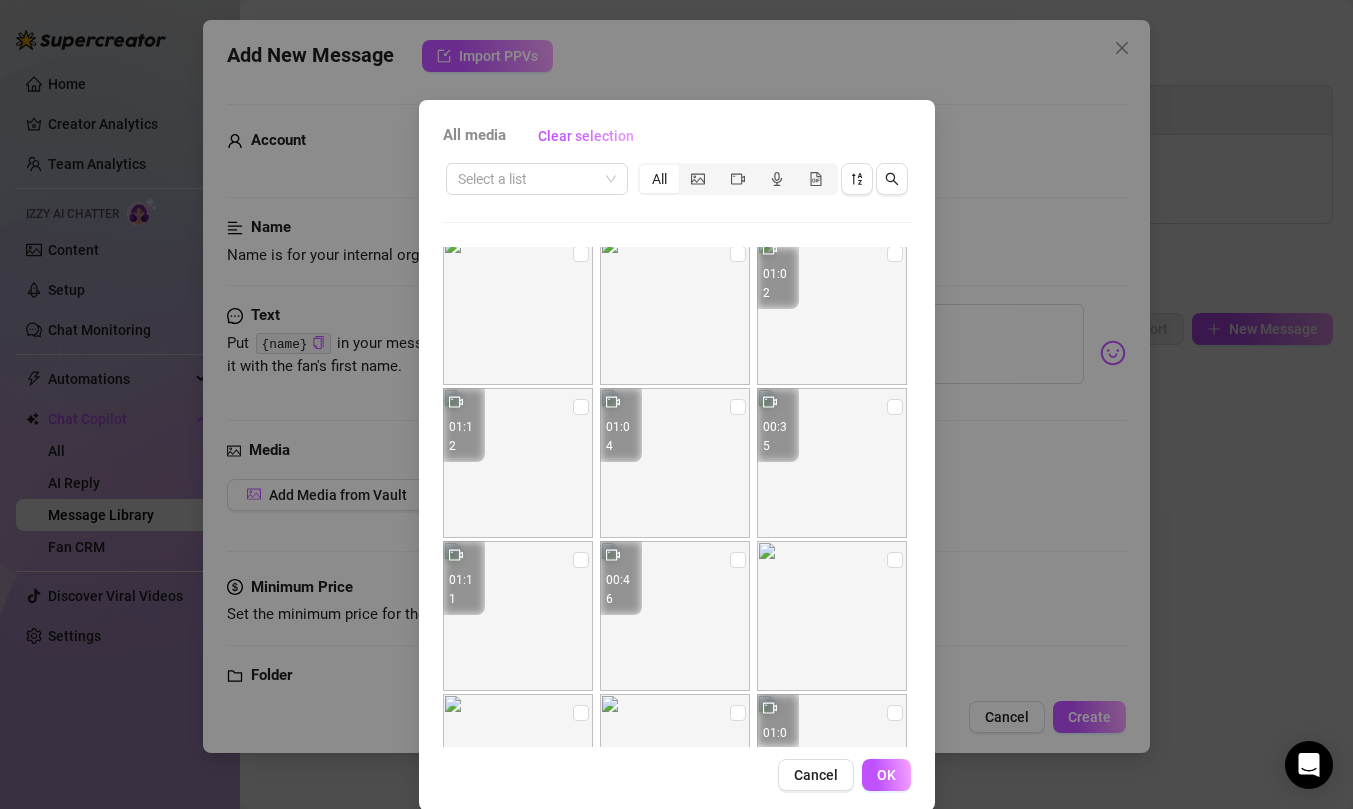 scroll, scrollTop: 0, scrollLeft: 0, axis: both 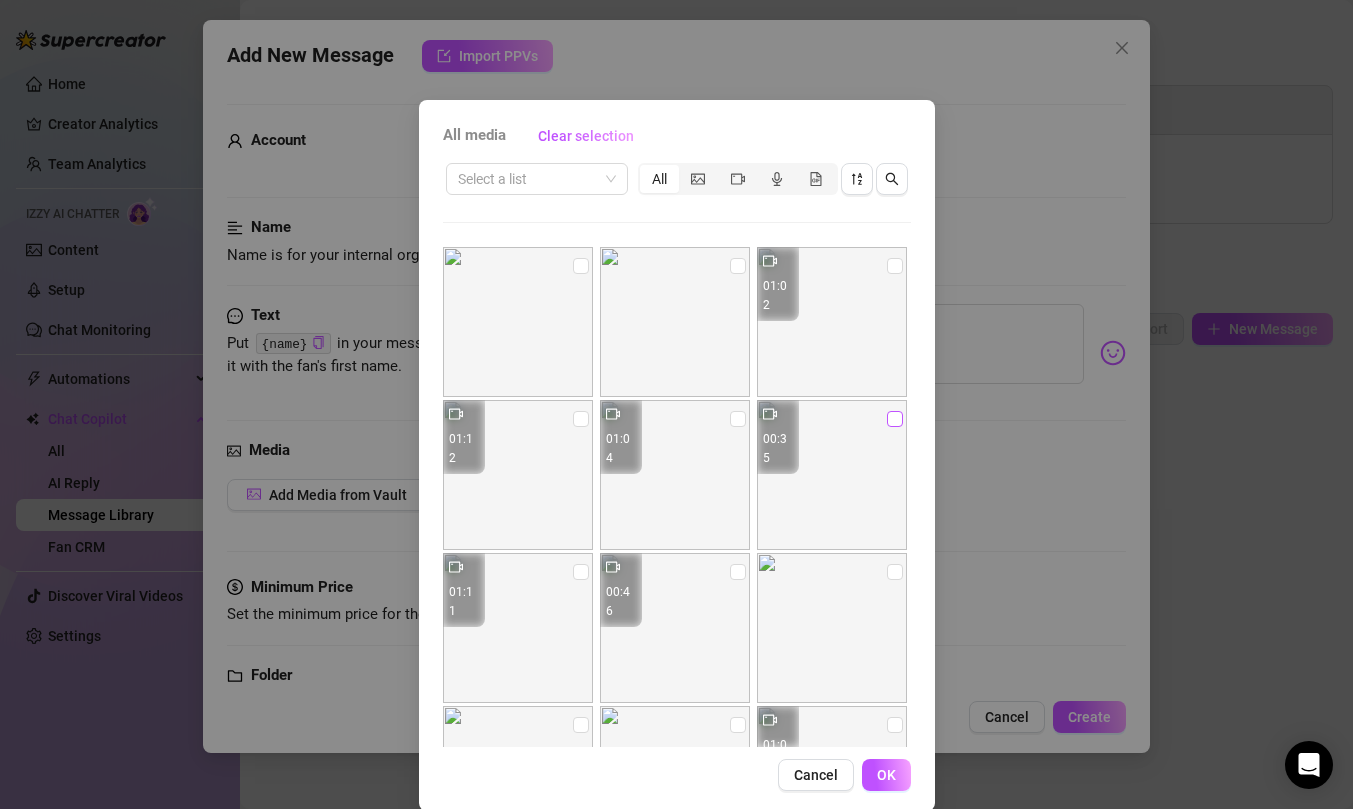 click at bounding box center (895, 419) 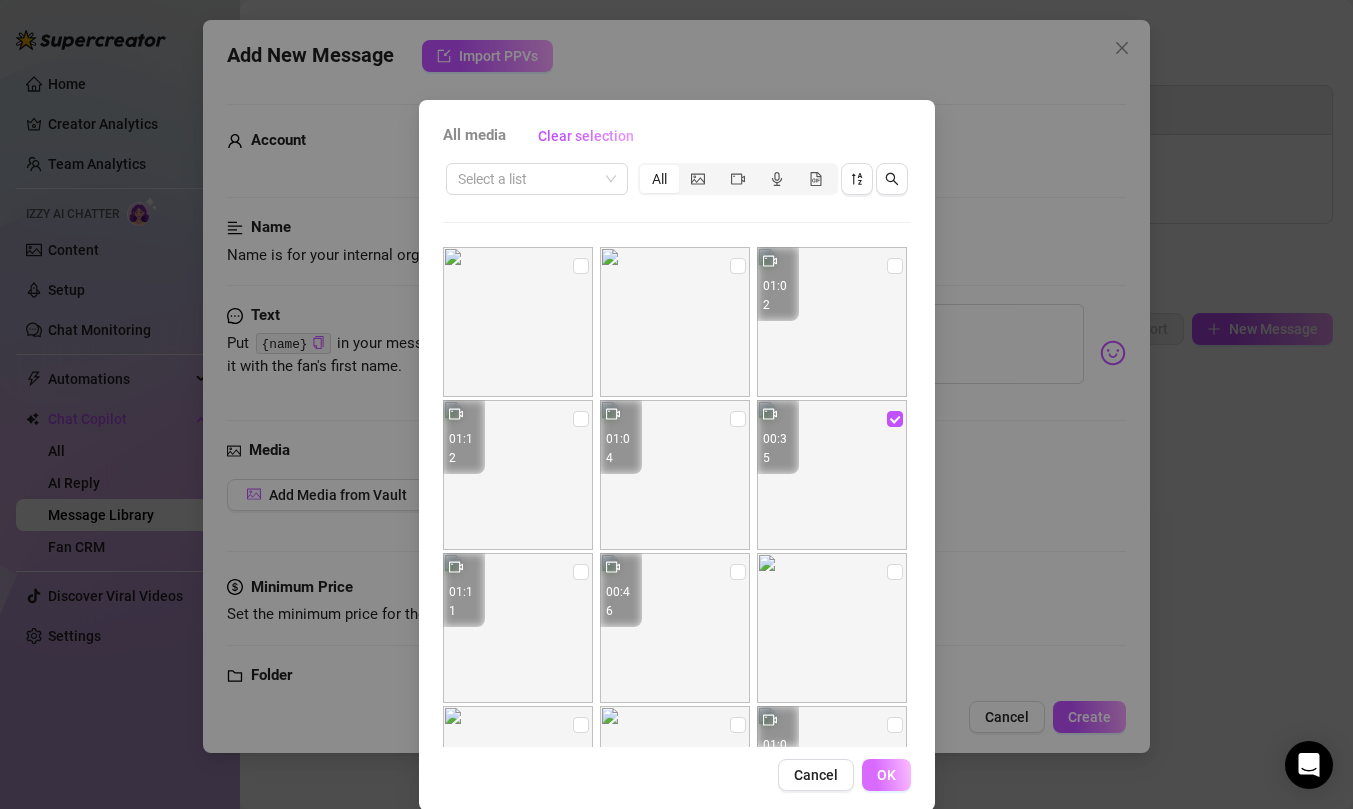 click on "OK" at bounding box center [886, 775] 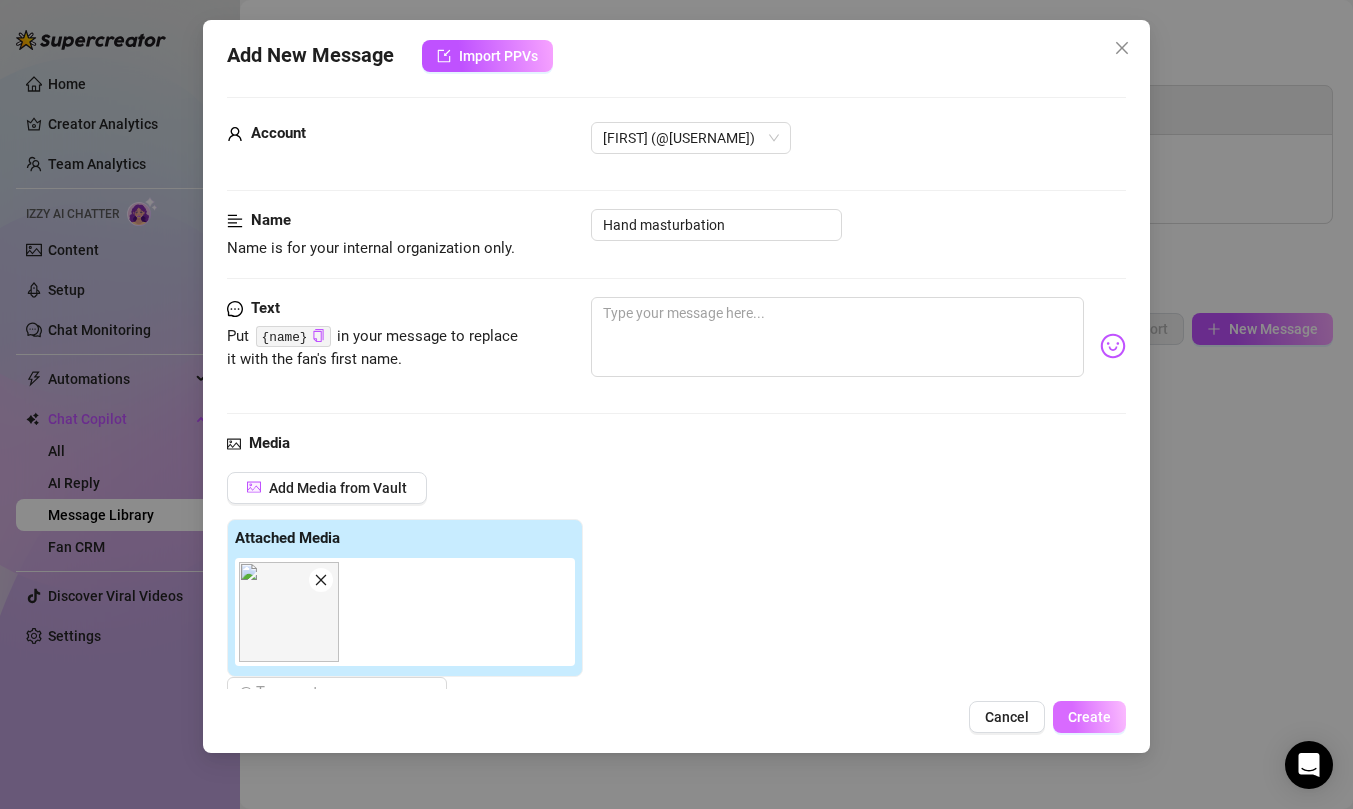 click on "Create" at bounding box center [1089, 717] 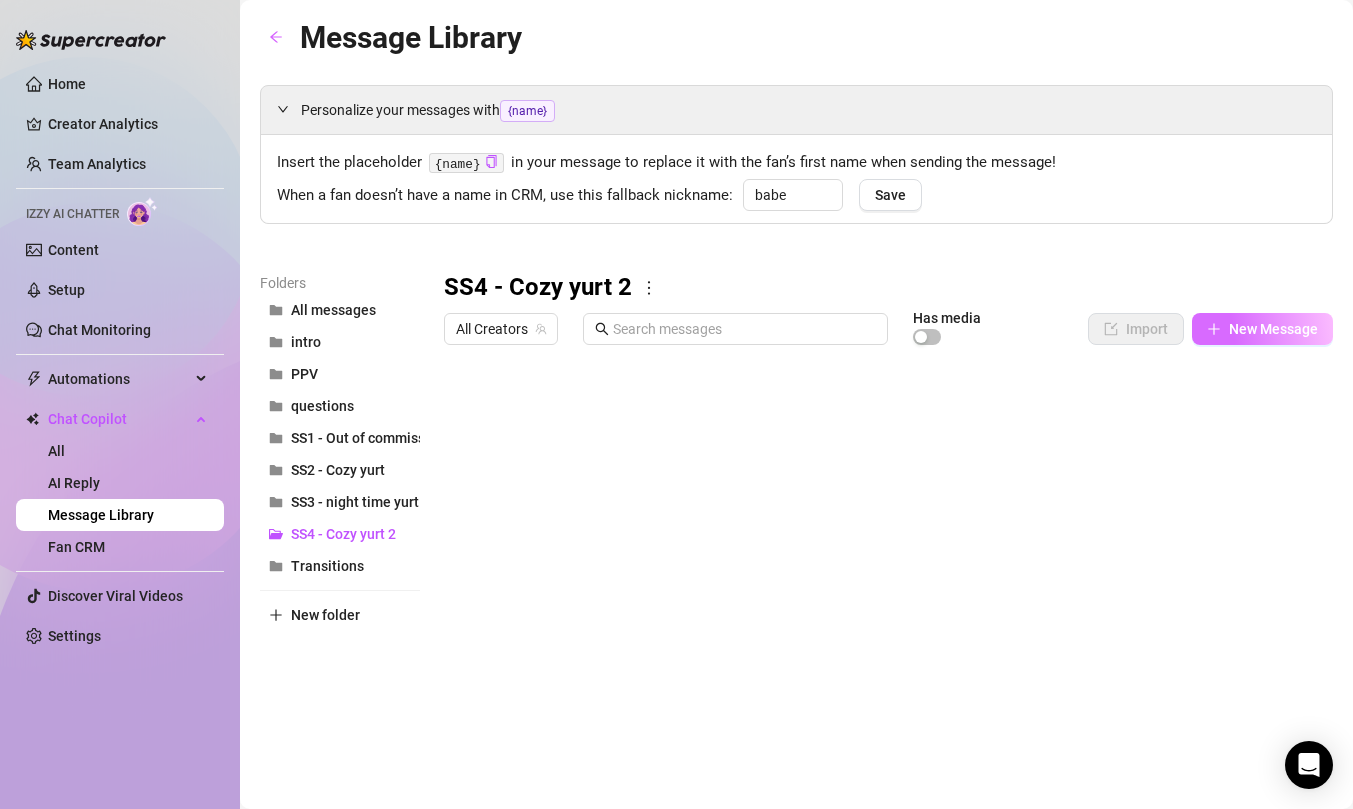 click on "New Message" at bounding box center [1273, 329] 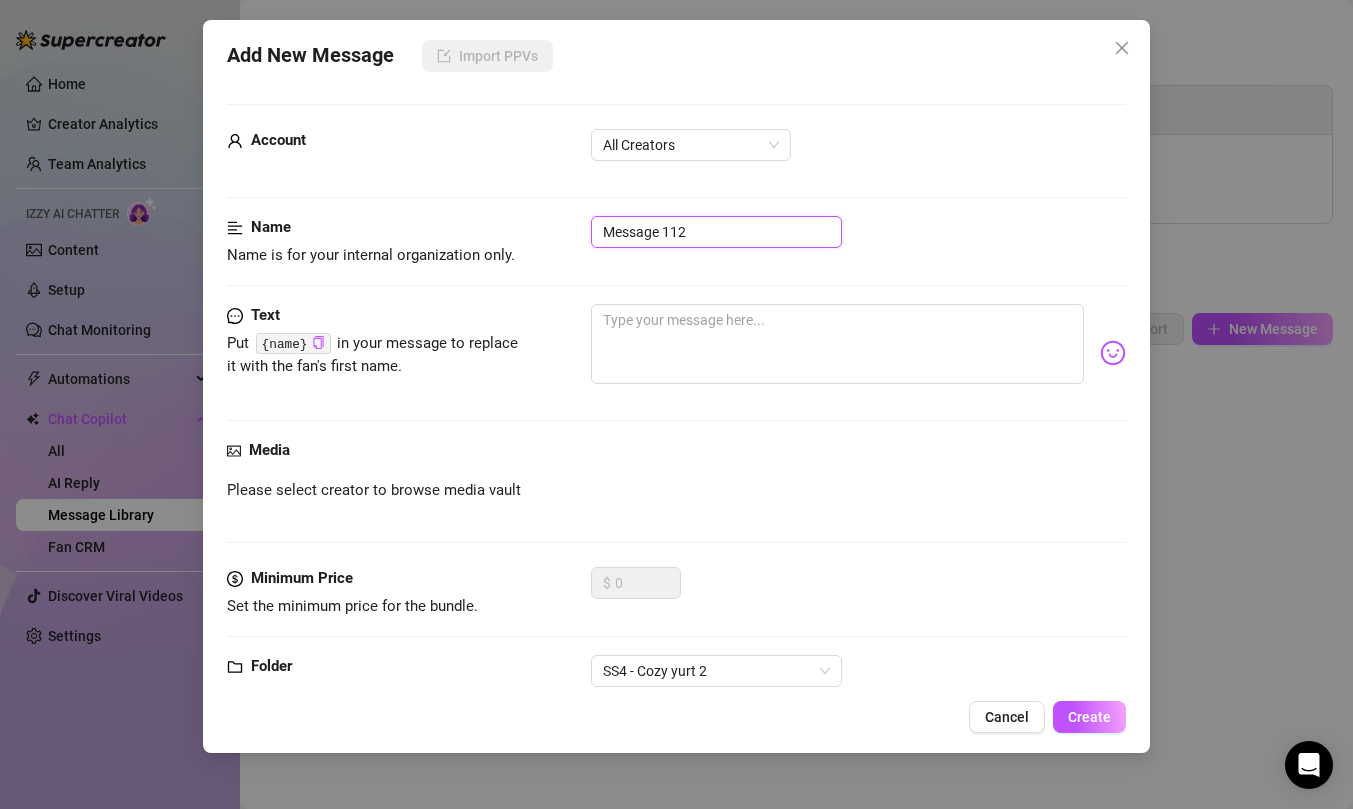 click on "Message 112" at bounding box center [716, 232] 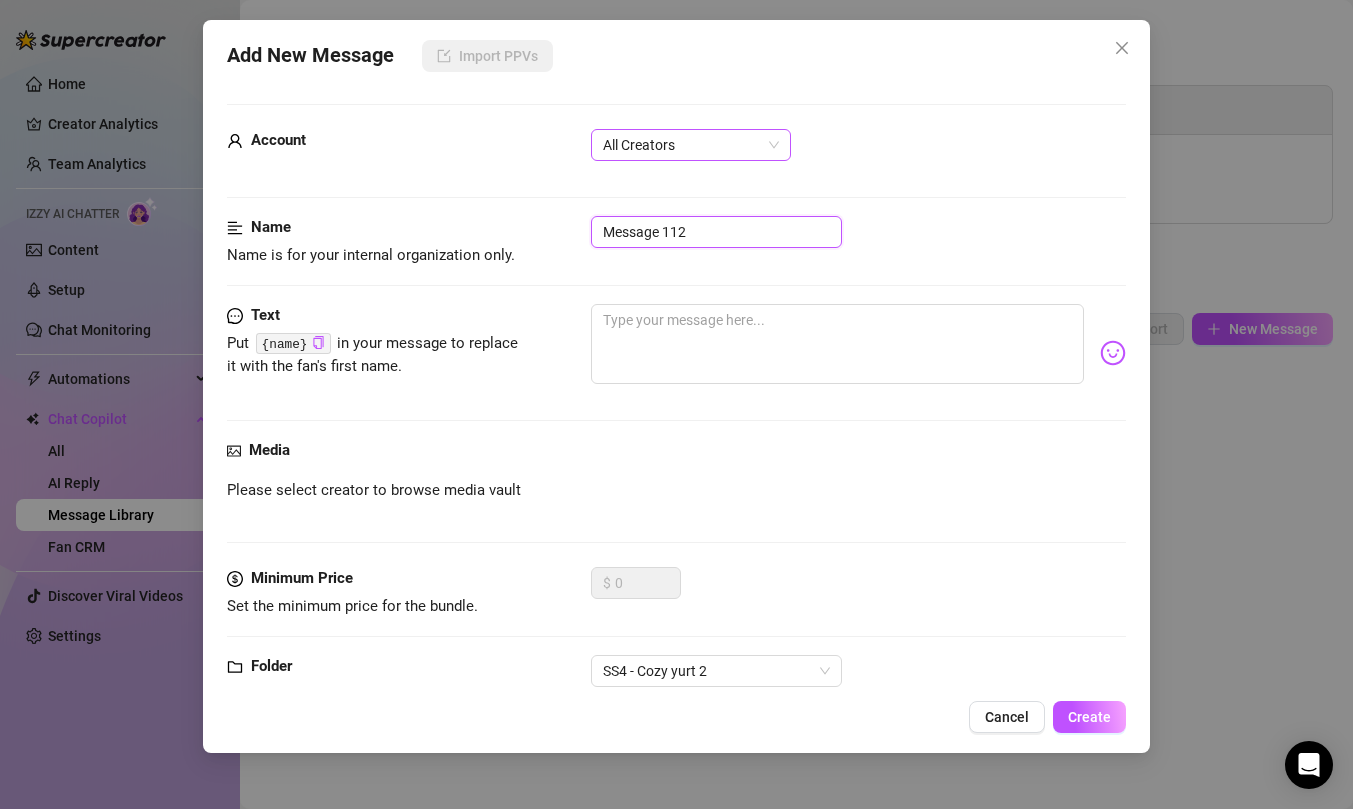 click on "All Creators" at bounding box center (691, 145) 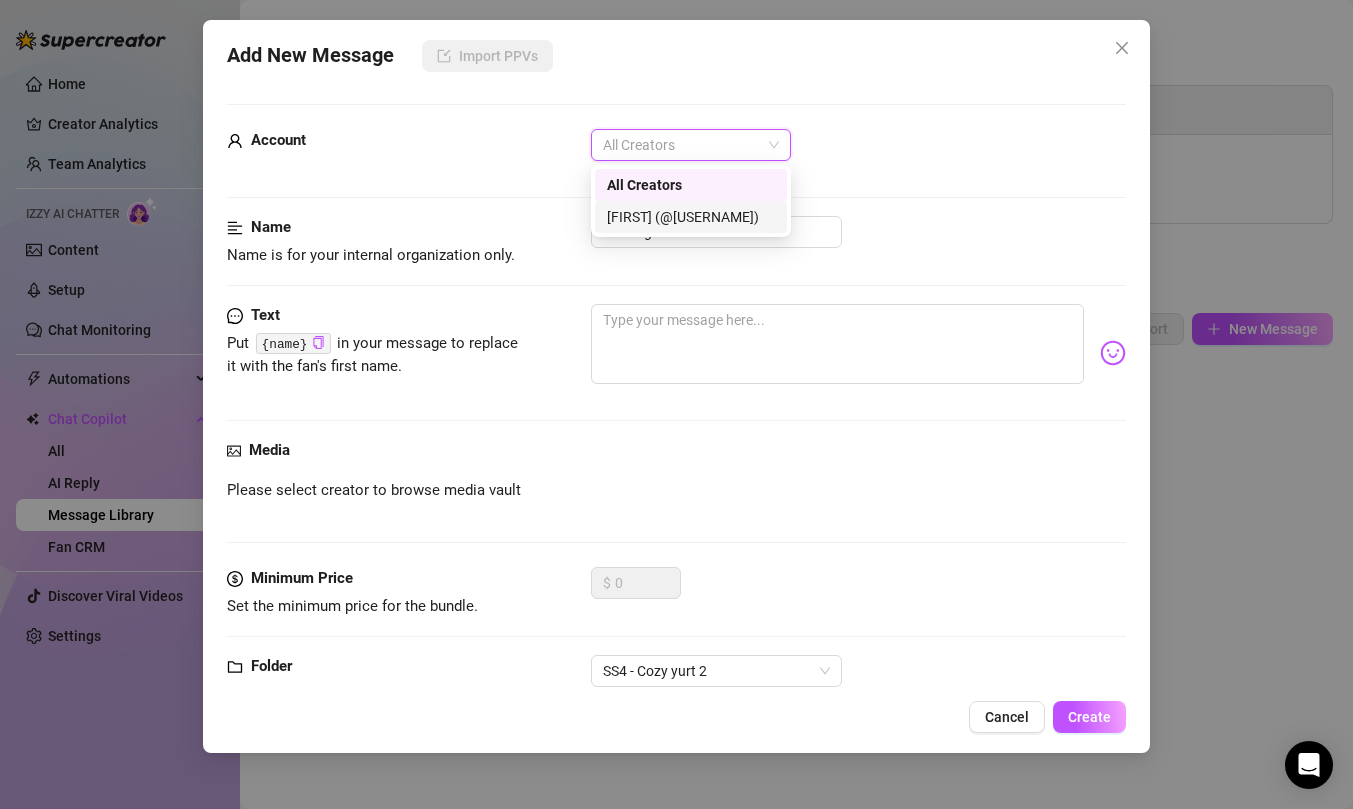 click on "[FIRST] (@[USERNAME])" at bounding box center [691, 217] 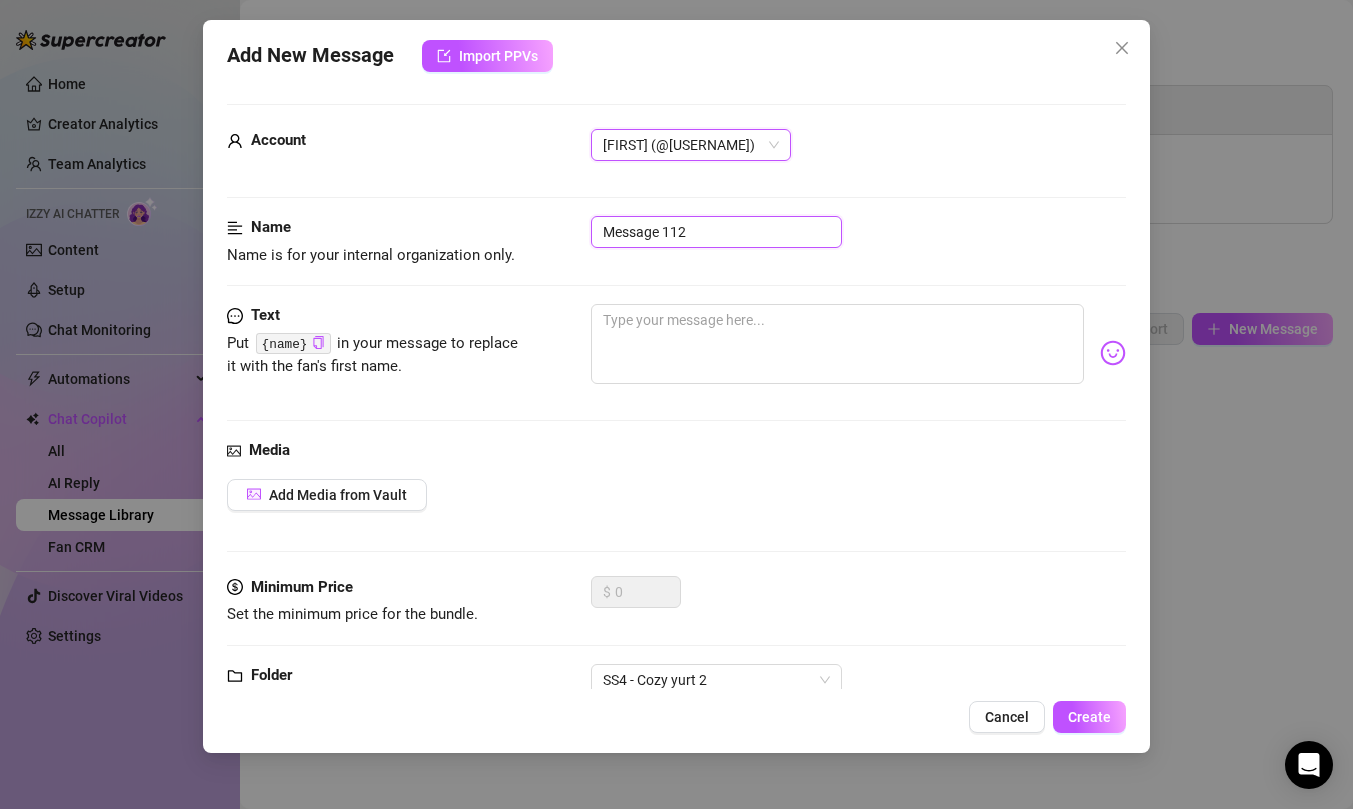 click on "Message 112" at bounding box center (716, 232) 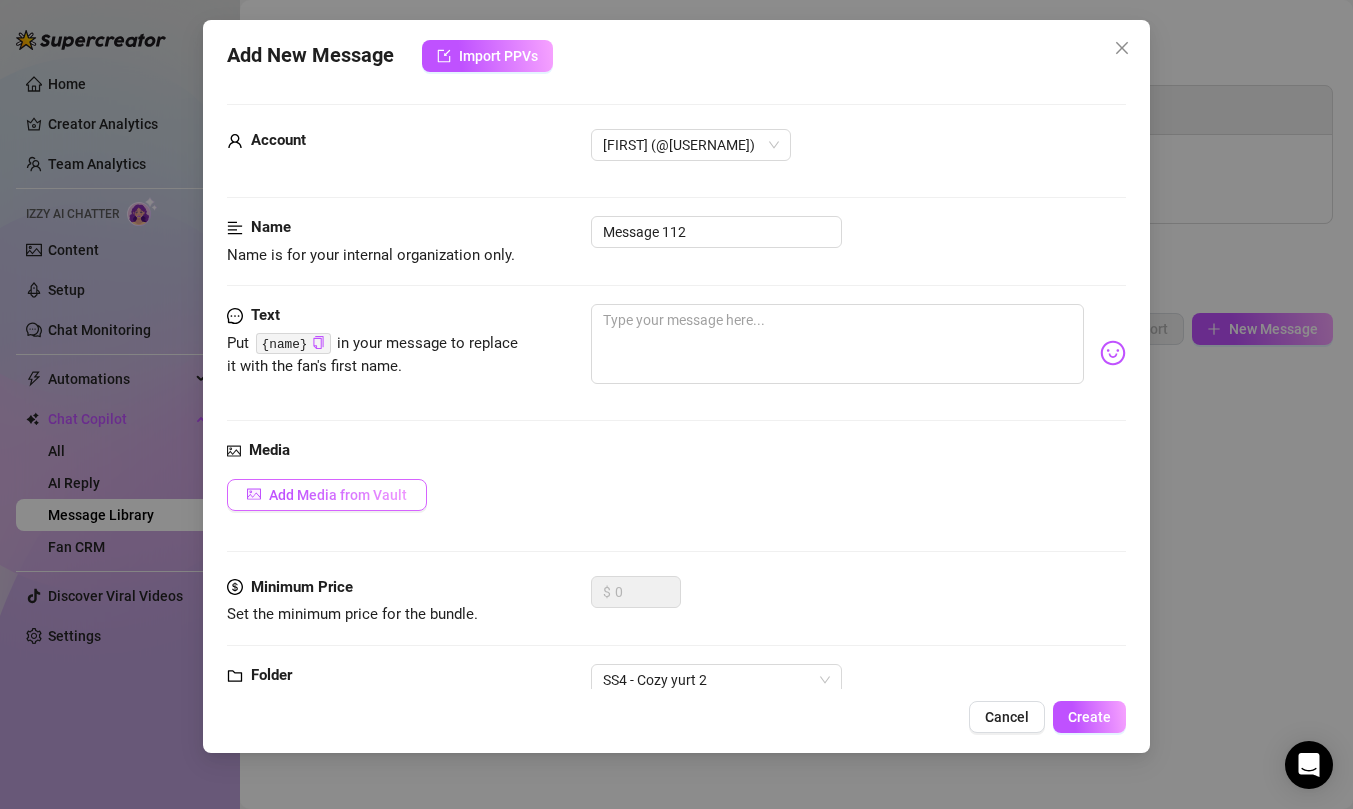 click on "Add Media from Vault" at bounding box center [338, 495] 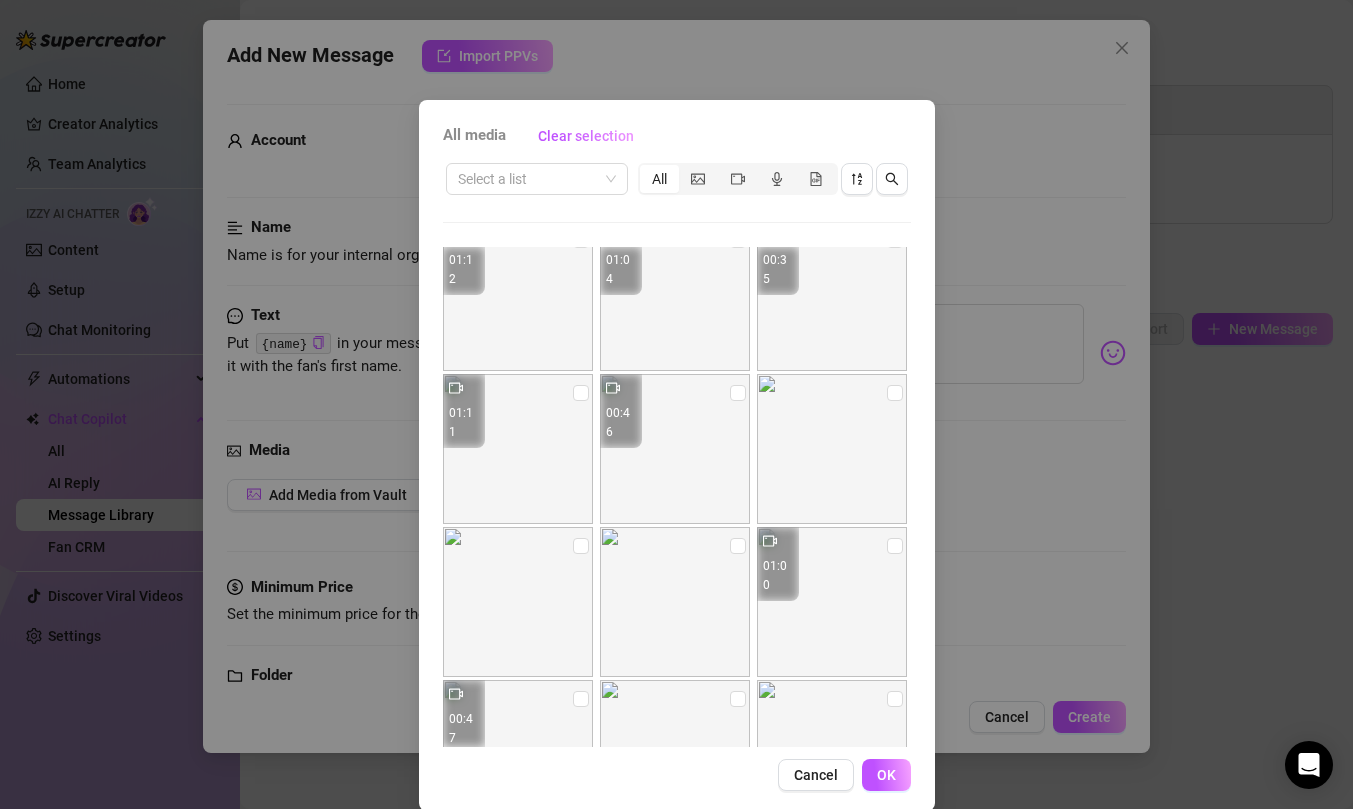 scroll, scrollTop: 184, scrollLeft: 0, axis: vertical 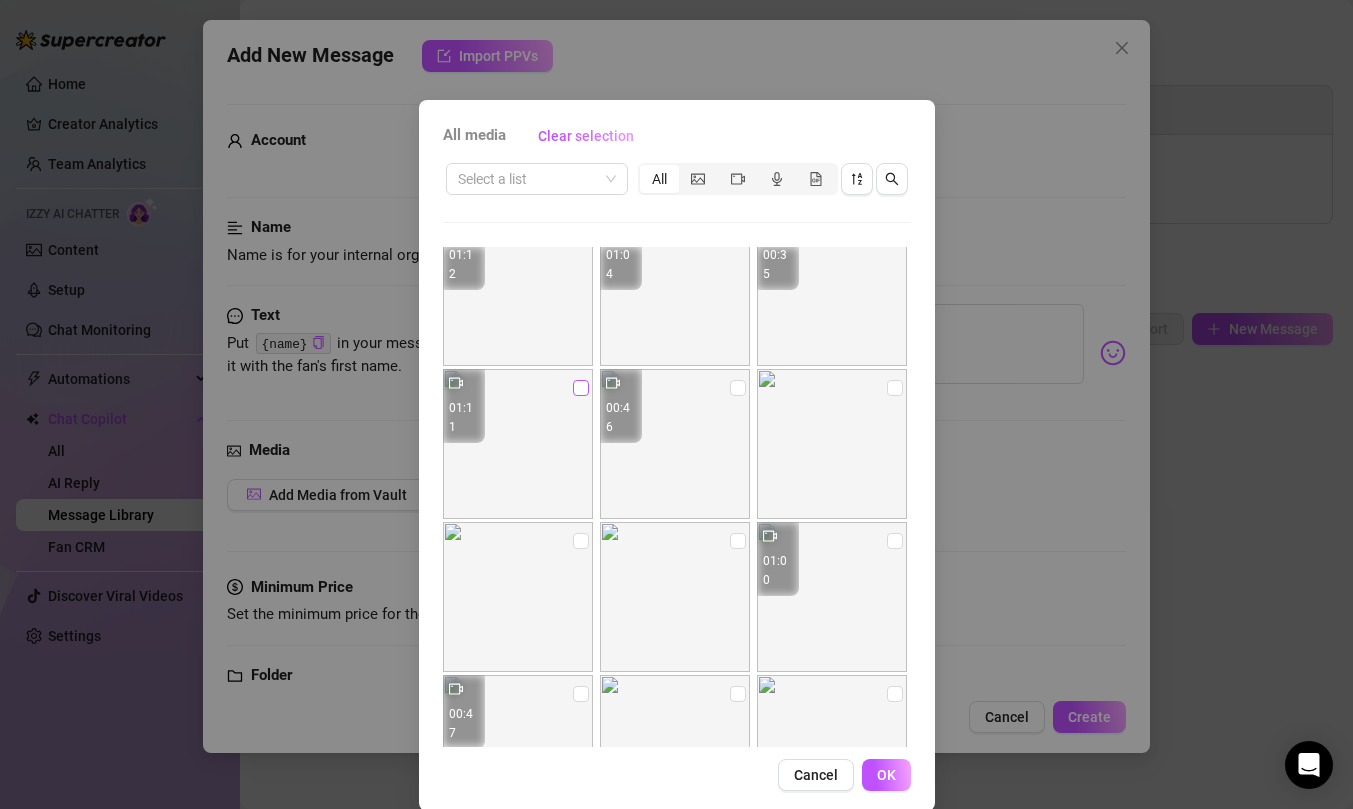 click at bounding box center [581, 388] 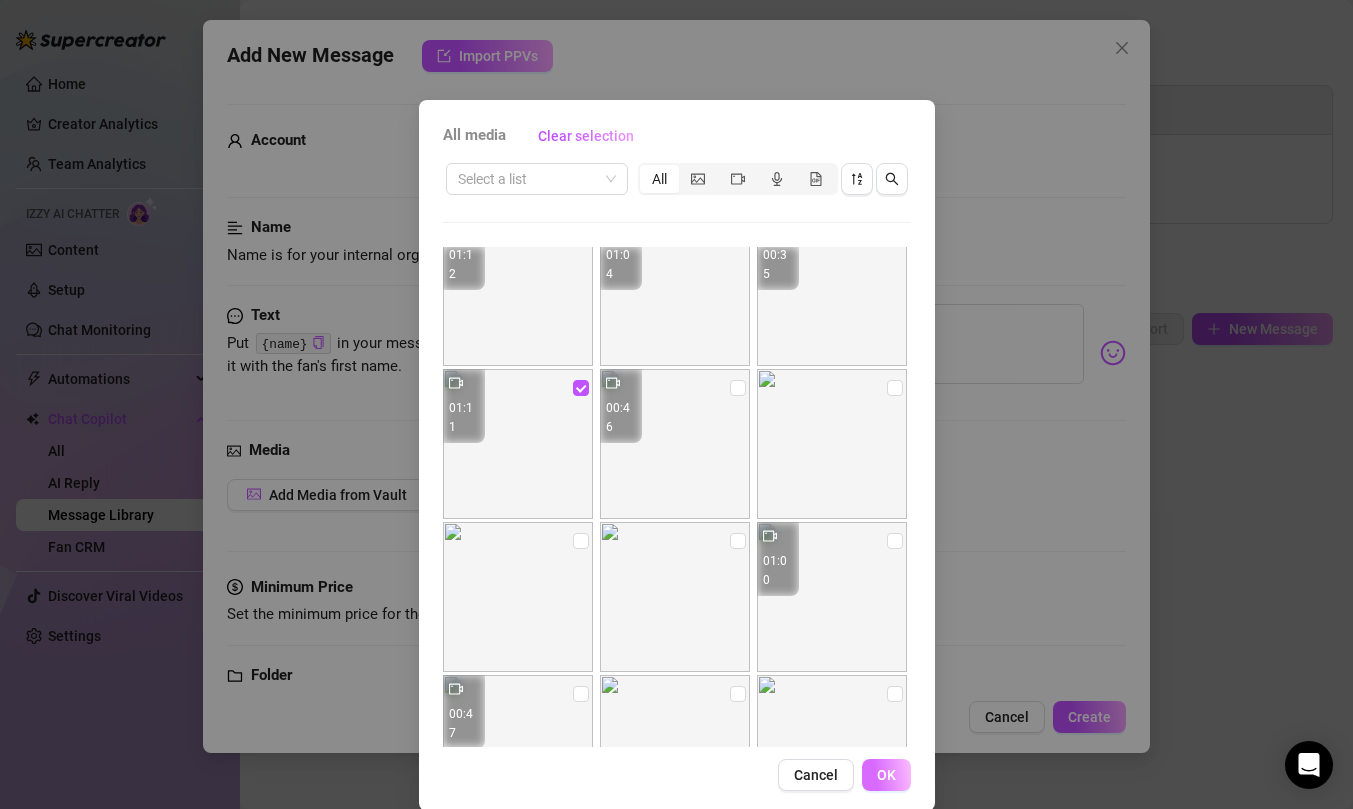click on "OK" at bounding box center (886, 775) 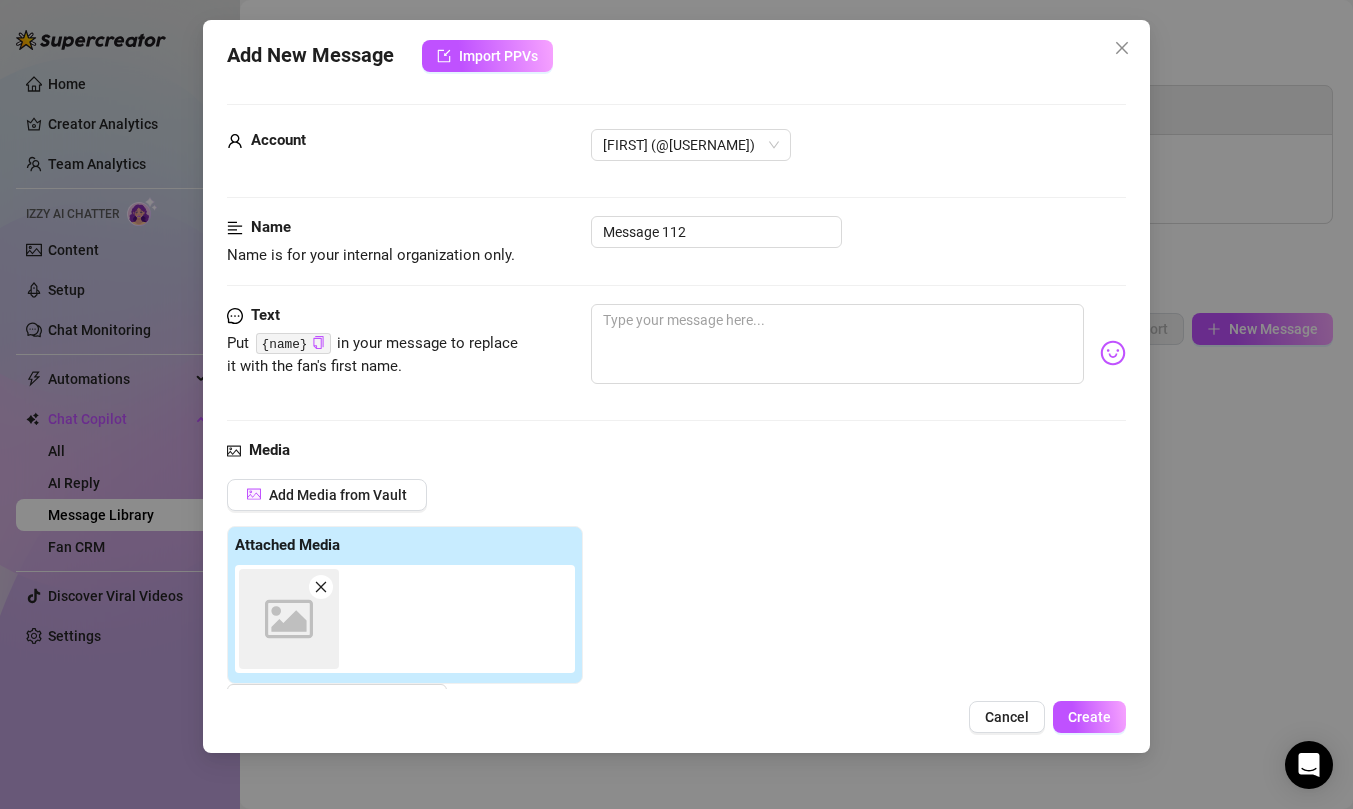 scroll, scrollTop: 7, scrollLeft: 0, axis: vertical 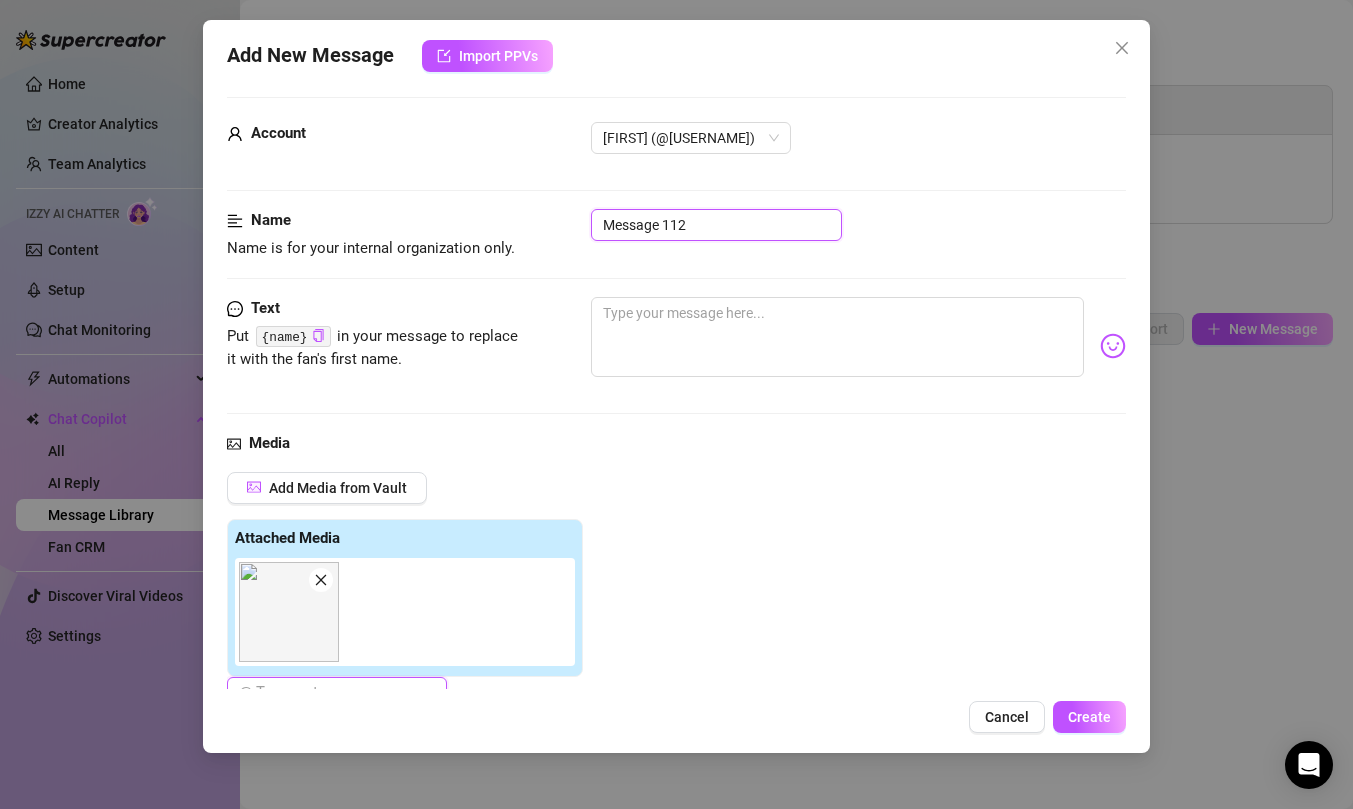 click on "Message 112" at bounding box center [716, 225] 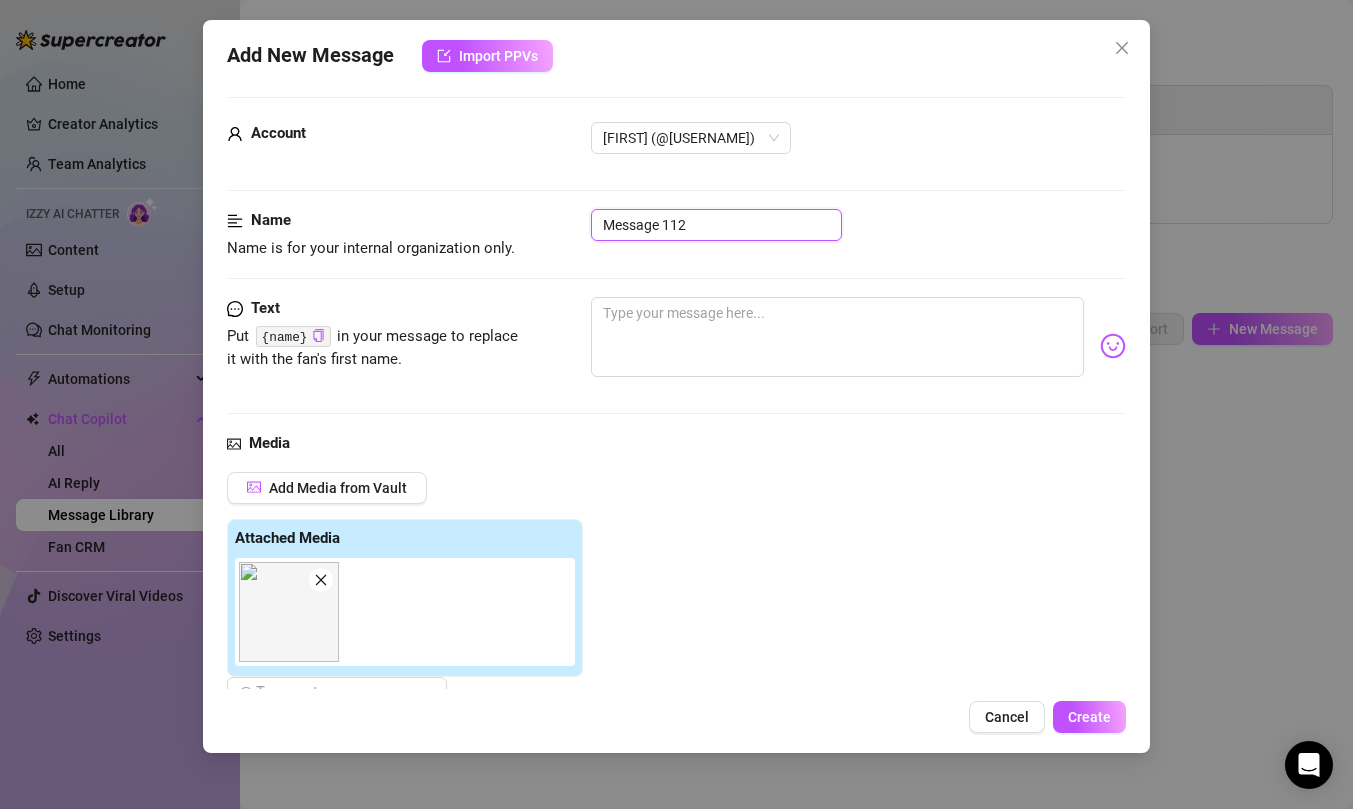click on "Message 112" at bounding box center (716, 225) 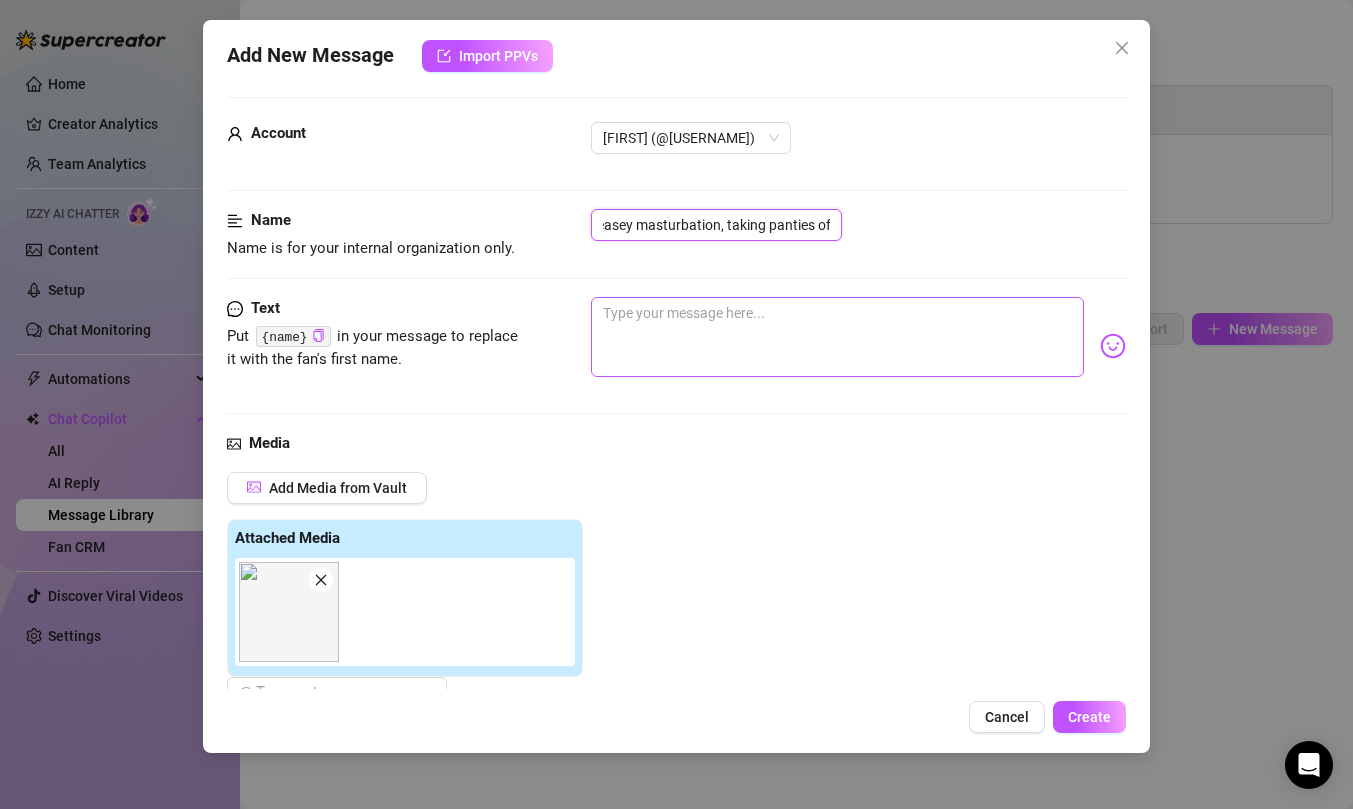 scroll, scrollTop: 0, scrollLeft: 18, axis: horizontal 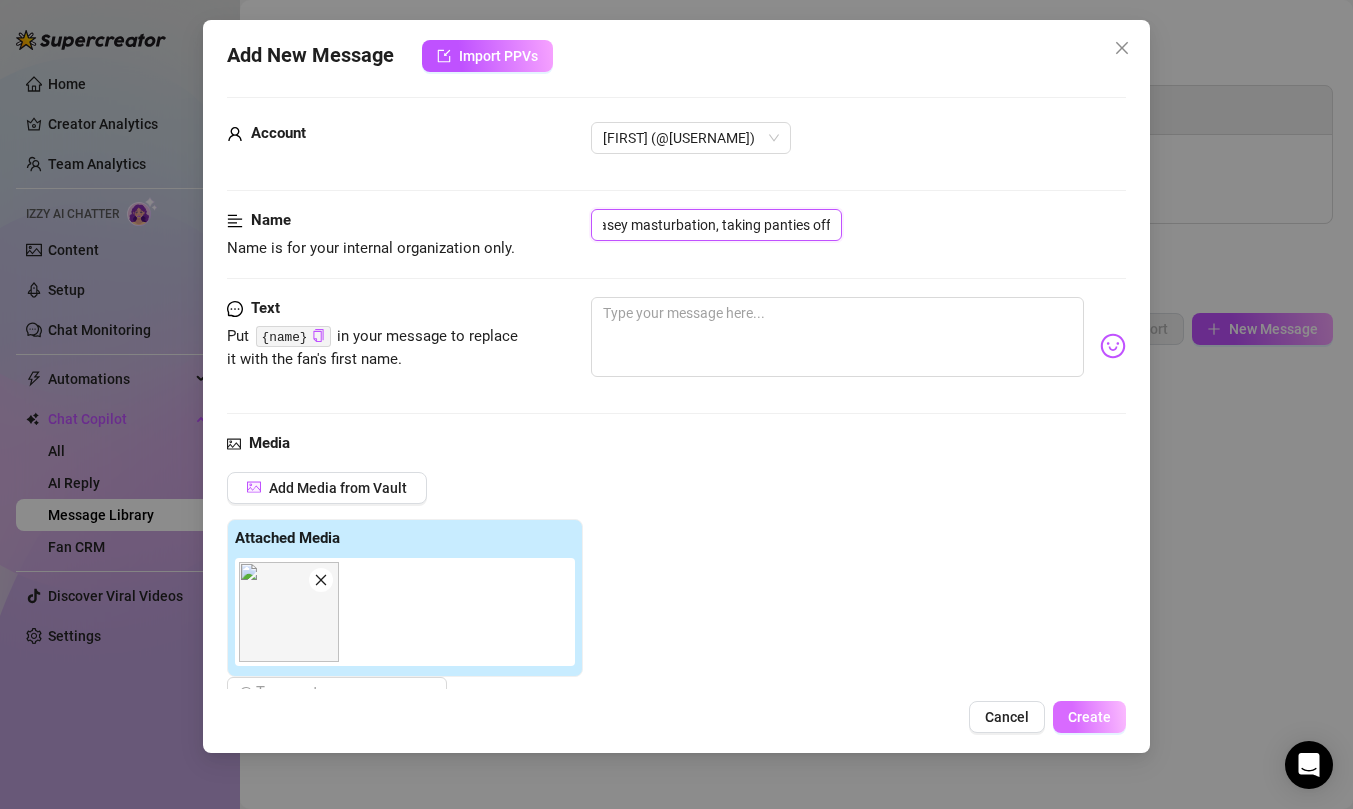 type on "Teasey masturbation, taking panties off" 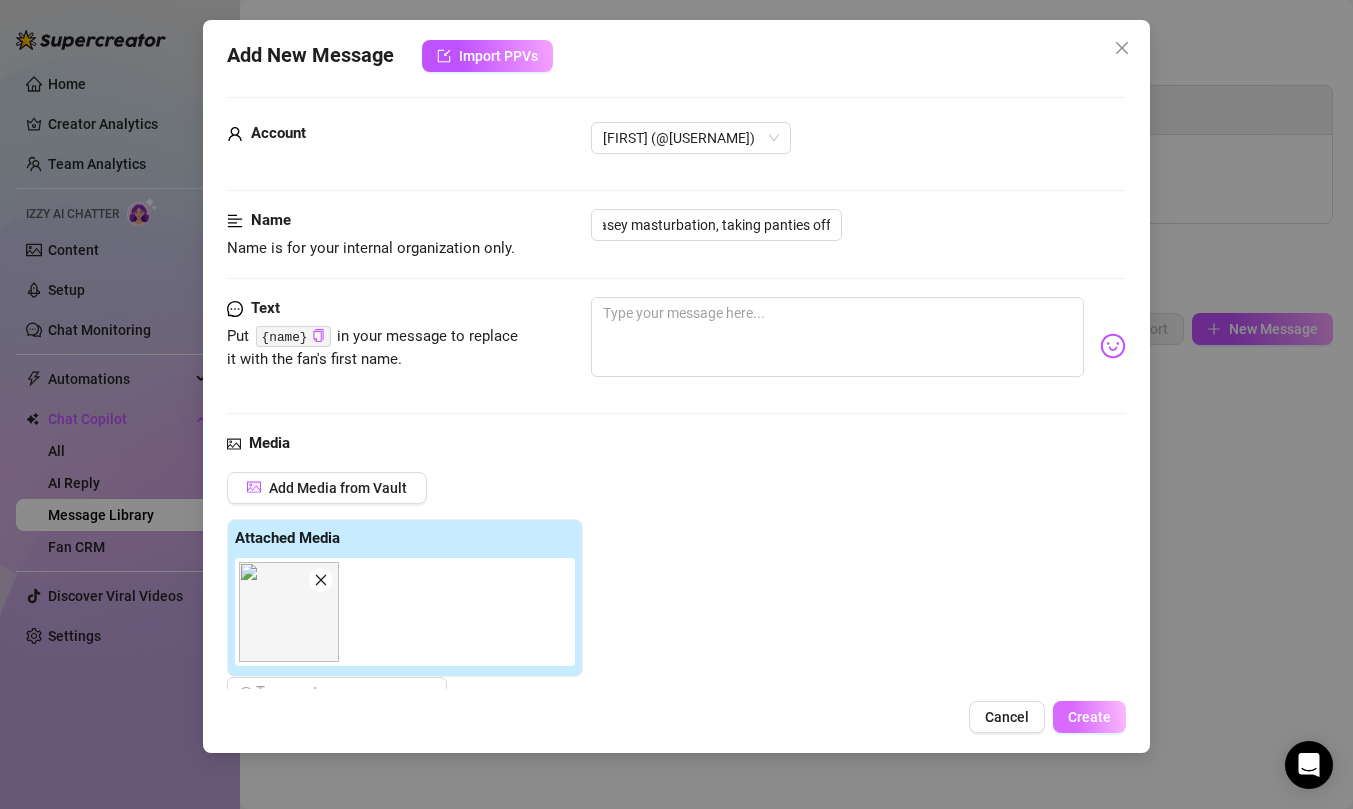 click on "Create" at bounding box center [1089, 717] 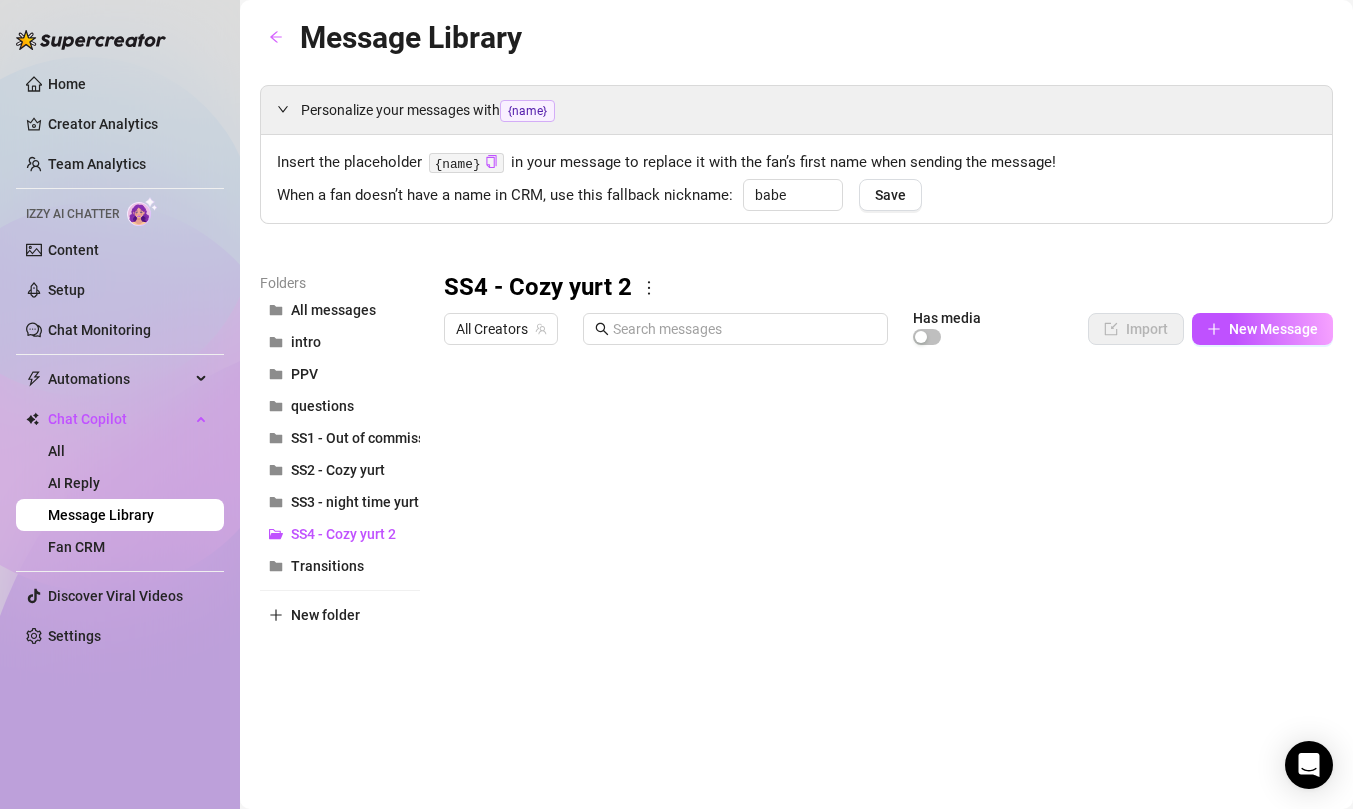 drag, startPoint x: 449, startPoint y: 569, endPoint x: 451, endPoint y: 533, distance: 36.05551 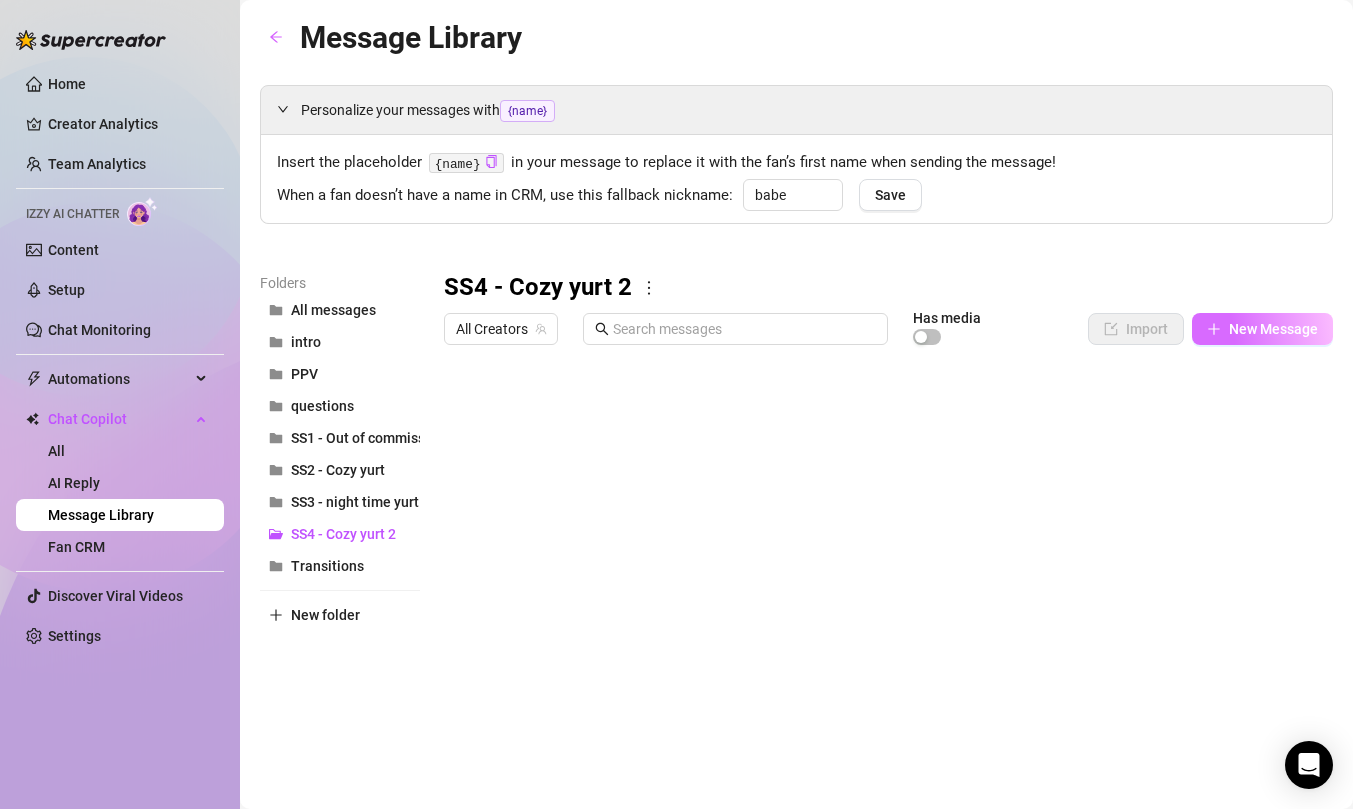 click on "New Message" at bounding box center (1273, 329) 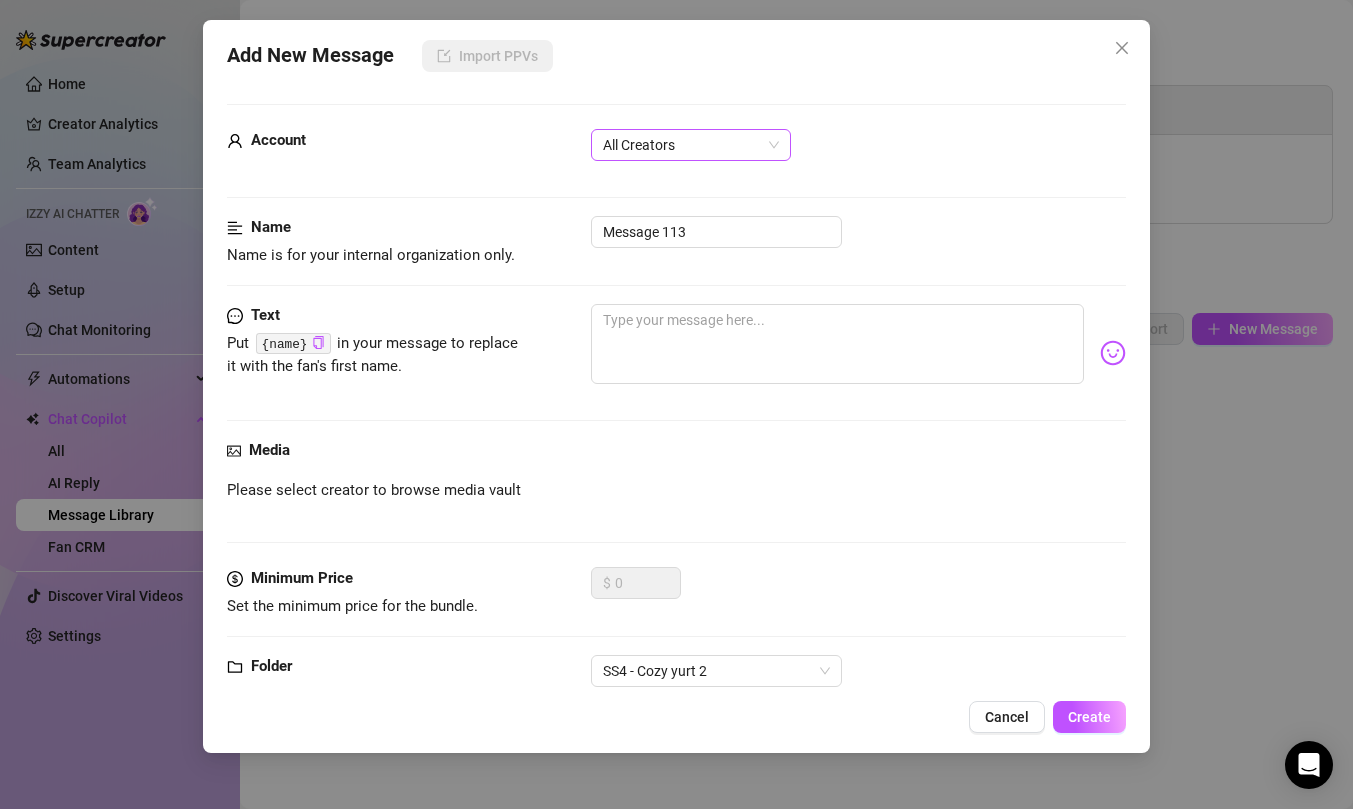 click on "All Creators" at bounding box center [691, 145] 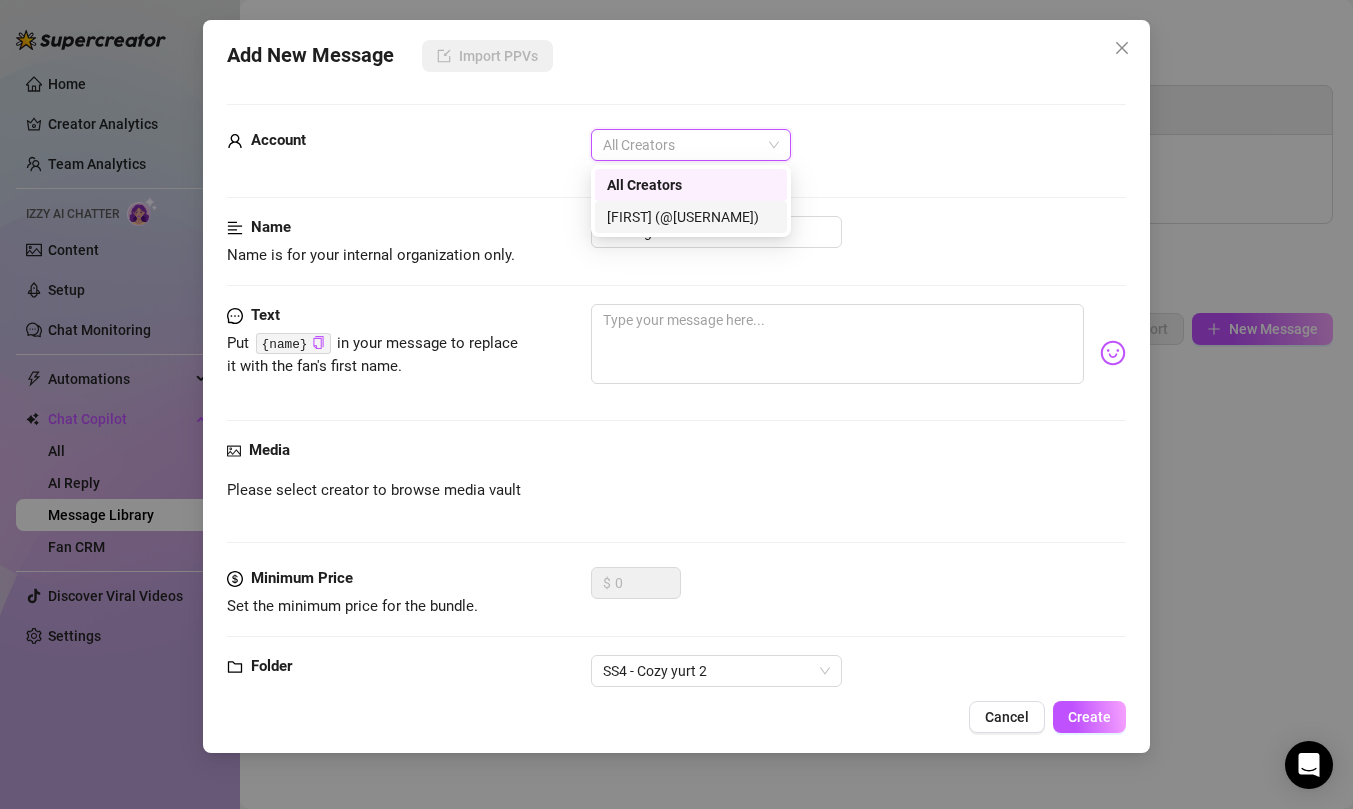 click on "[FIRST] (@[USERNAME])" at bounding box center [691, 217] 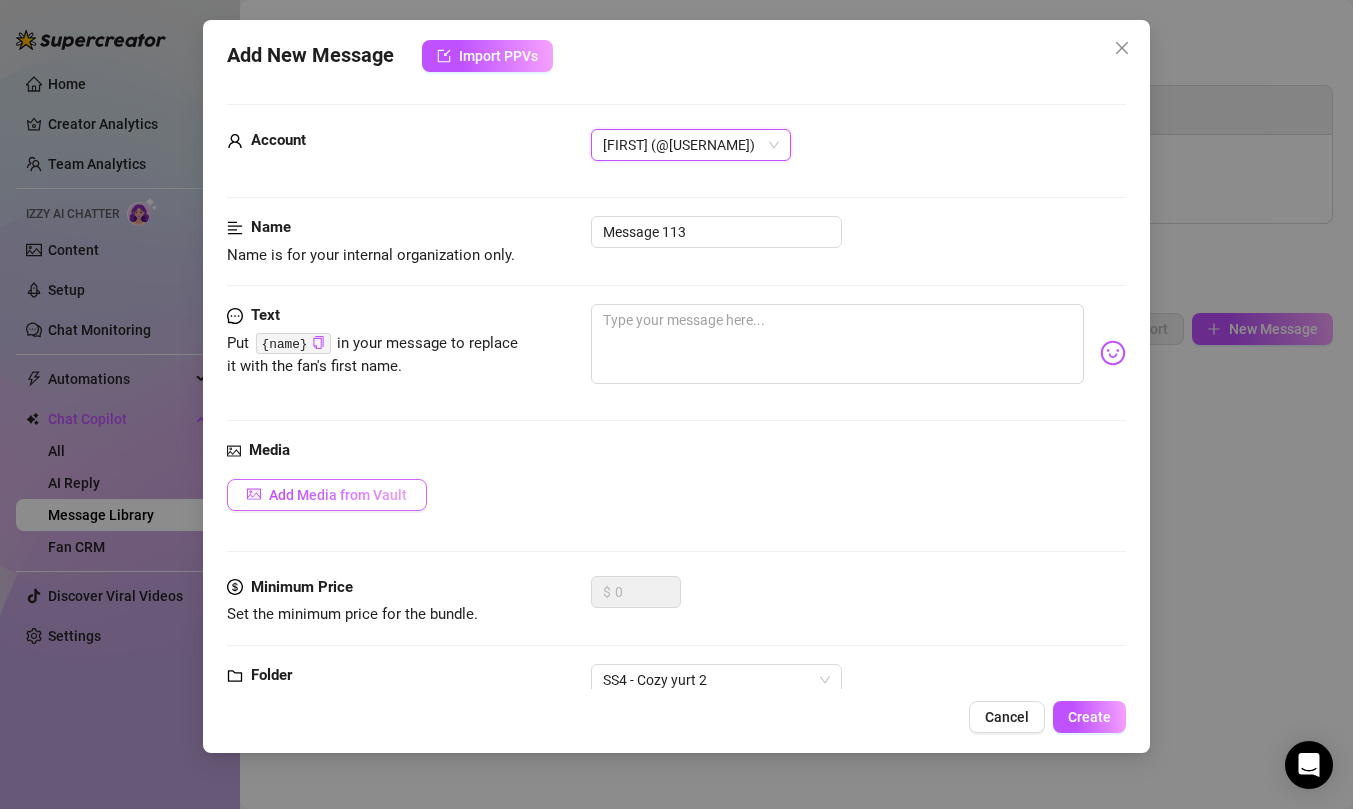click on "Add Media from Vault" at bounding box center [327, 495] 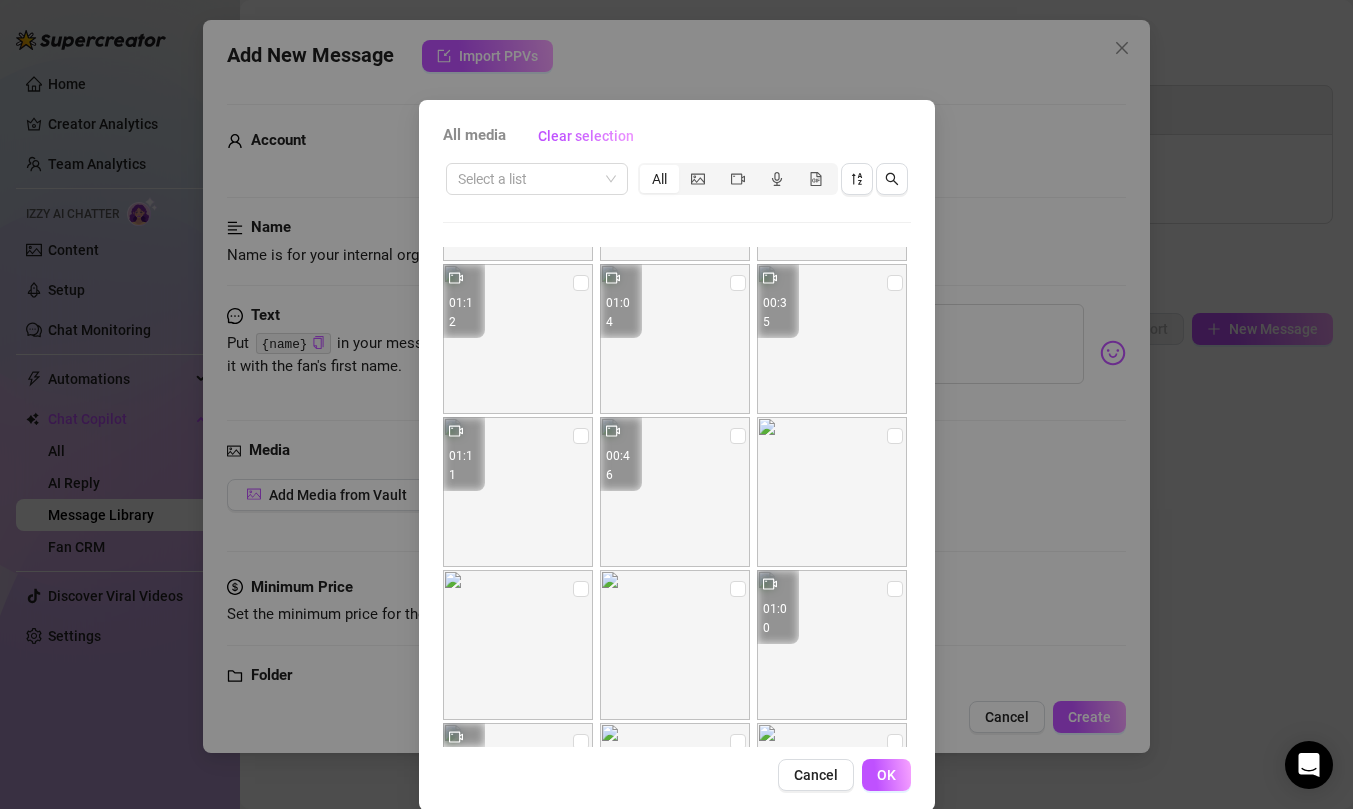 scroll, scrollTop: 95, scrollLeft: 0, axis: vertical 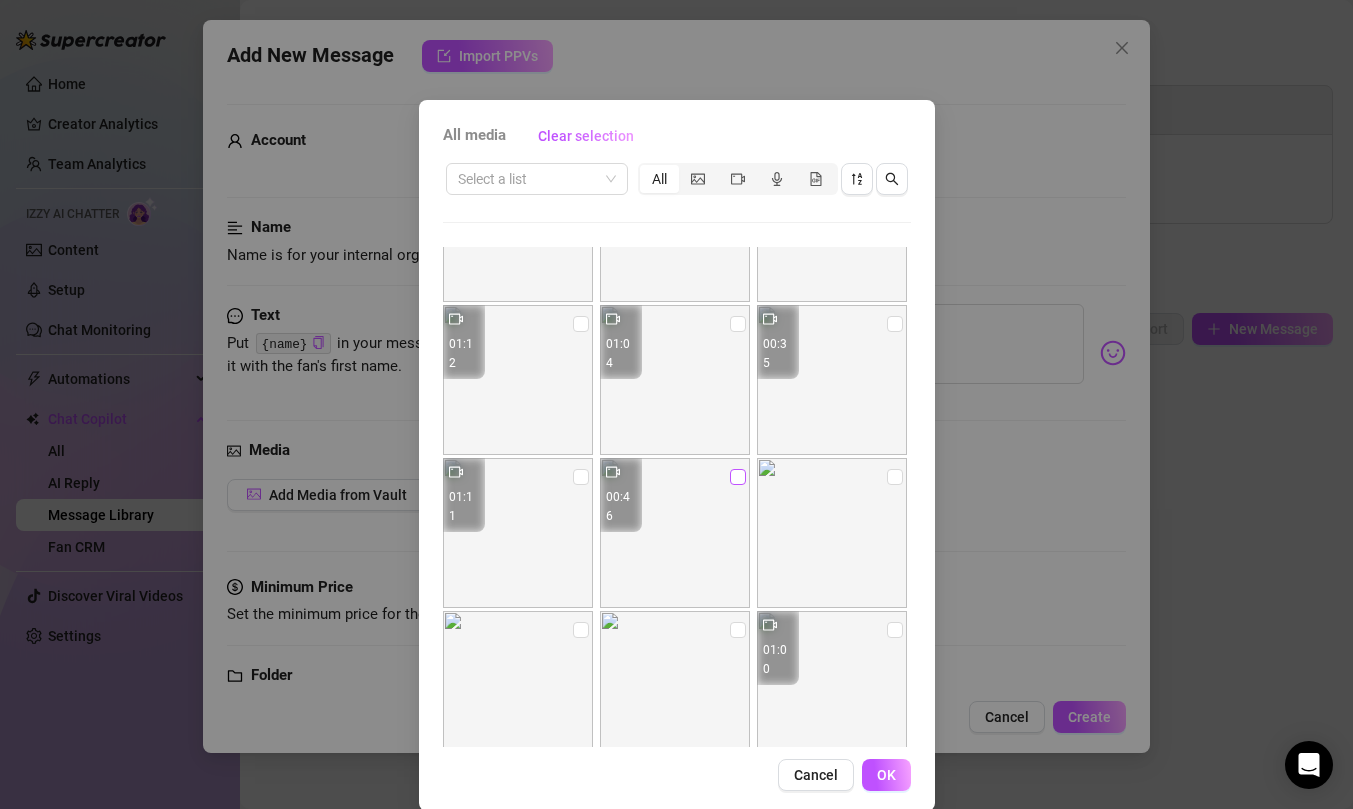 click at bounding box center (738, 477) 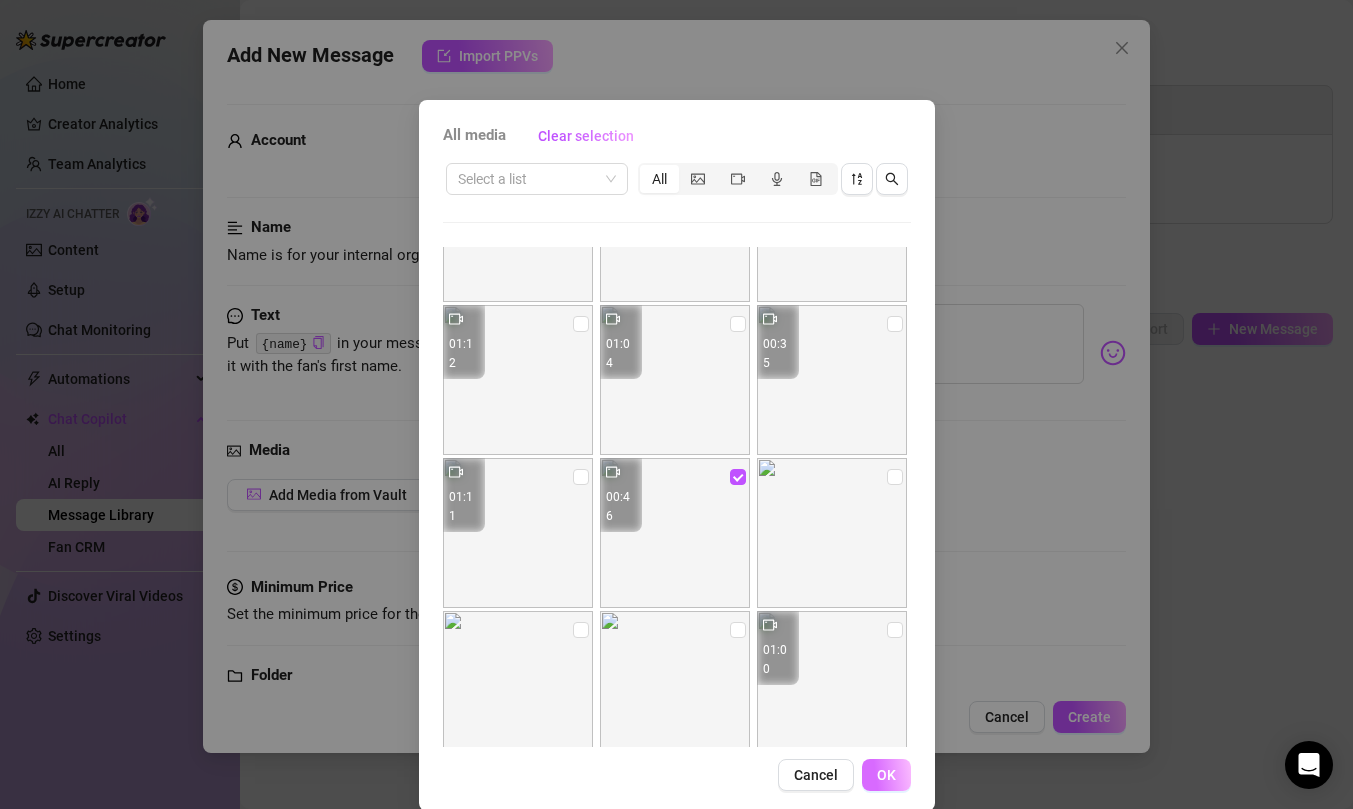 click on "OK" at bounding box center (886, 775) 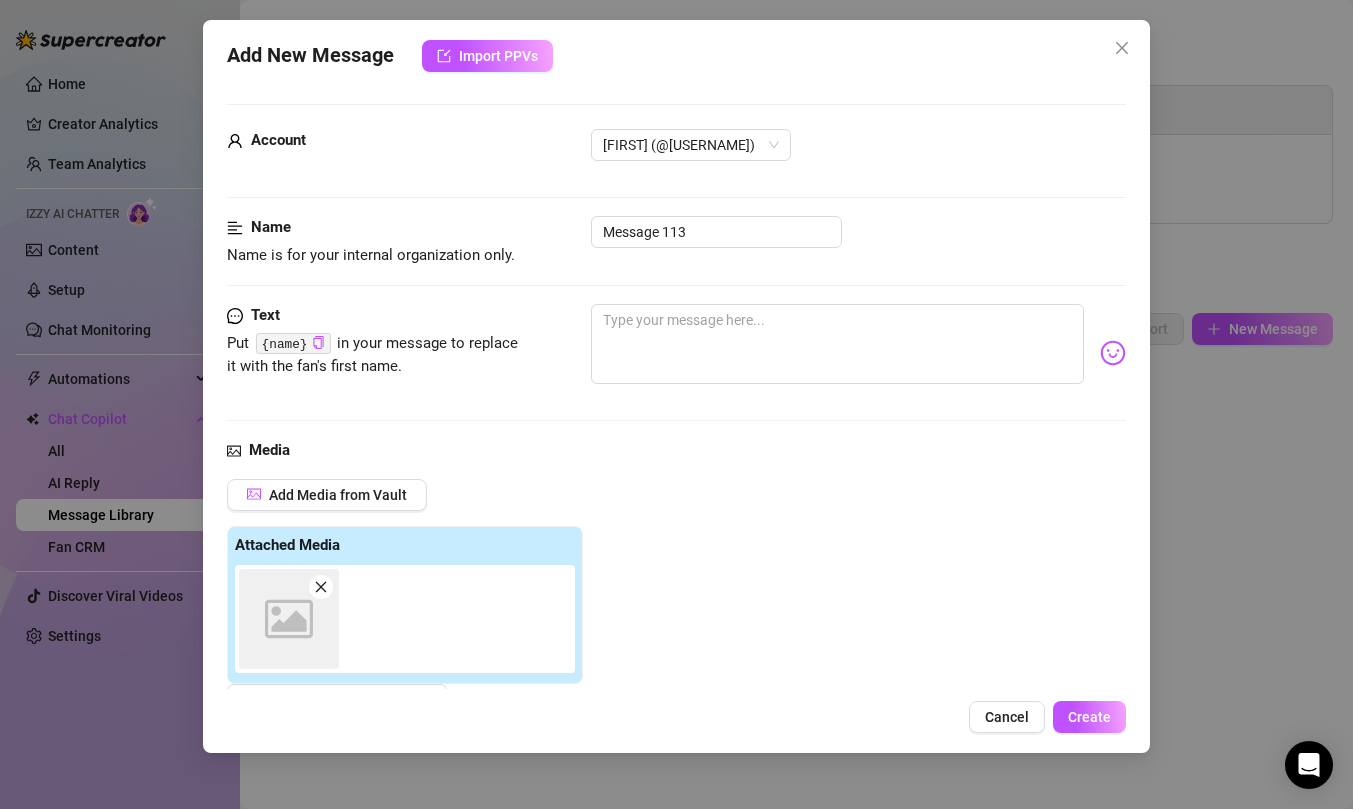 scroll, scrollTop: 7, scrollLeft: 0, axis: vertical 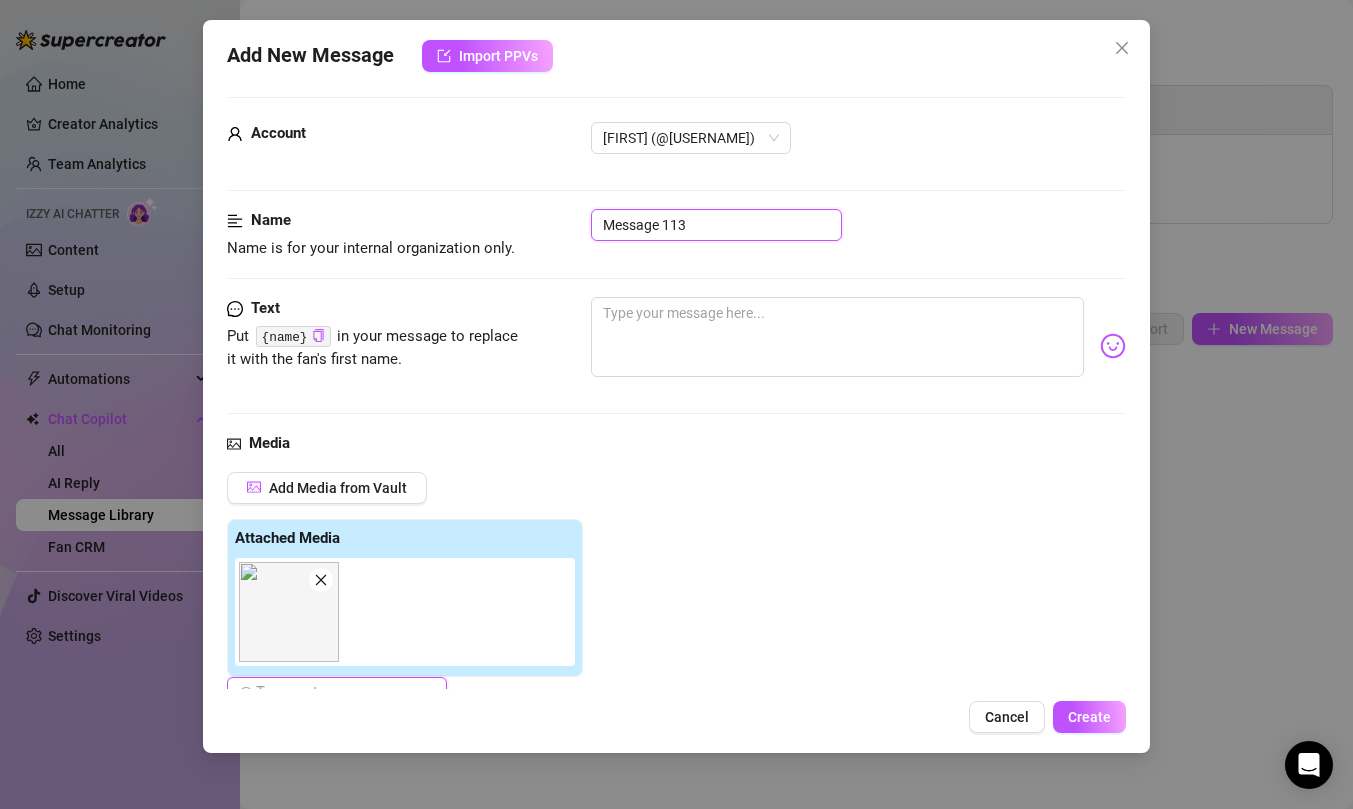 click on "Message 113" at bounding box center (716, 225) 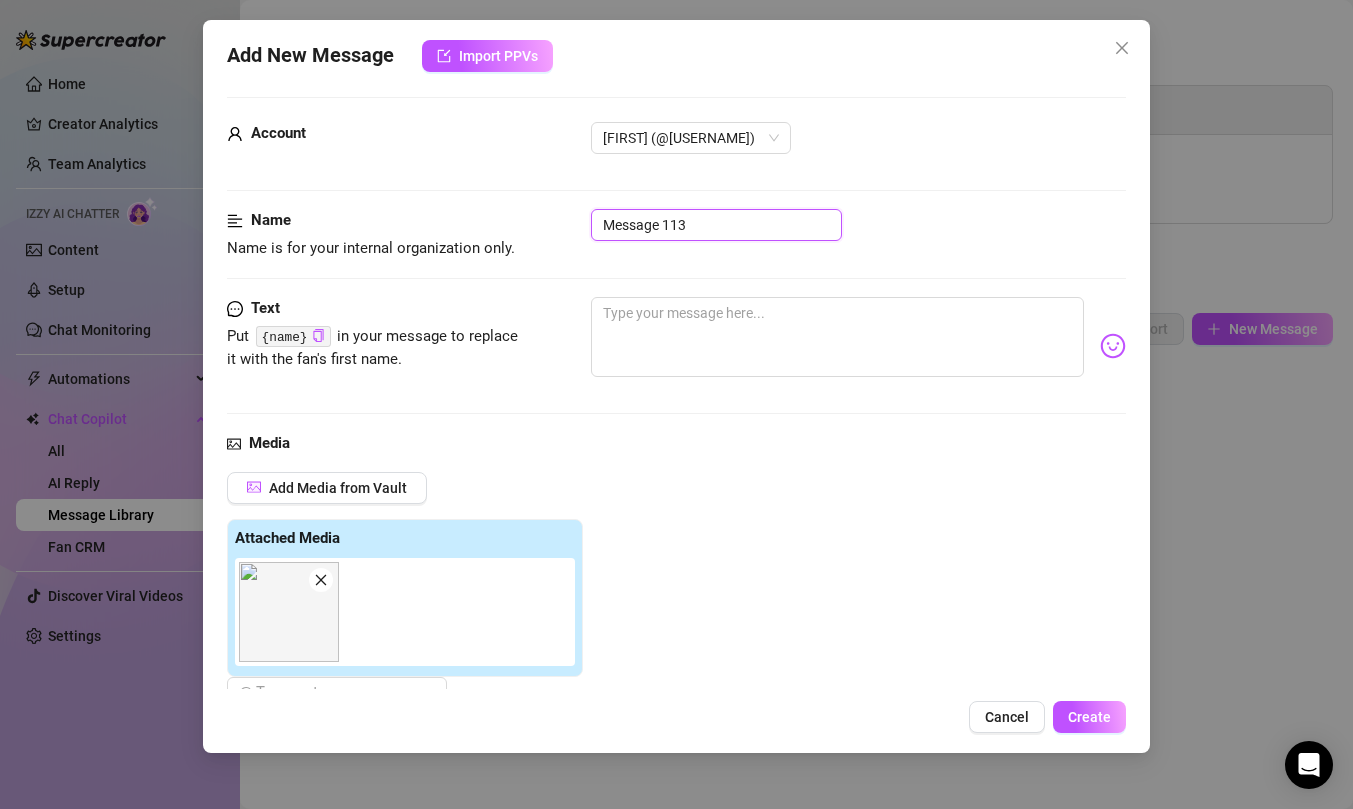 click on "Message 113" at bounding box center (716, 225) 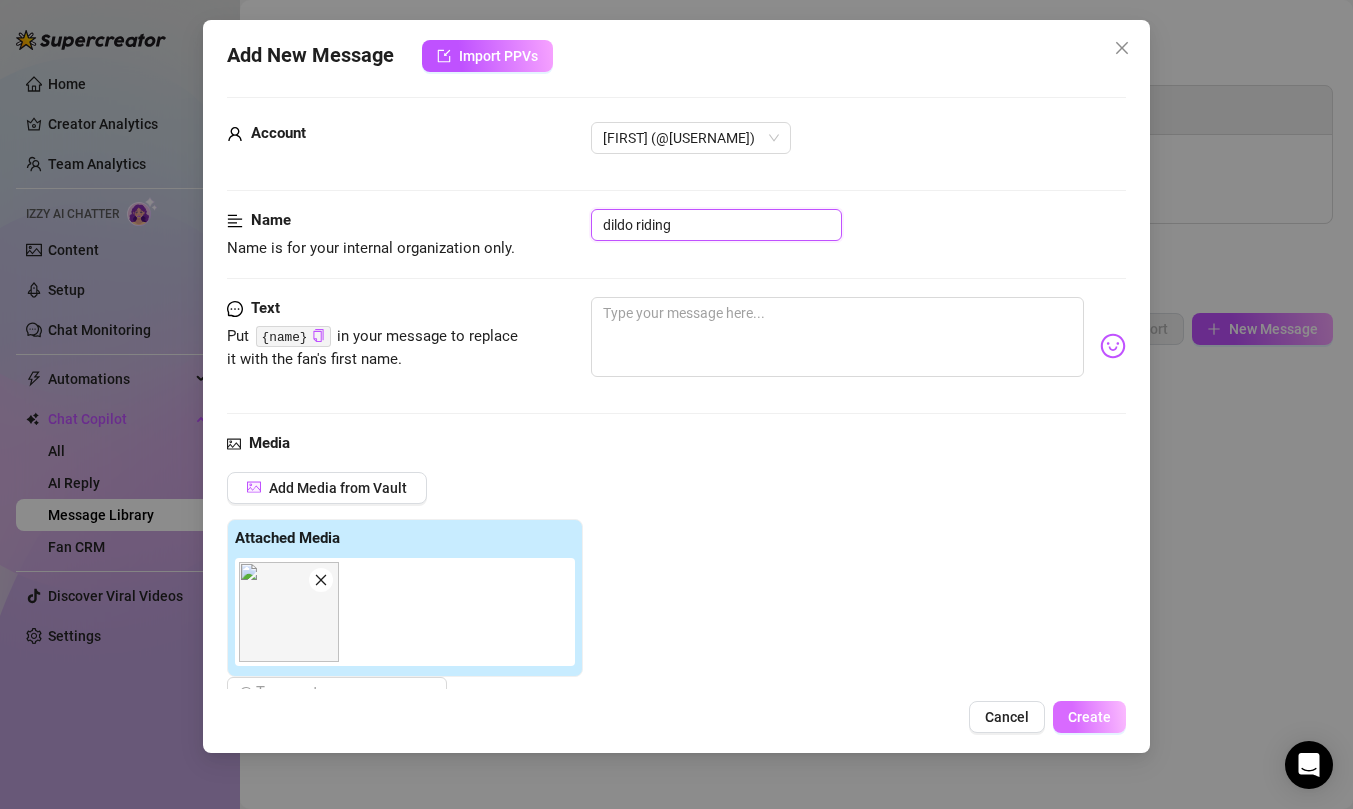 type on "dildo riding" 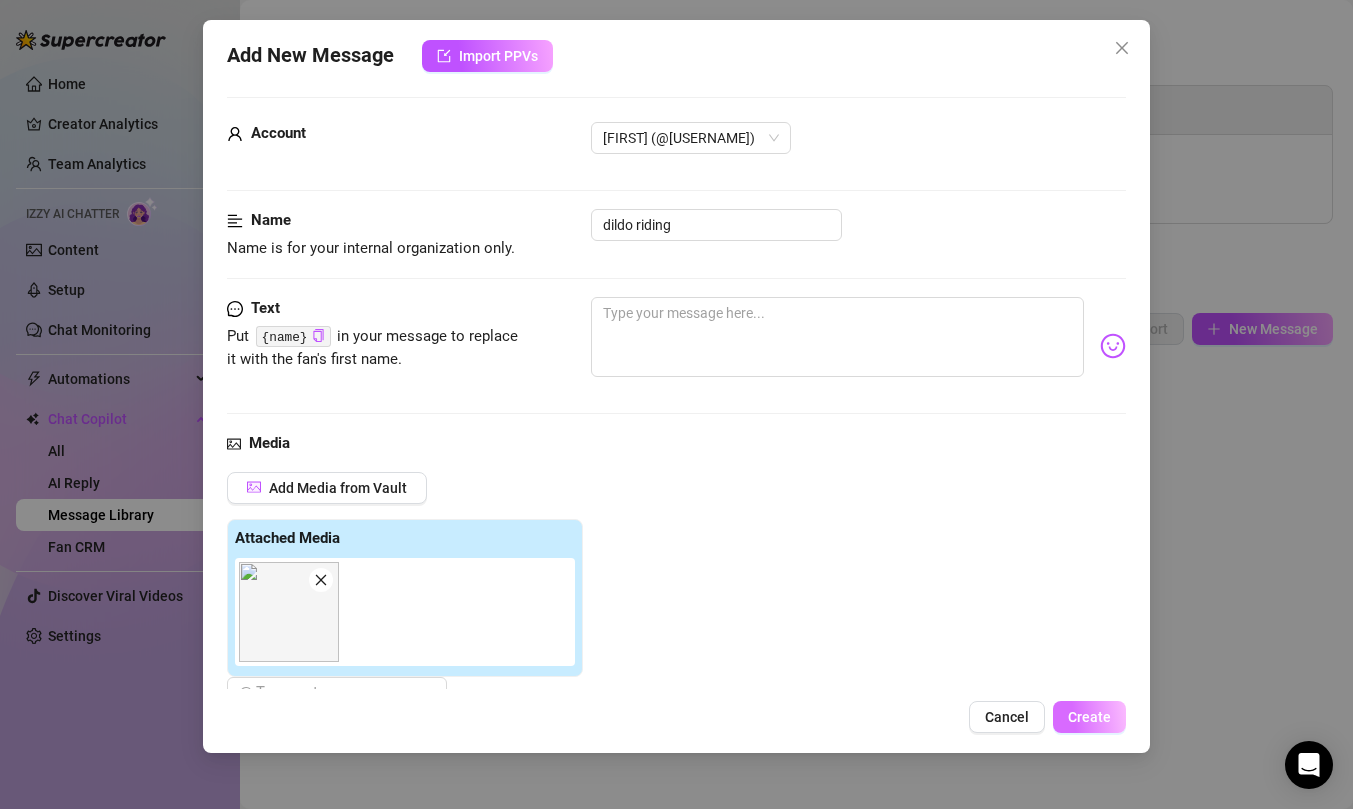 click on "Create" at bounding box center [1089, 717] 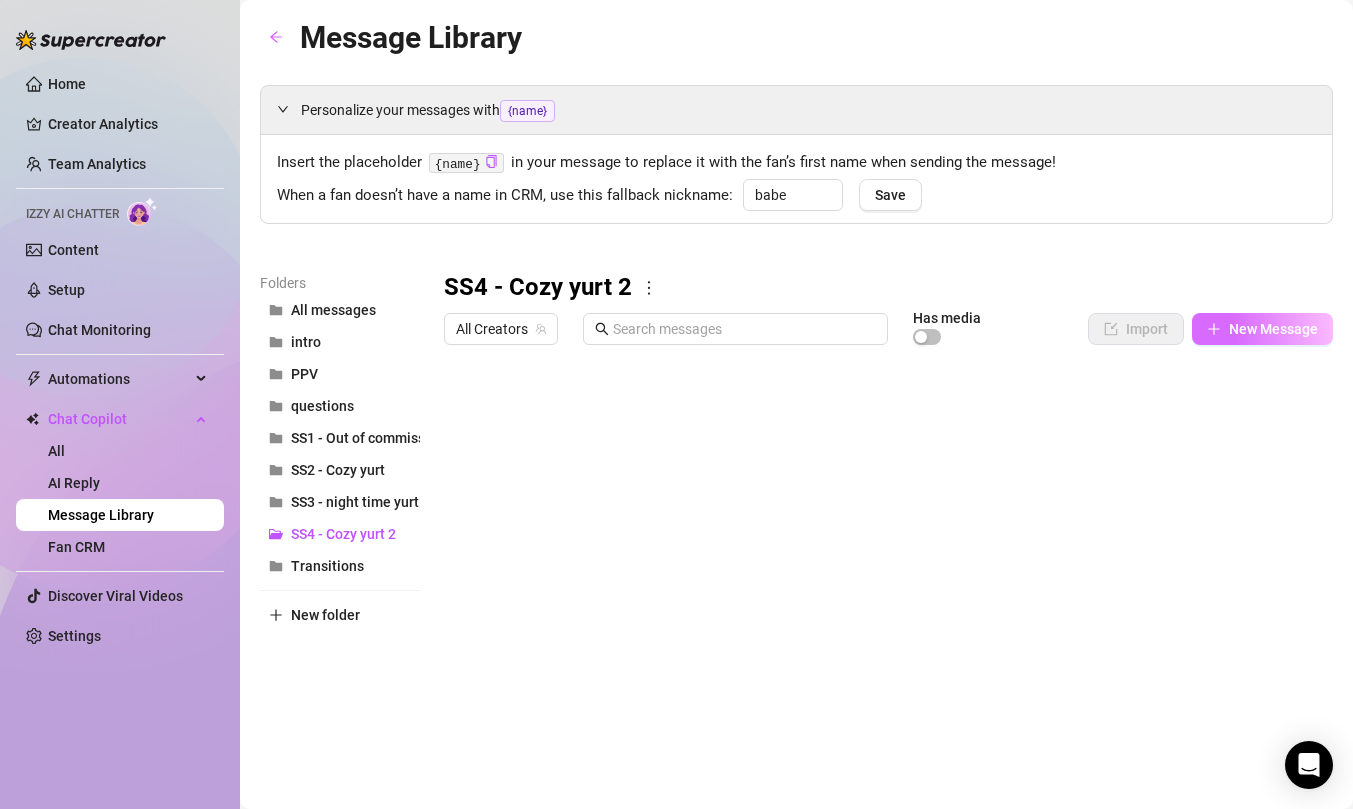 click on "New Message" at bounding box center [1273, 329] 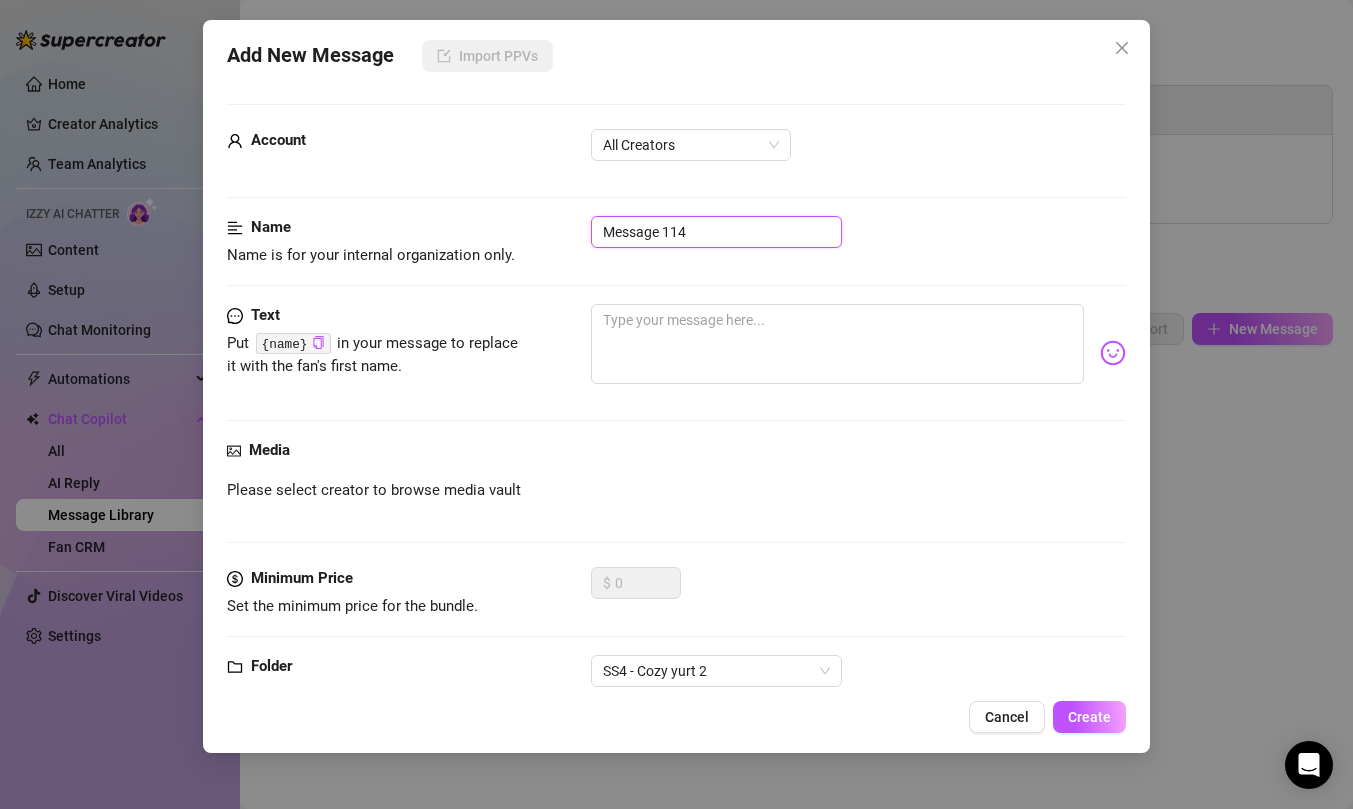 click on "Message 114" at bounding box center (716, 232) 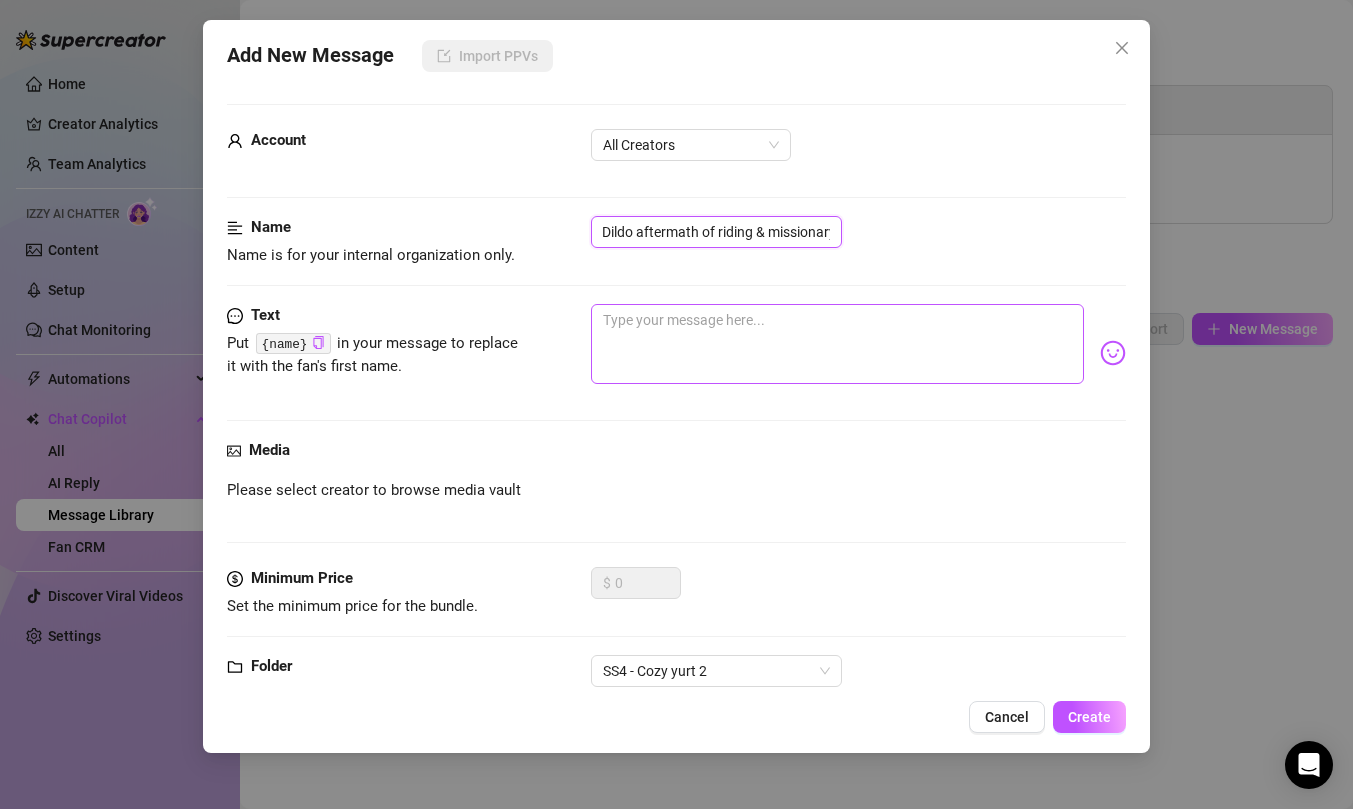 scroll, scrollTop: 0, scrollLeft: 8, axis: horizontal 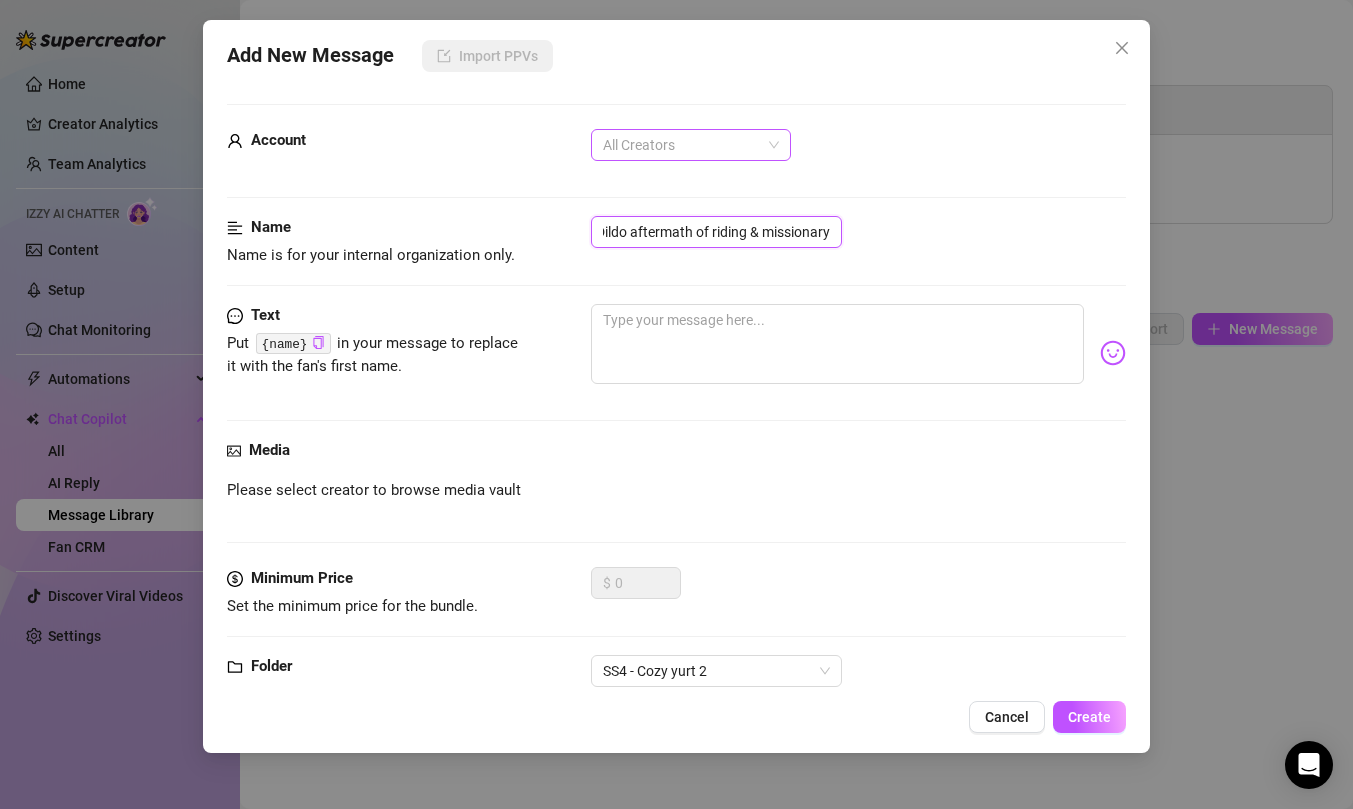 click on "All Creators" at bounding box center (691, 145) 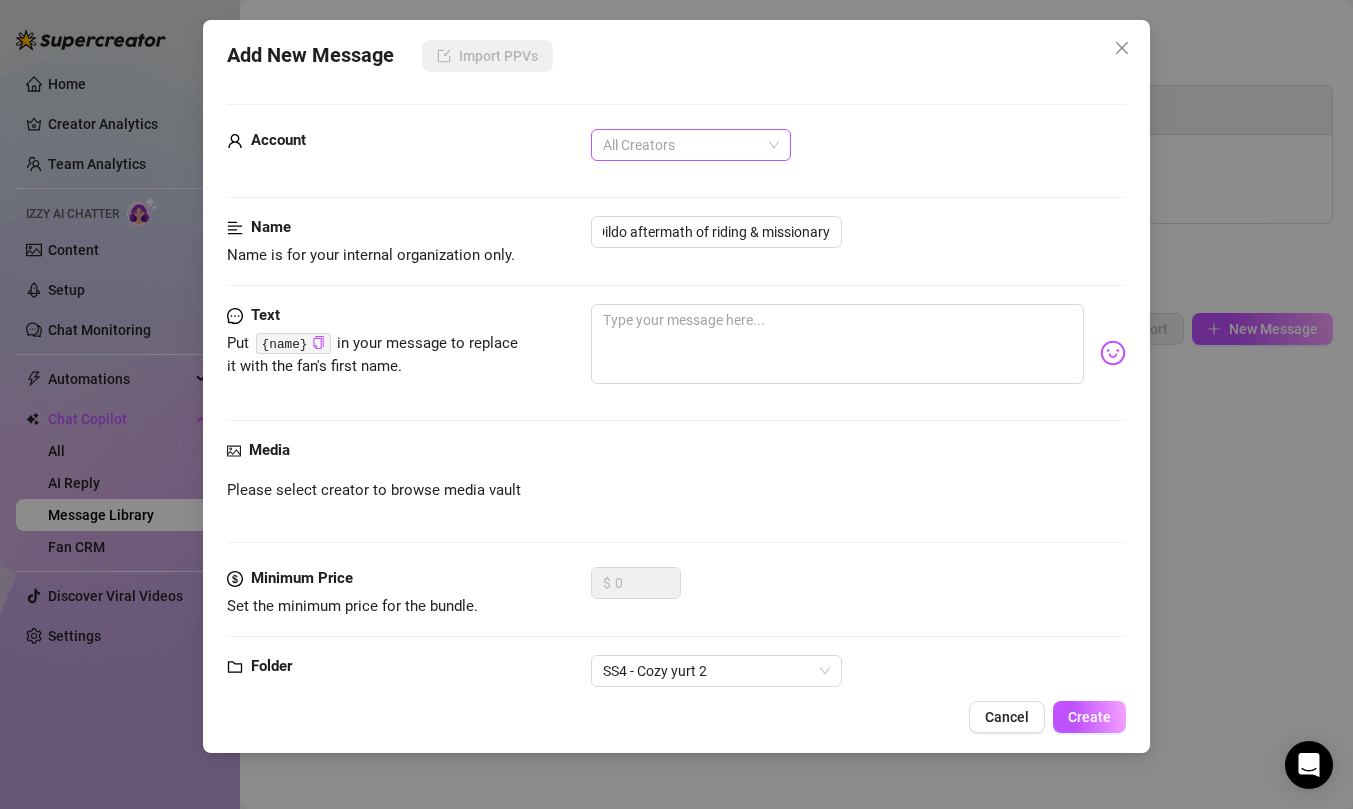 scroll, scrollTop: 0, scrollLeft: 0, axis: both 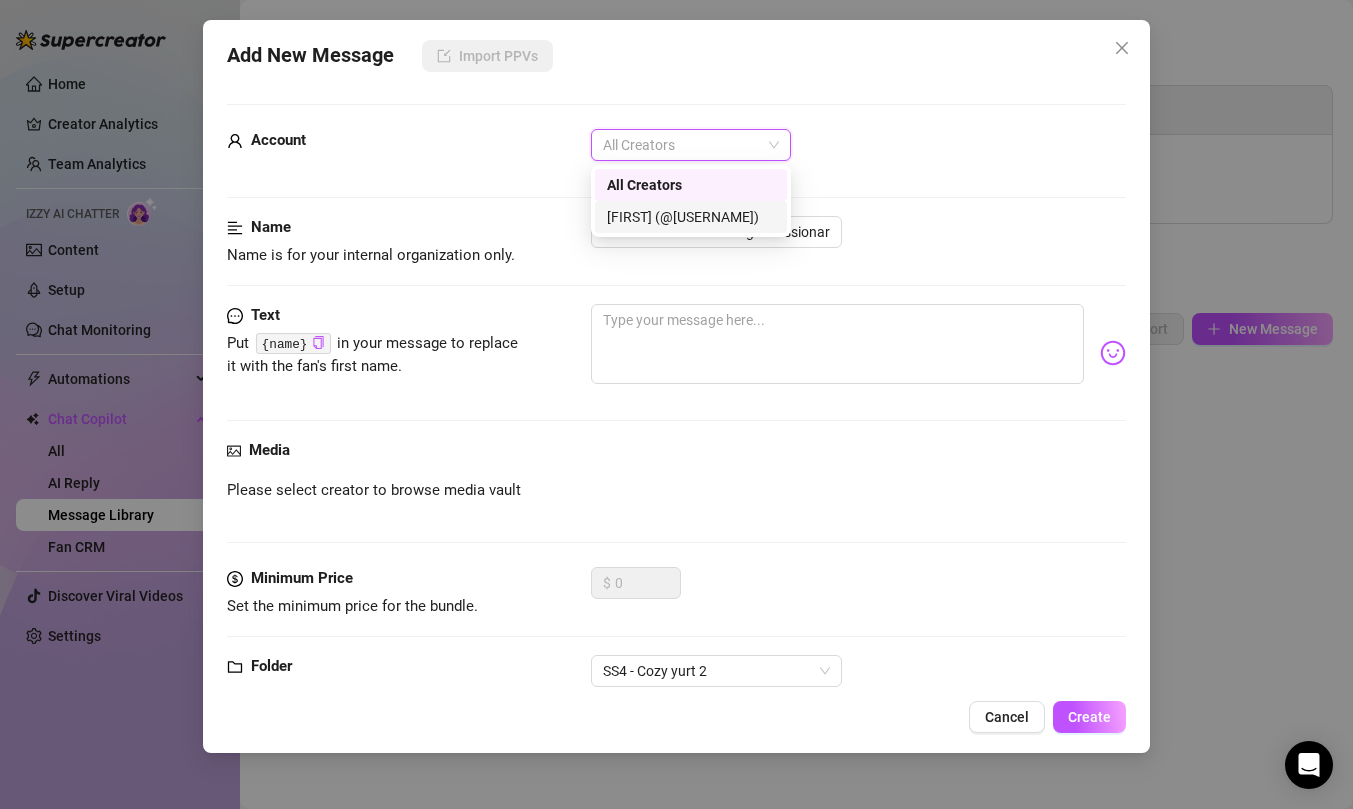 click on "[FIRST] (@[USERNAME])" at bounding box center [691, 217] 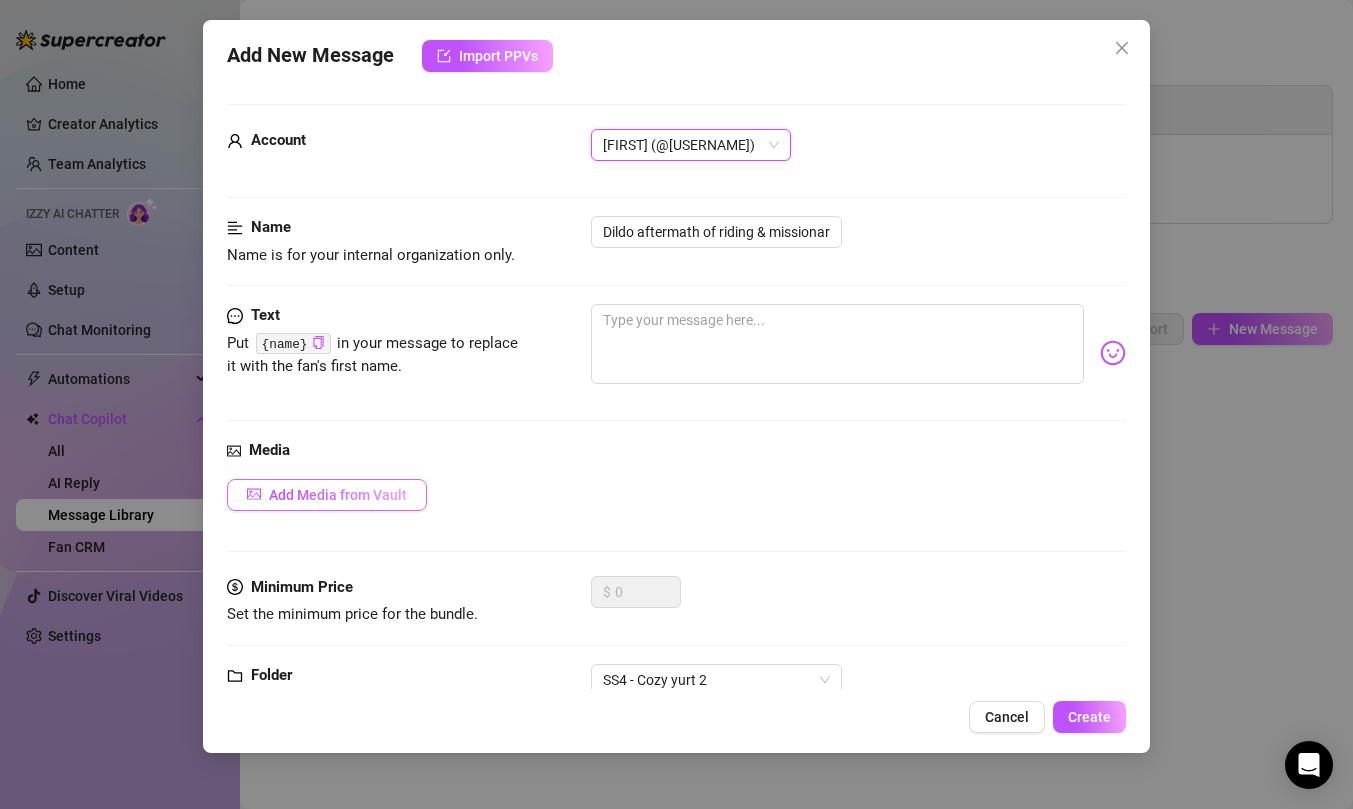 click on "Add Media from Vault" at bounding box center (338, 495) 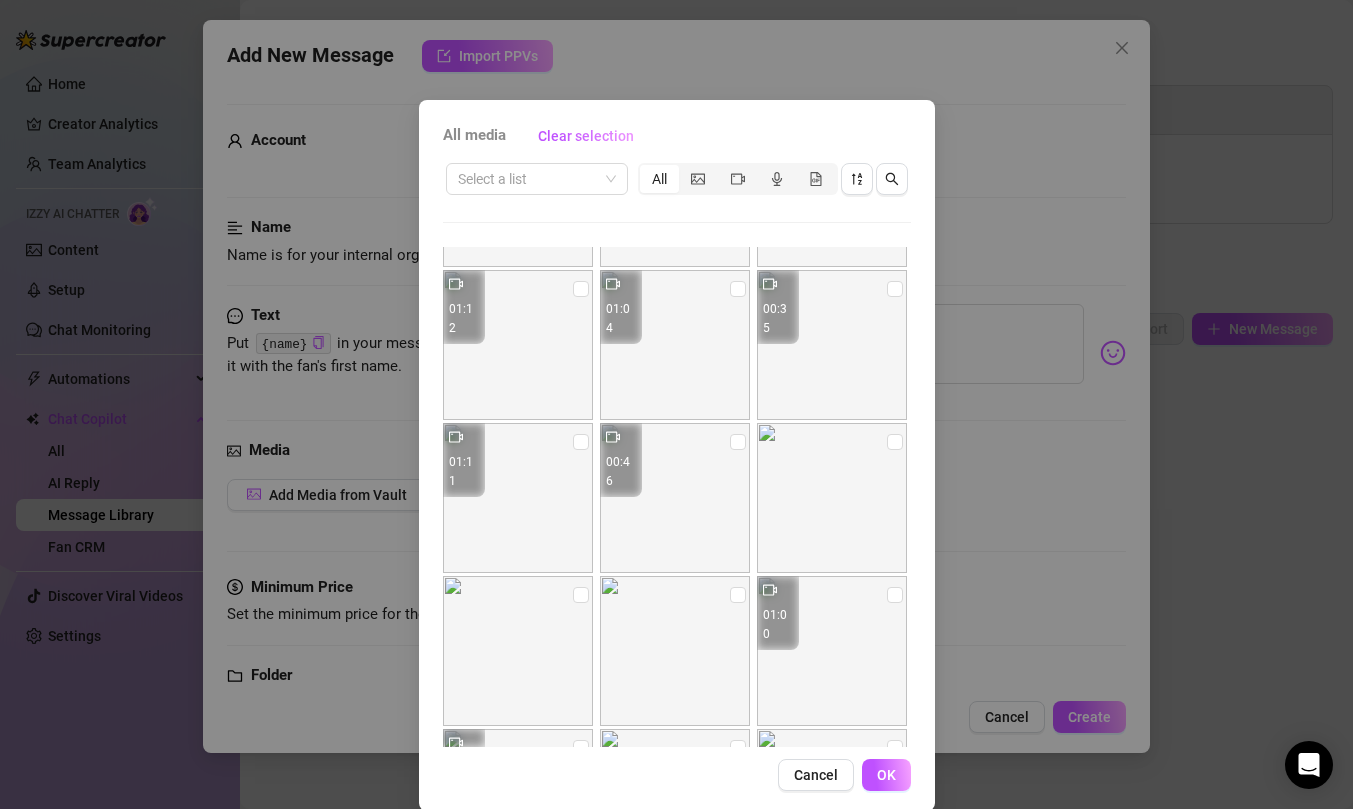 scroll, scrollTop: 148, scrollLeft: 0, axis: vertical 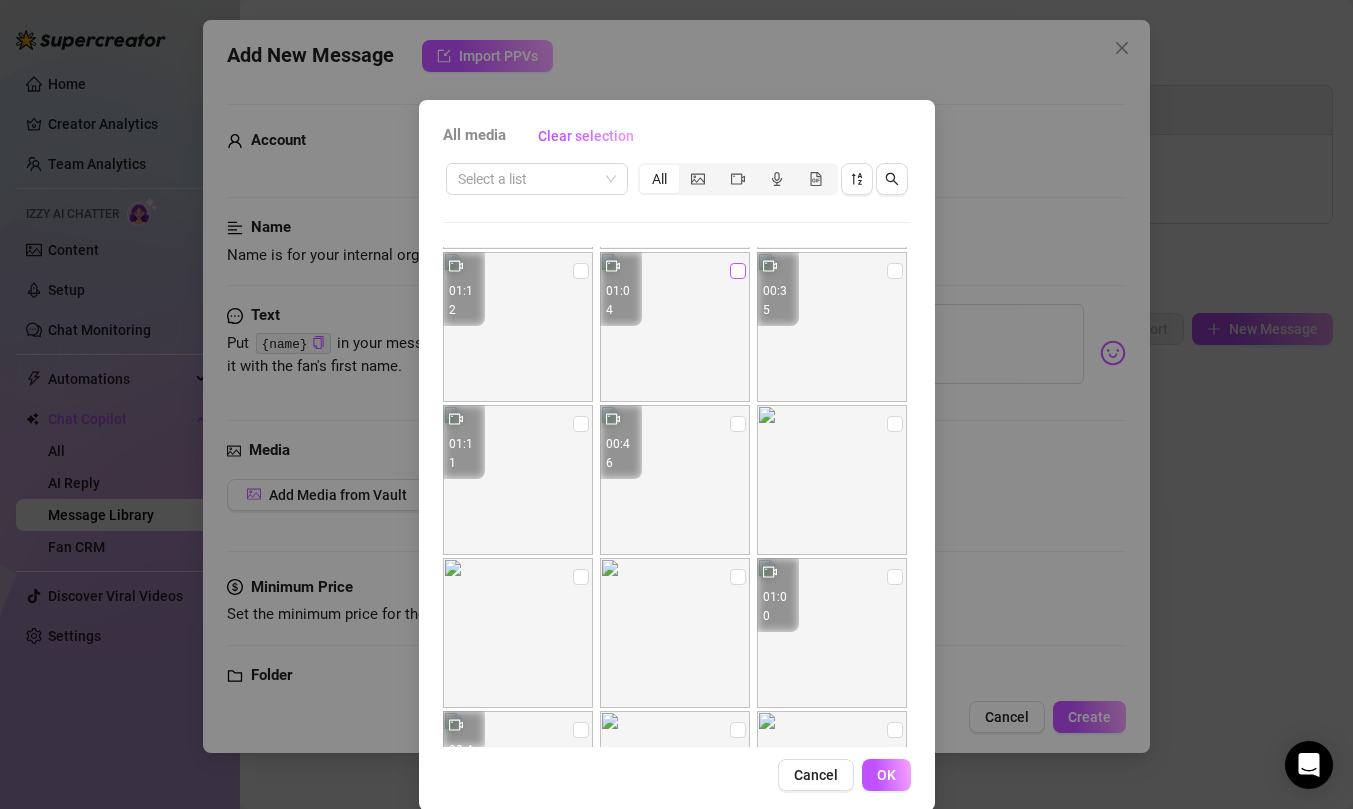 click at bounding box center [738, 271] 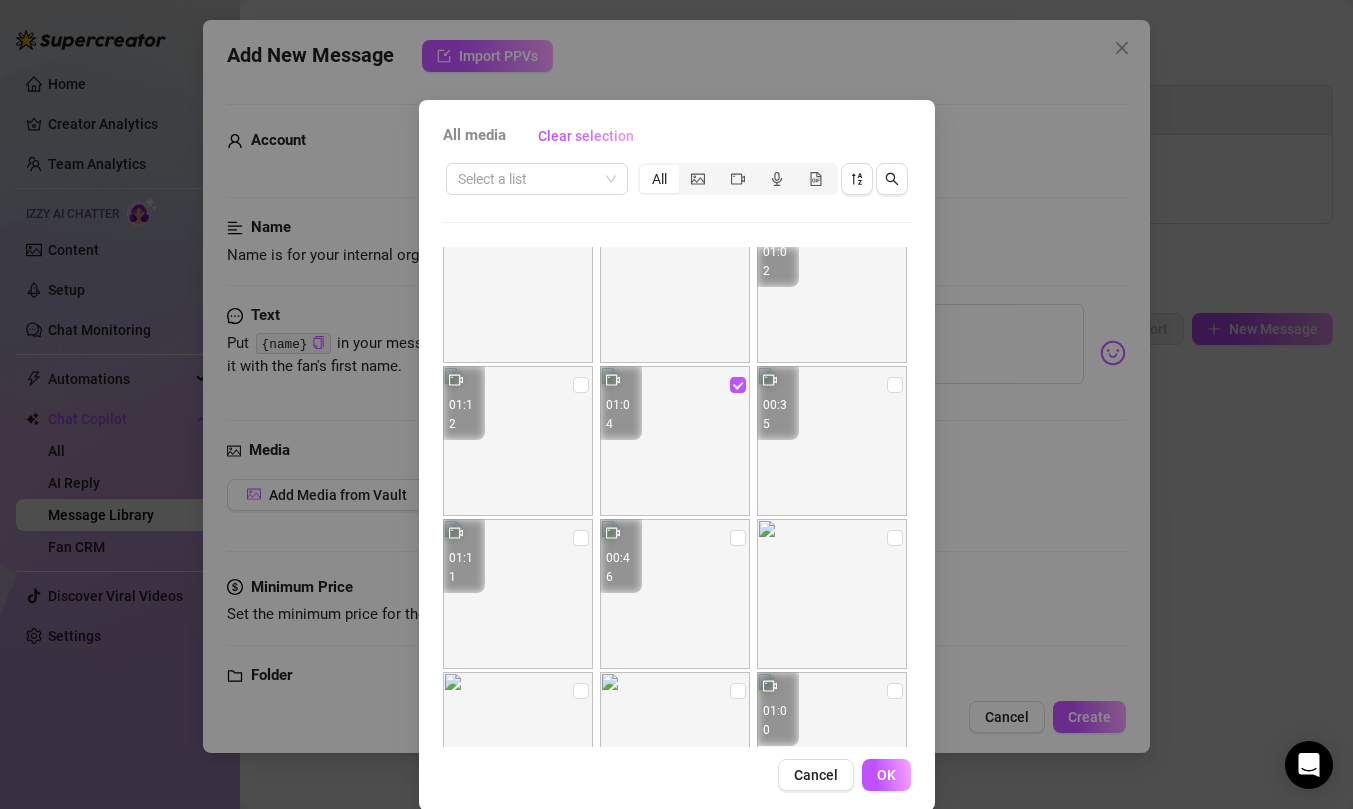 scroll, scrollTop: 0, scrollLeft: 0, axis: both 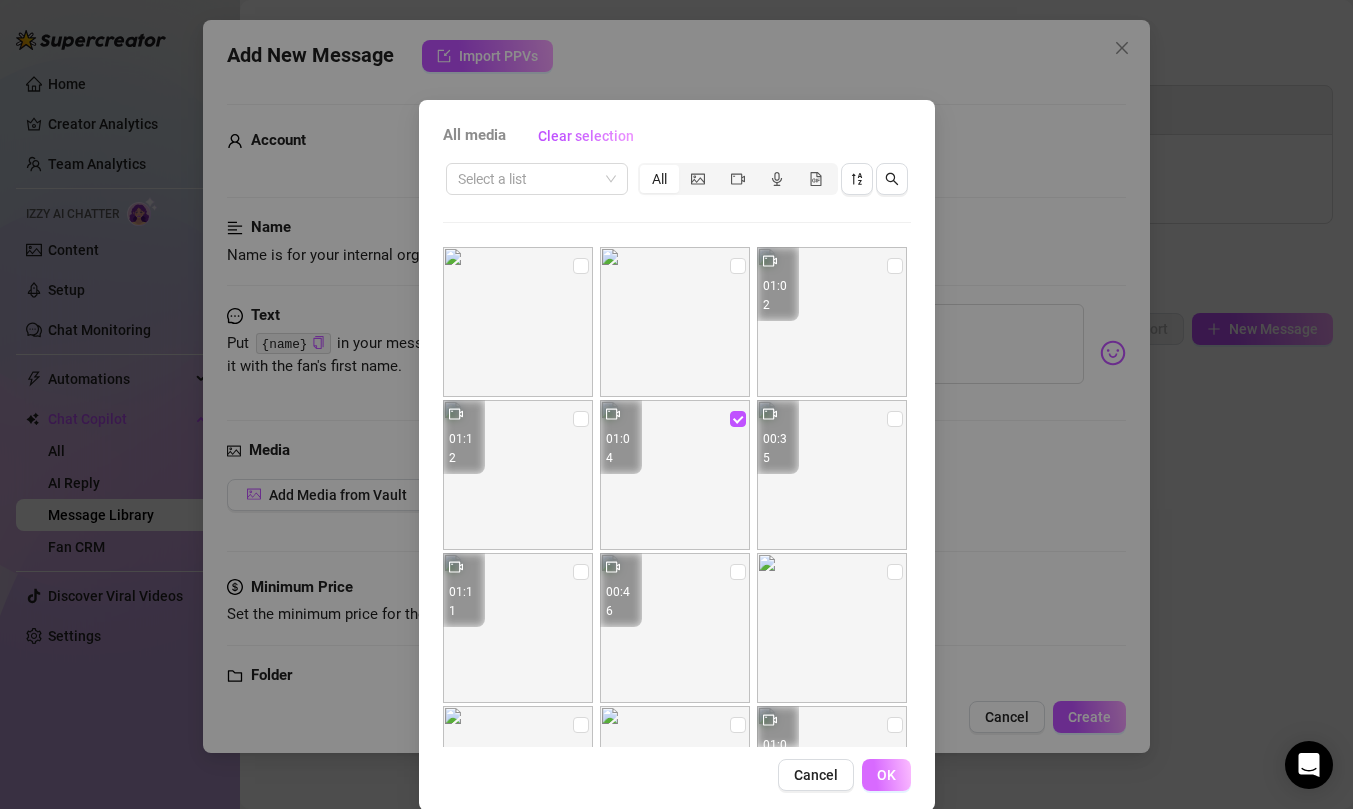 click on "OK" at bounding box center (886, 775) 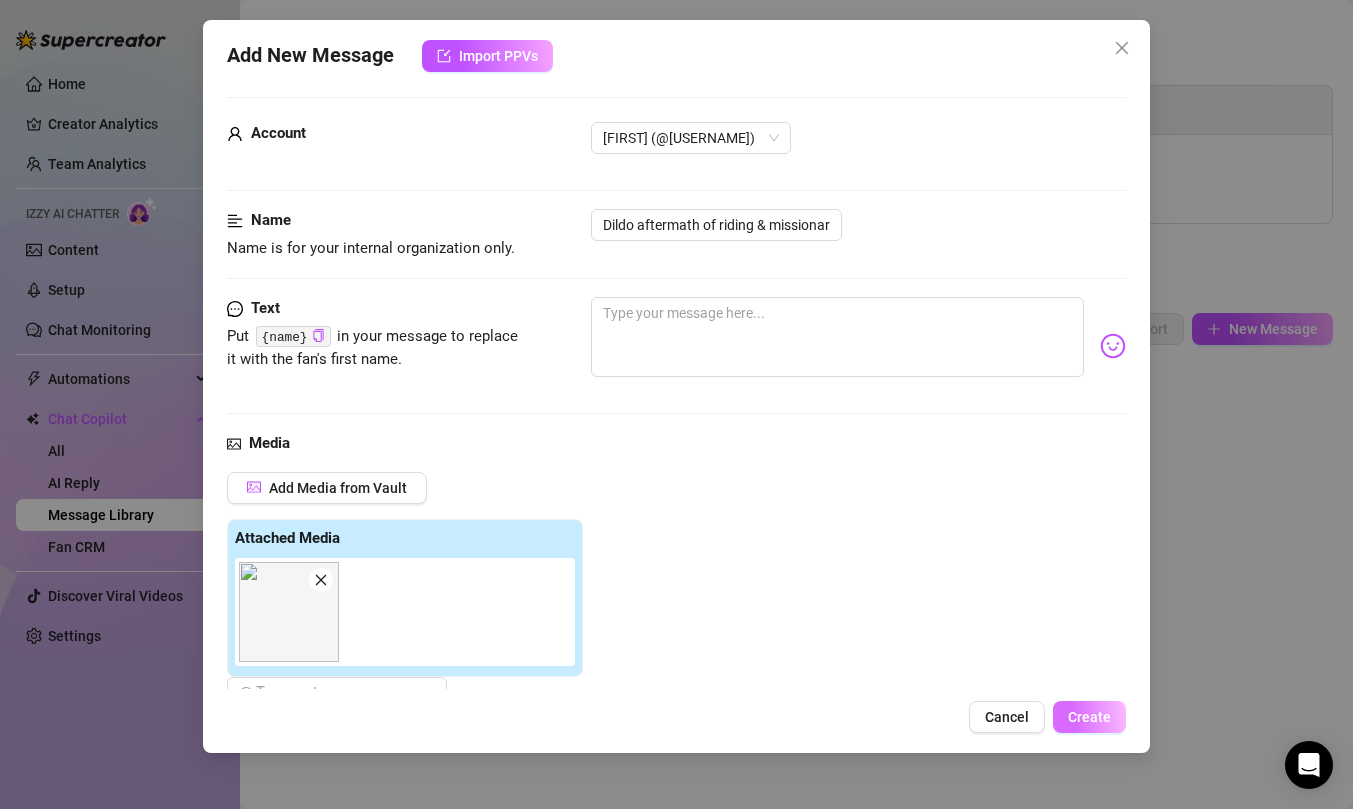 click on "Create" at bounding box center [1089, 717] 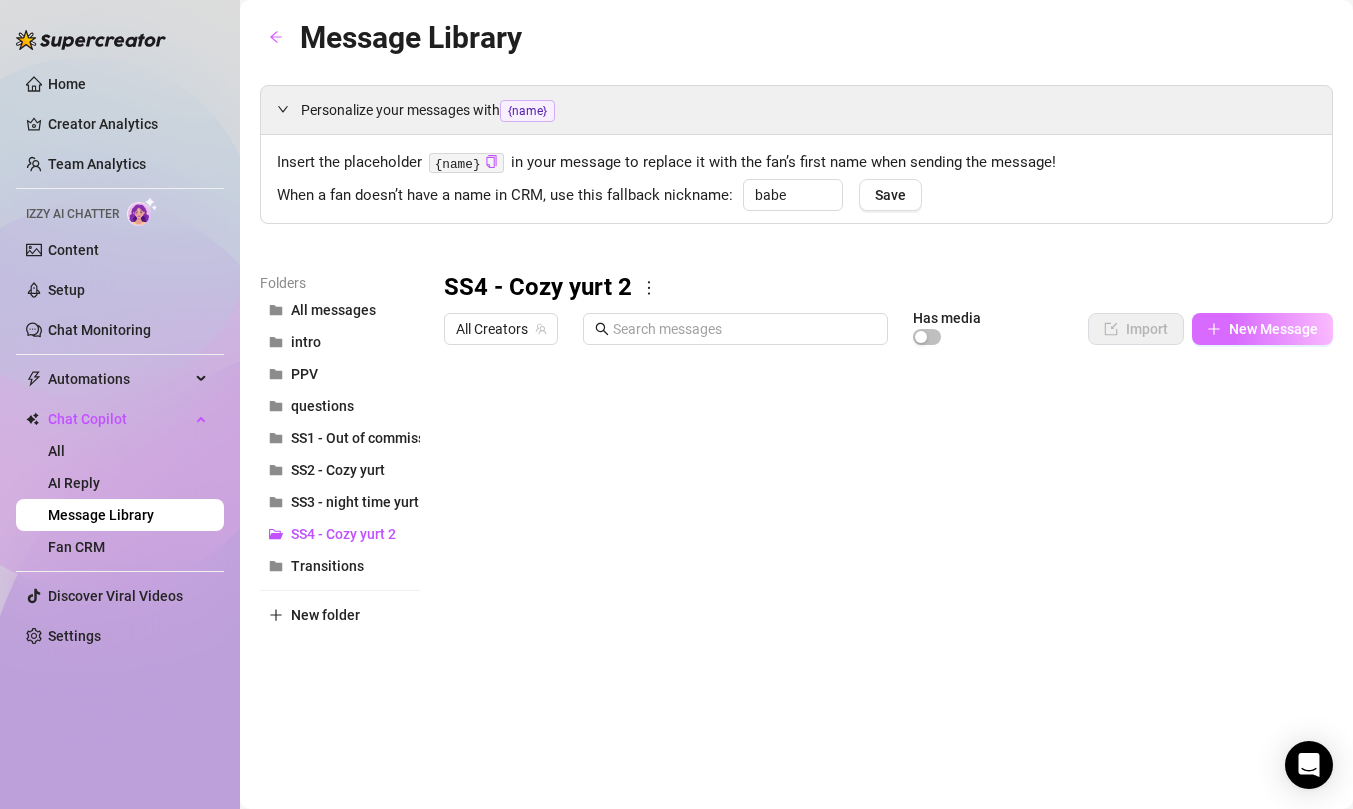 click on "New Message" at bounding box center [1273, 329] 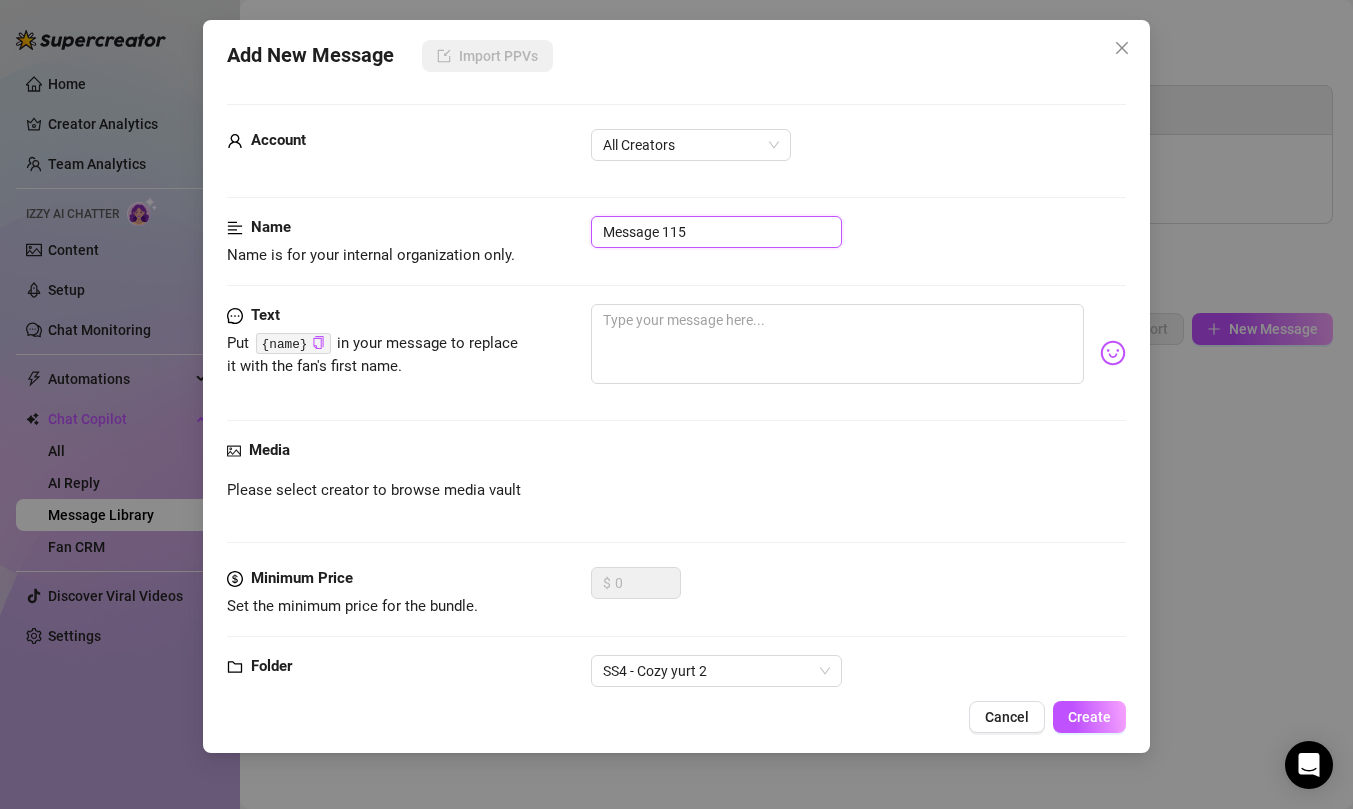 click on "Message 115" at bounding box center (716, 232) 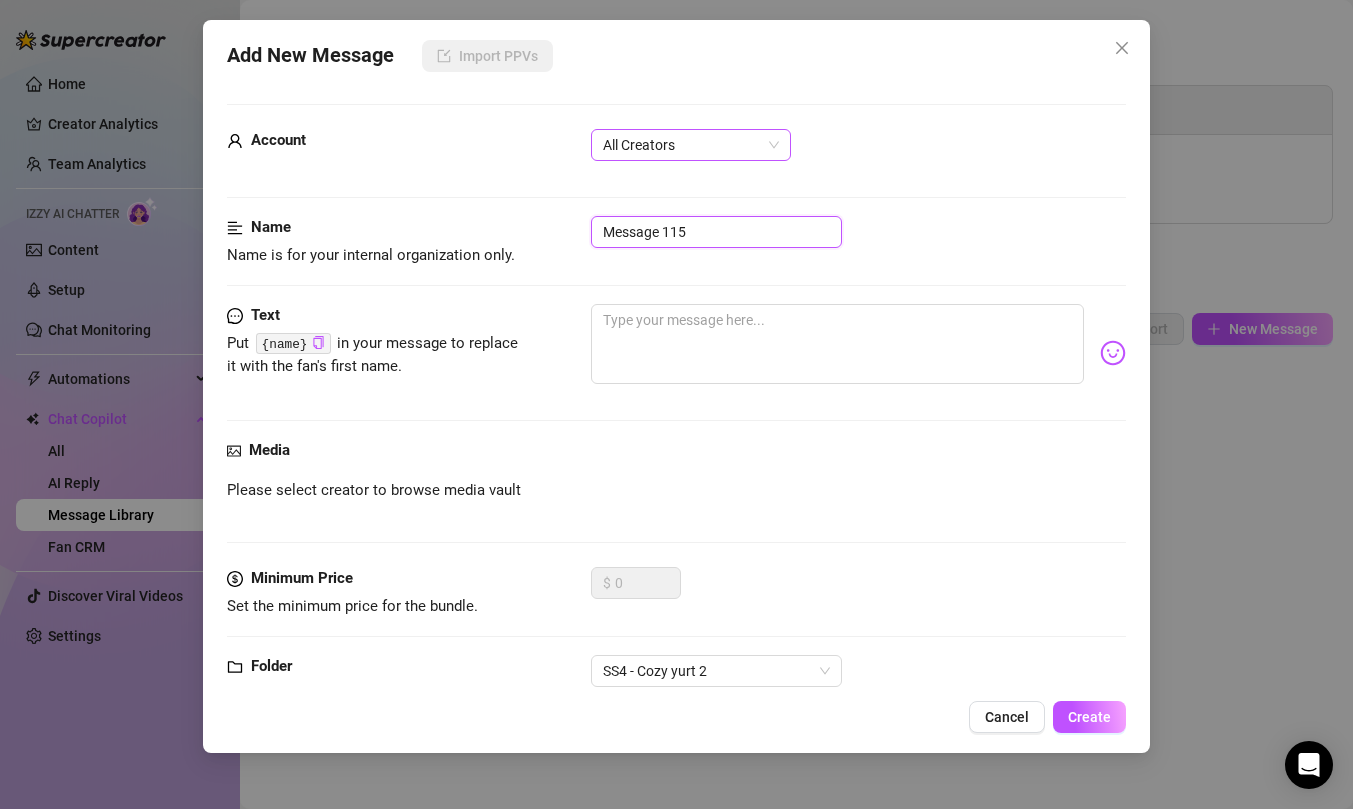 click on "All Creators" at bounding box center (691, 145) 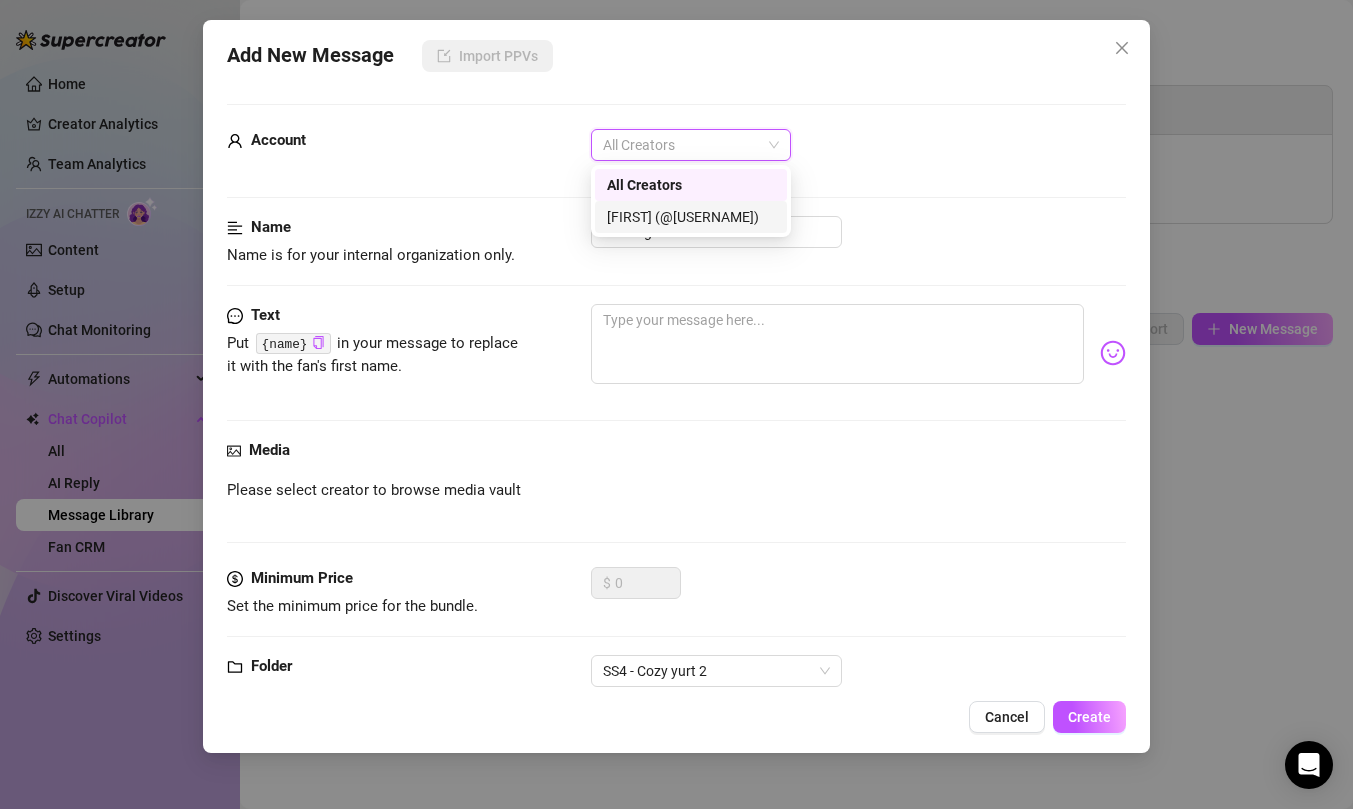 click on "[FIRST] (@[USERNAME])" at bounding box center [691, 217] 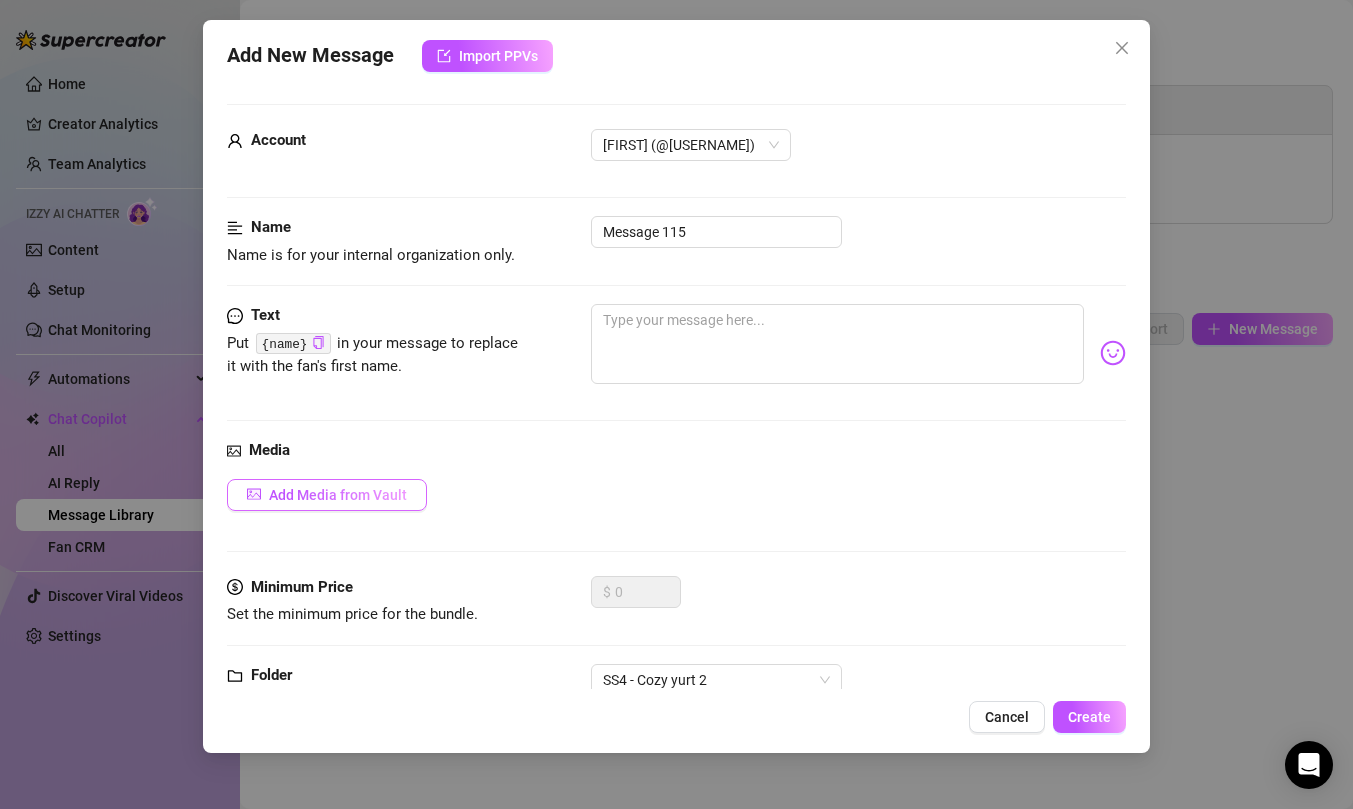 click on "Add Media from Vault" at bounding box center (338, 495) 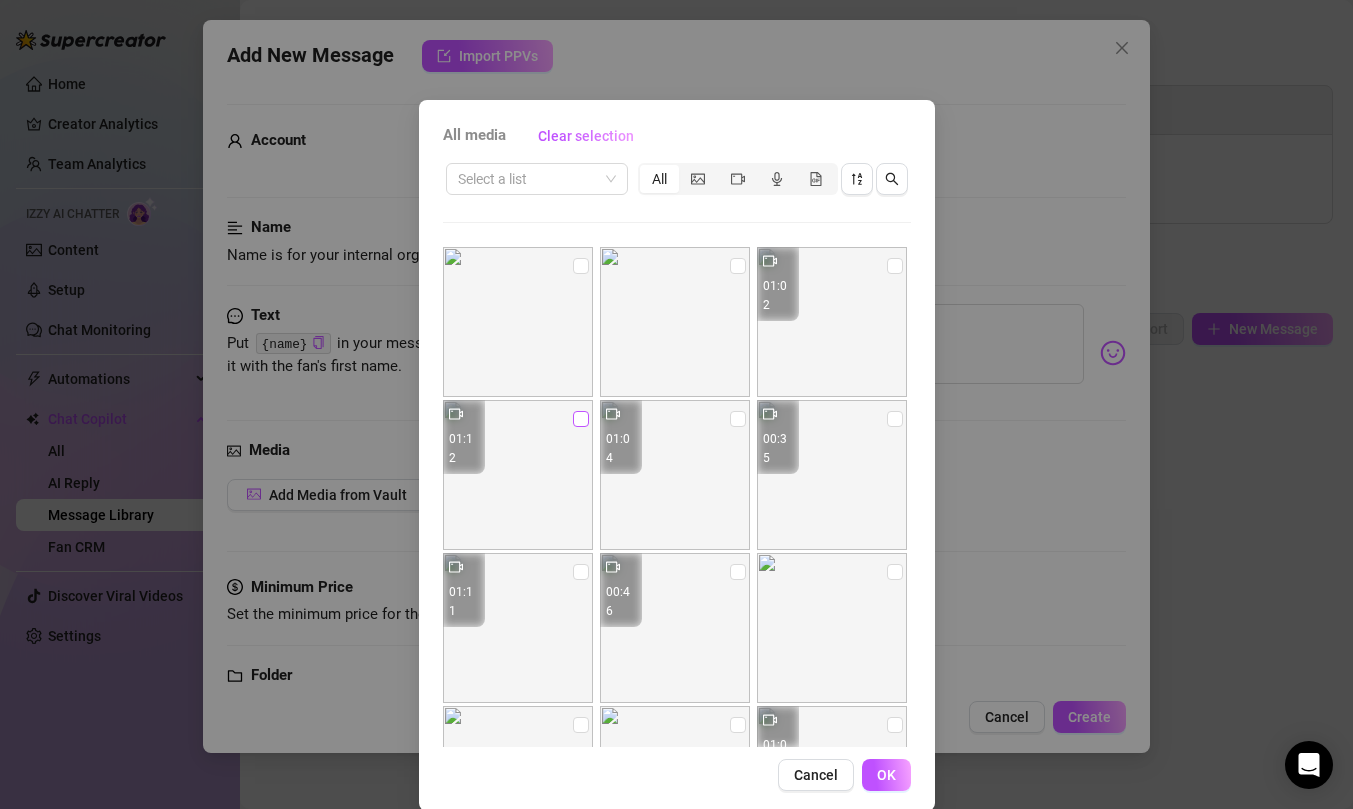 click at bounding box center [581, 419] 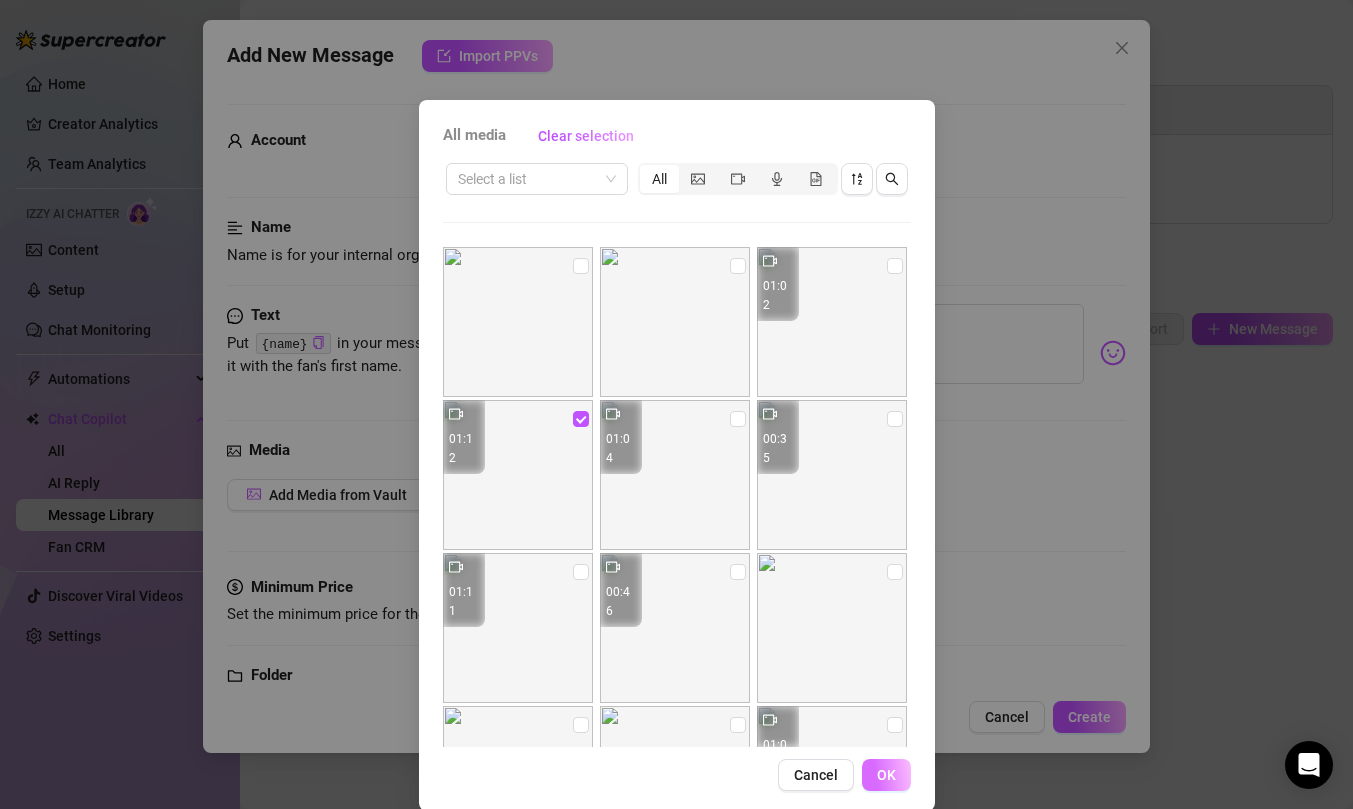 click on "OK" at bounding box center (886, 775) 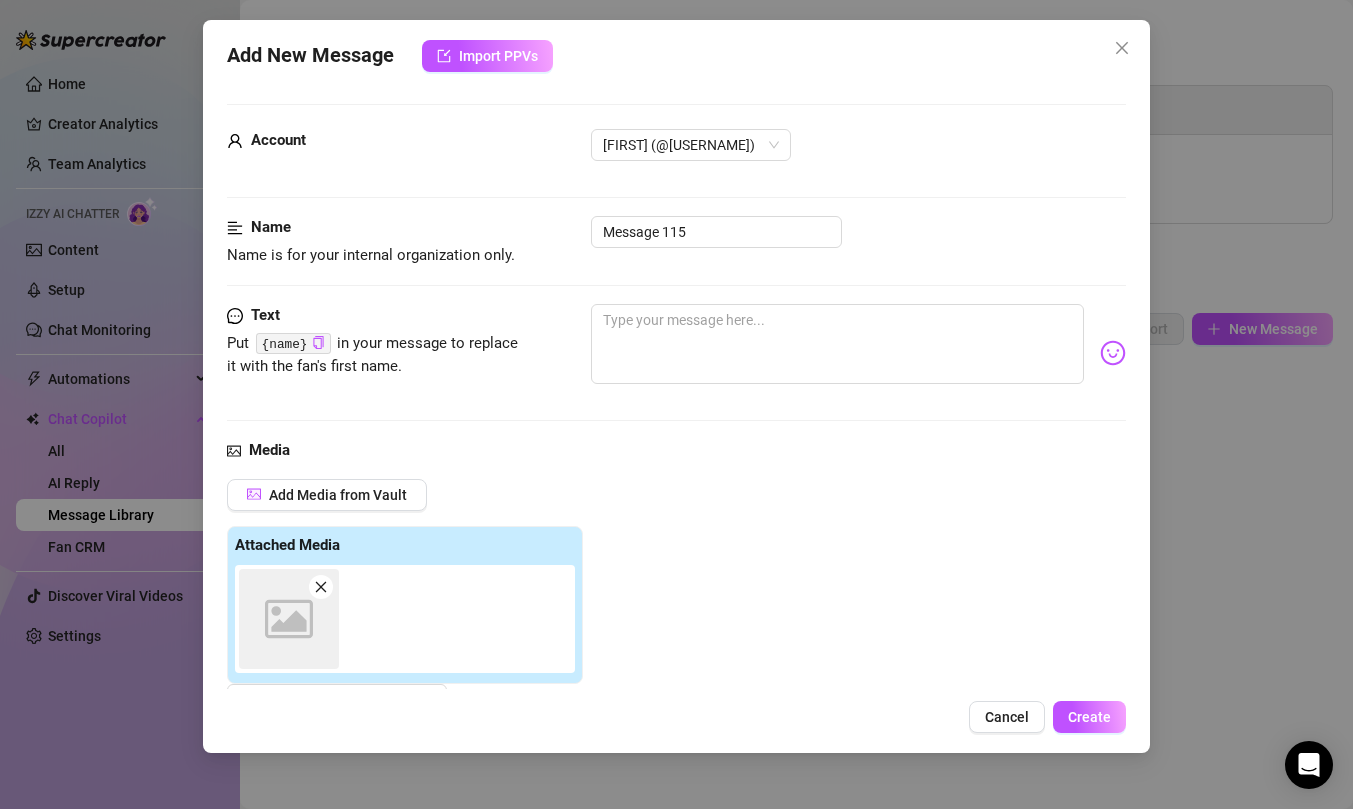 scroll, scrollTop: 7, scrollLeft: 0, axis: vertical 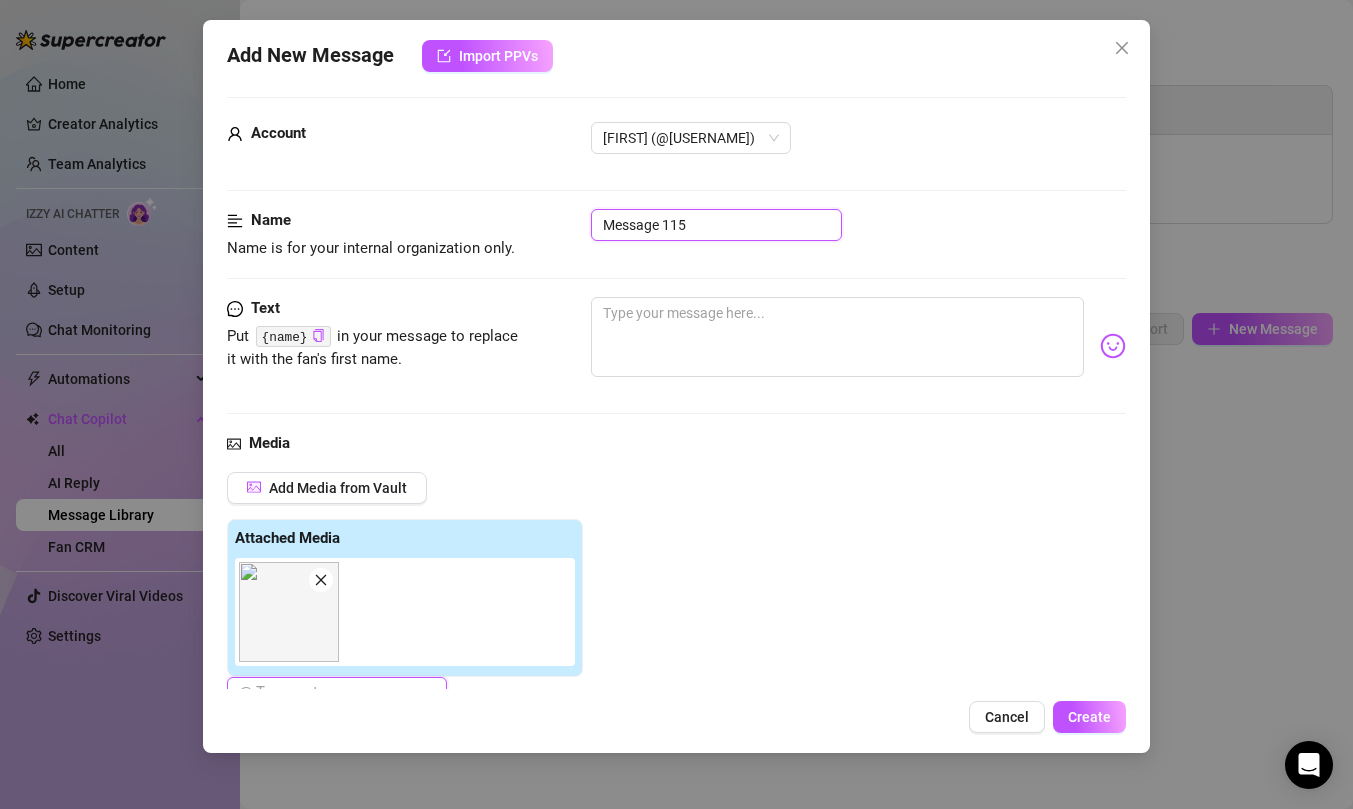 click on "Message 115" at bounding box center [716, 225] 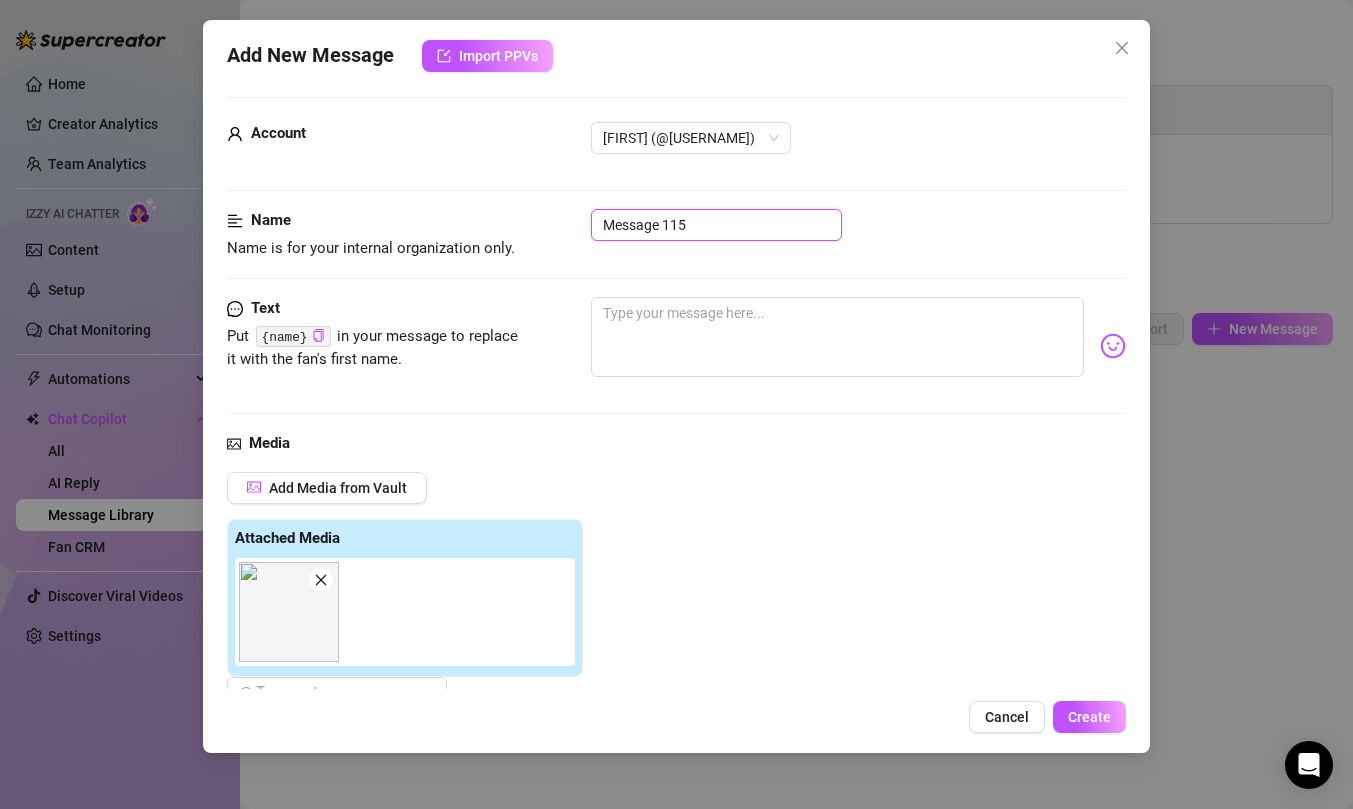 click on "Message 115" at bounding box center (716, 225) 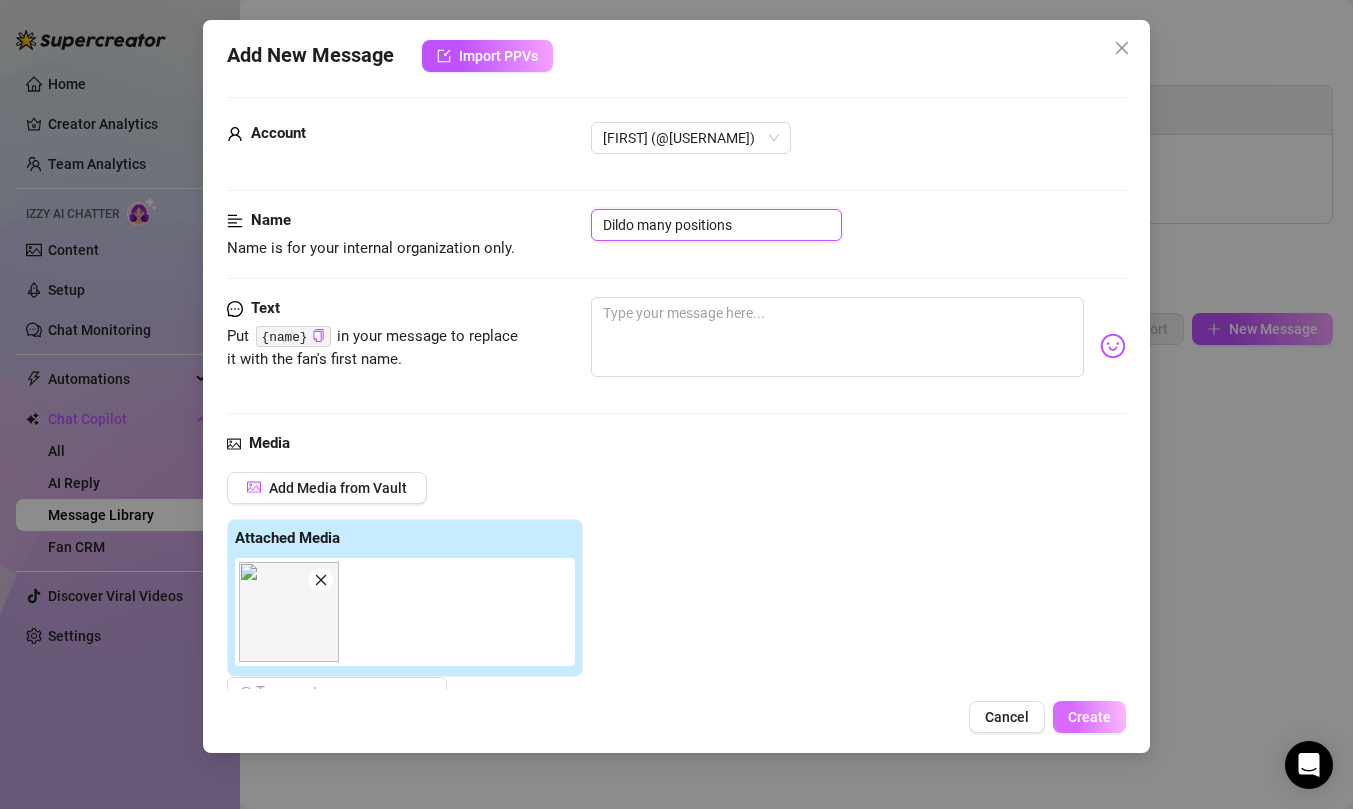 type on "Dildo many positions" 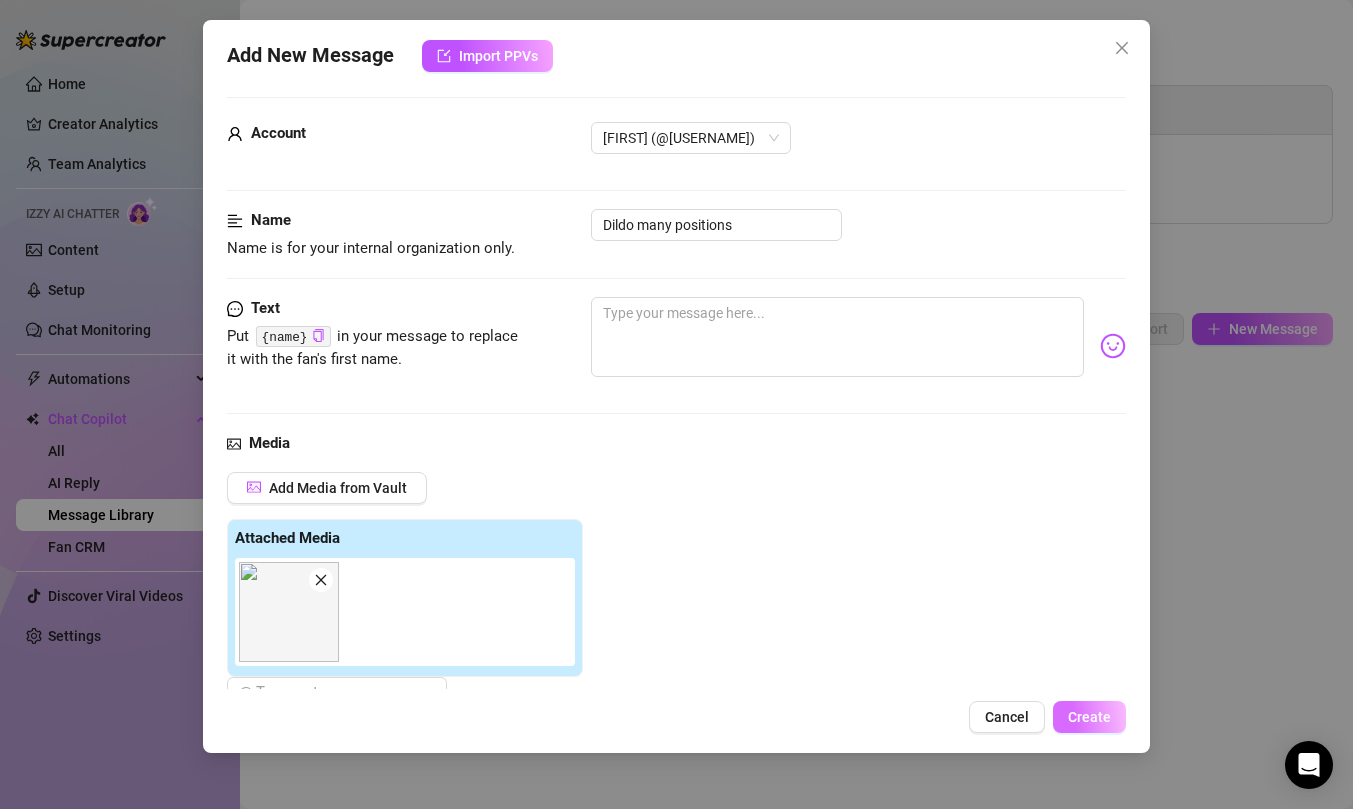 click on "Create" at bounding box center (1089, 717) 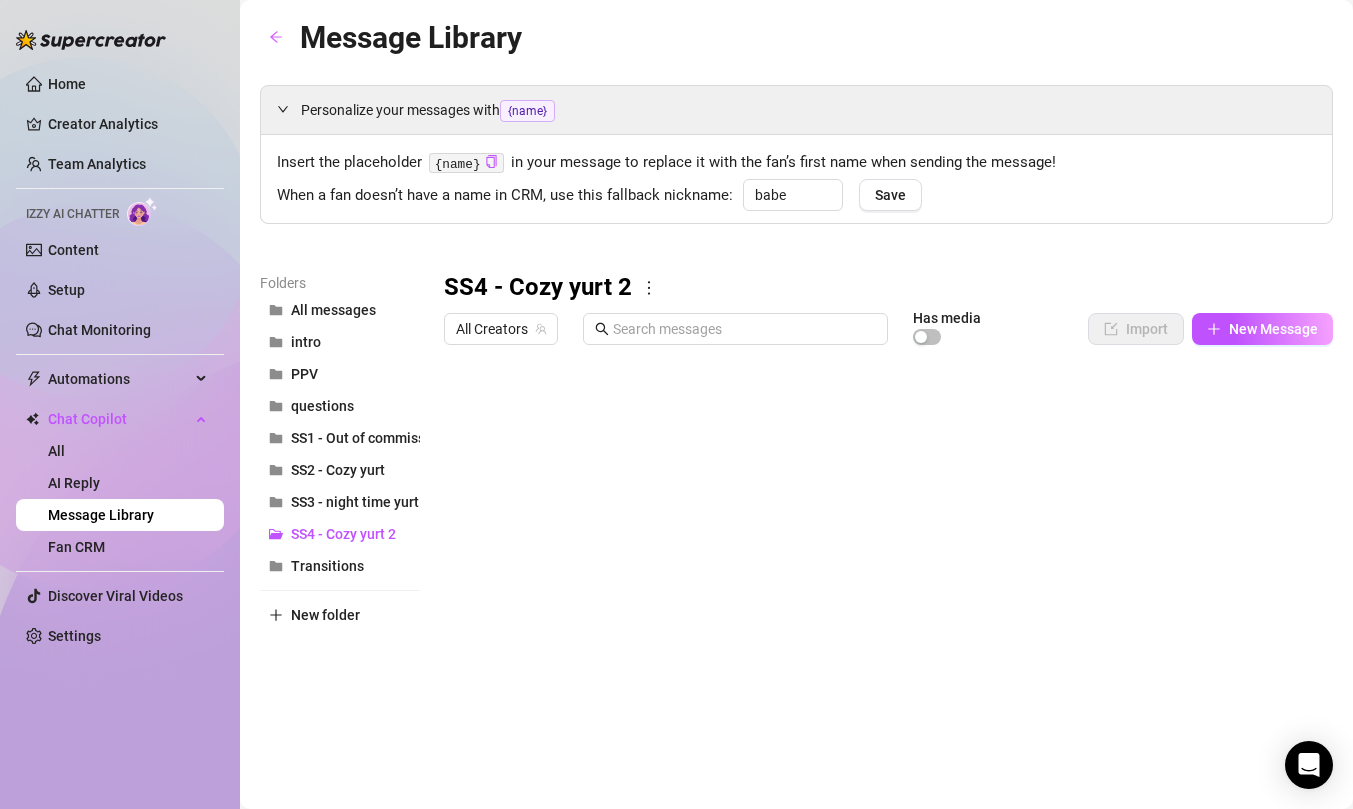 drag, startPoint x: 450, startPoint y: 649, endPoint x: 450, endPoint y: 704, distance: 55 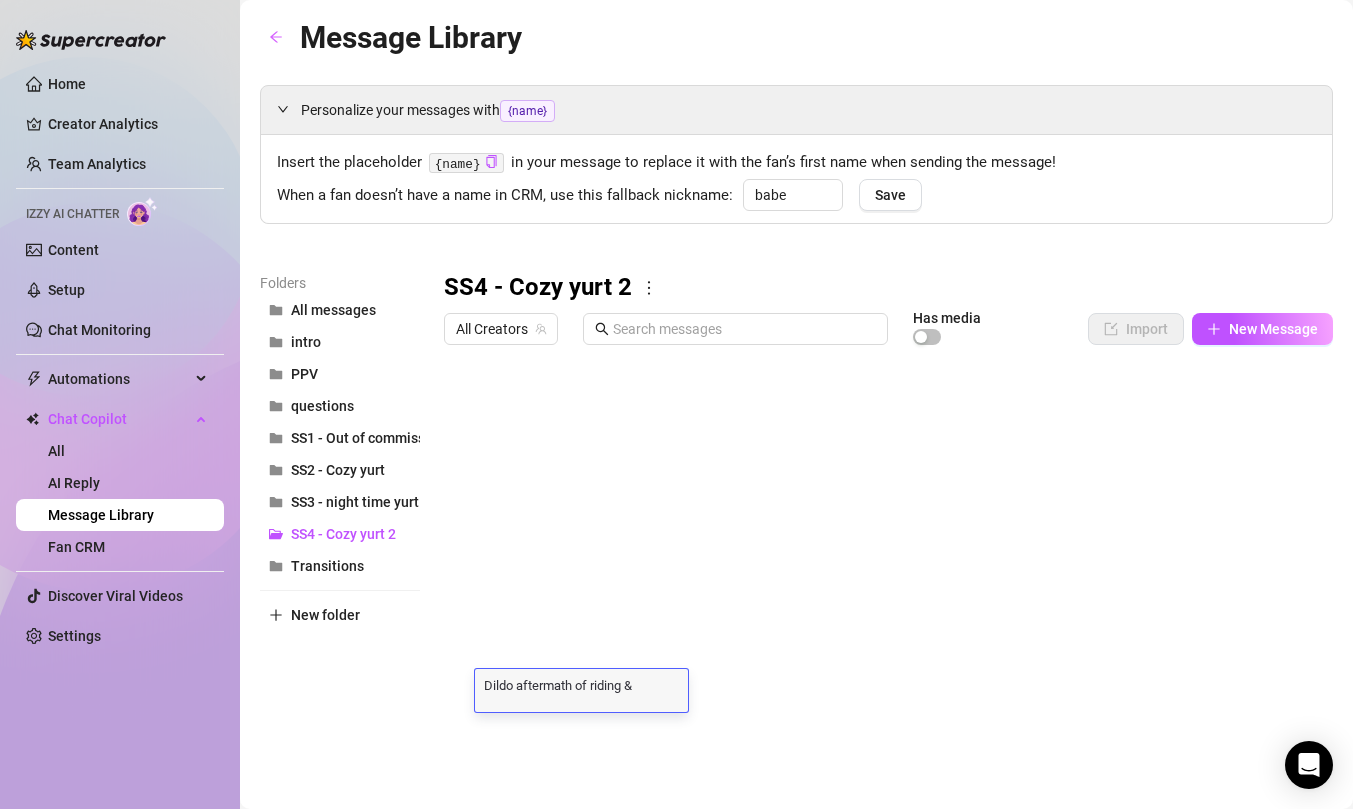 scroll, scrollTop: 0, scrollLeft: 0, axis: both 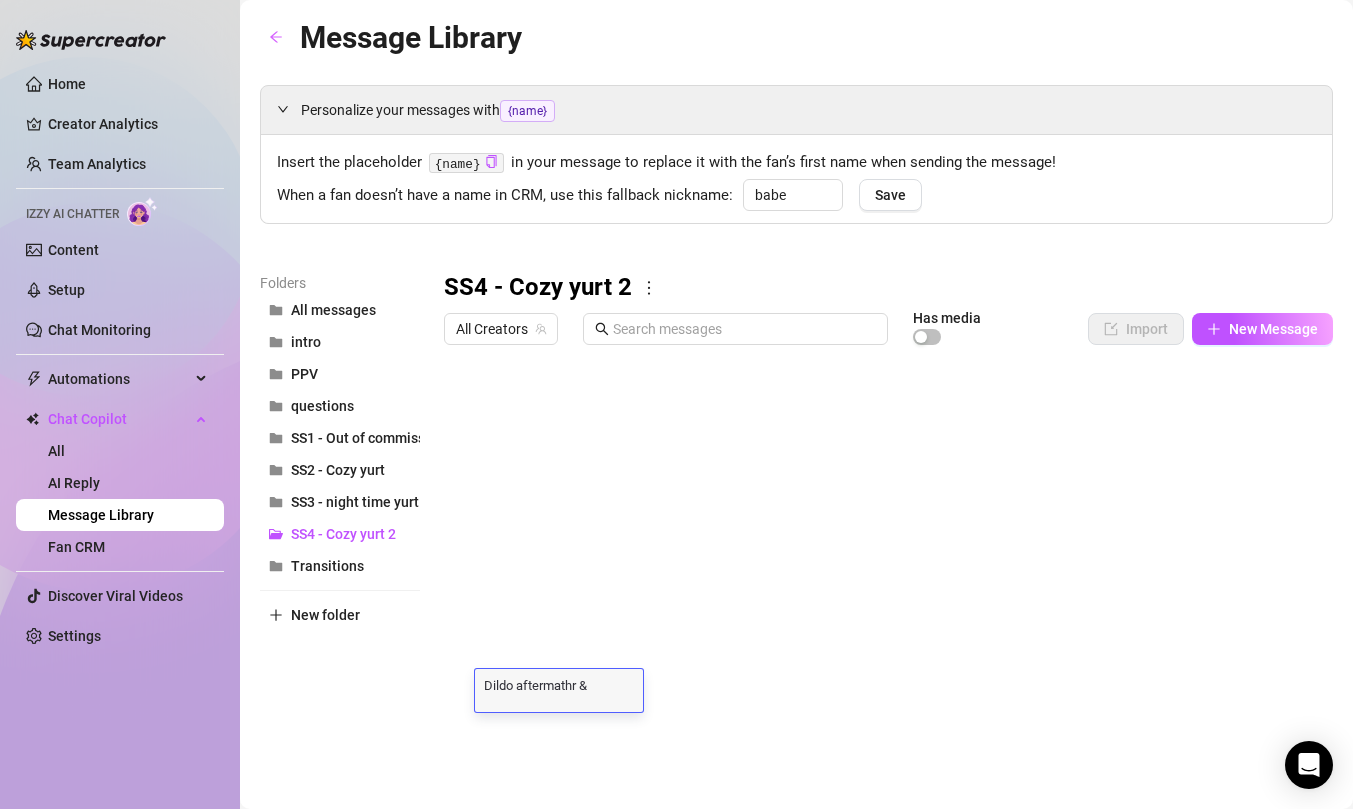 type on "Dildo aftermath & missionary" 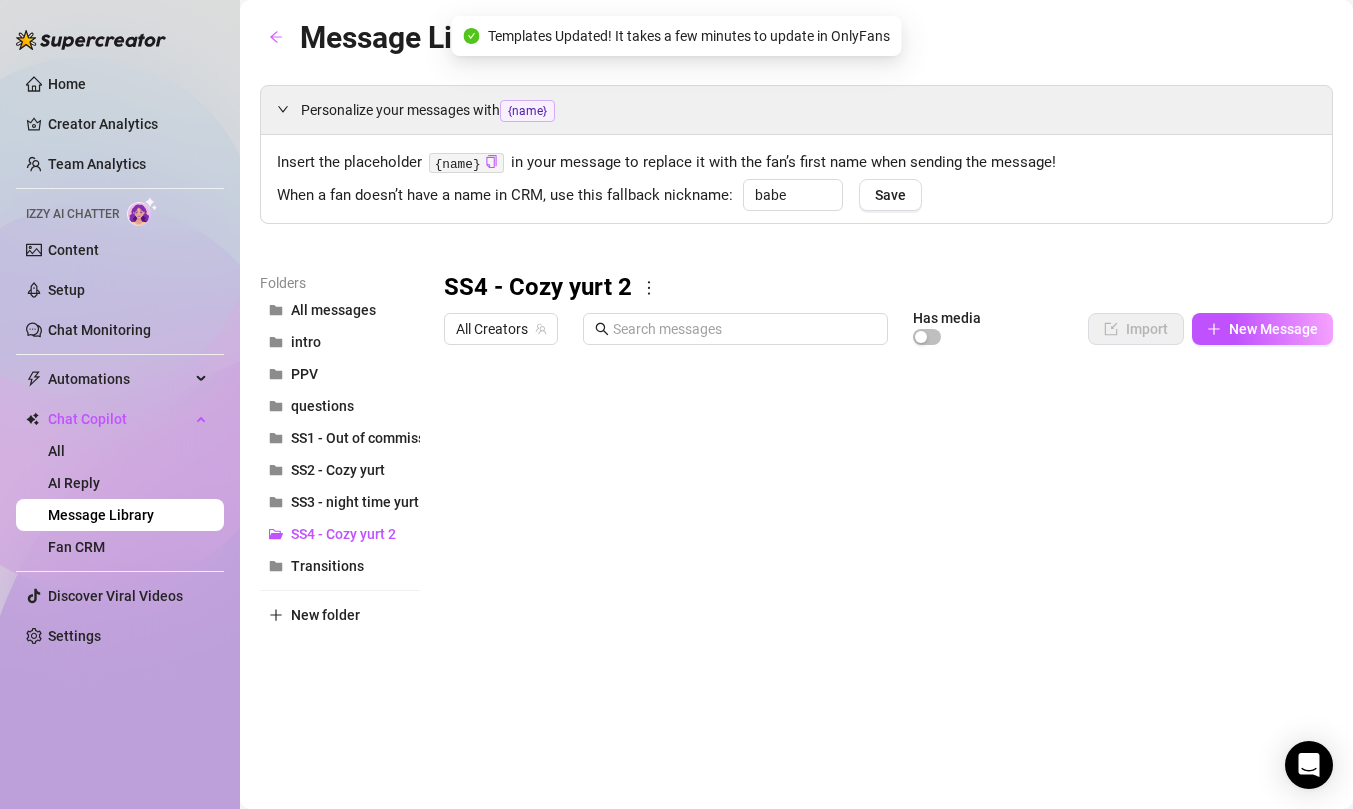 click at bounding box center [888, 577] 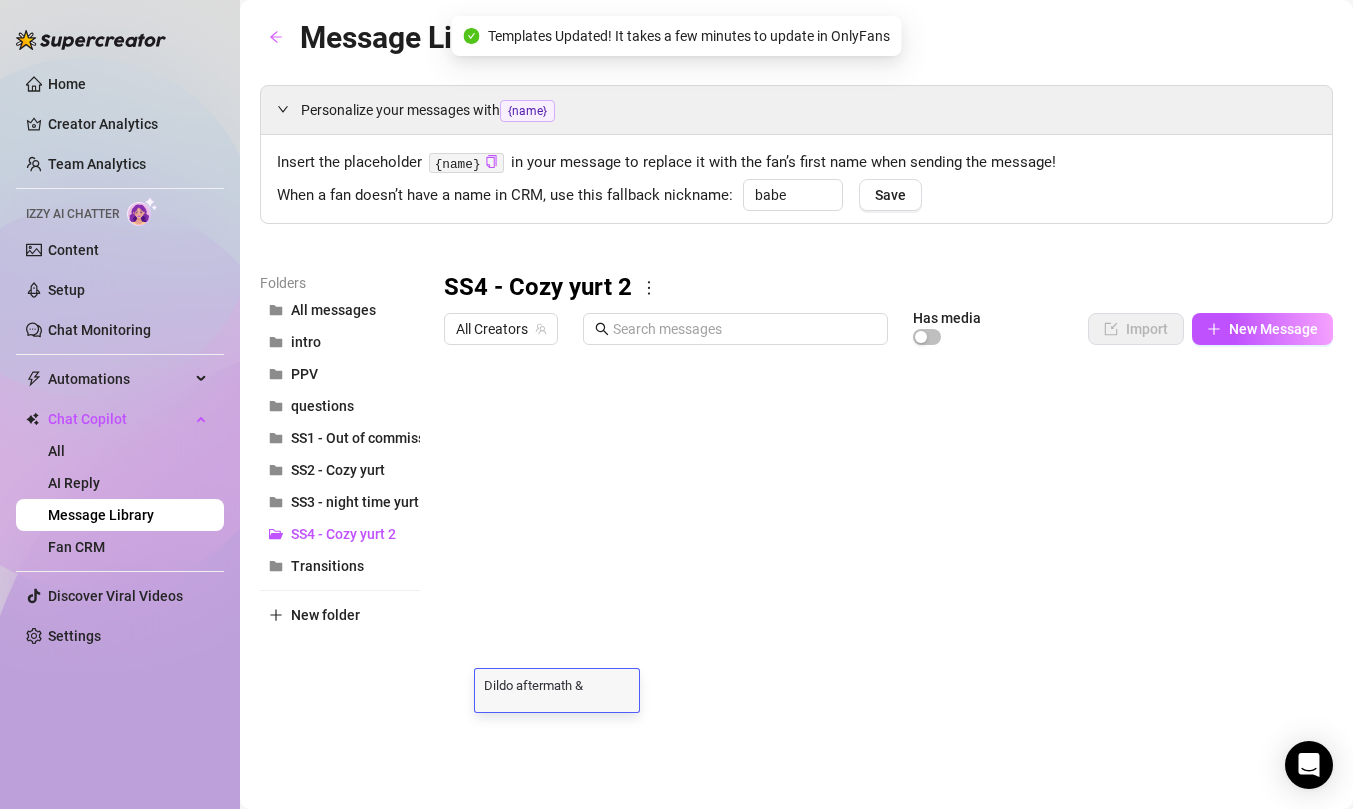 scroll, scrollTop: 0, scrollLeft: 0, axis: both 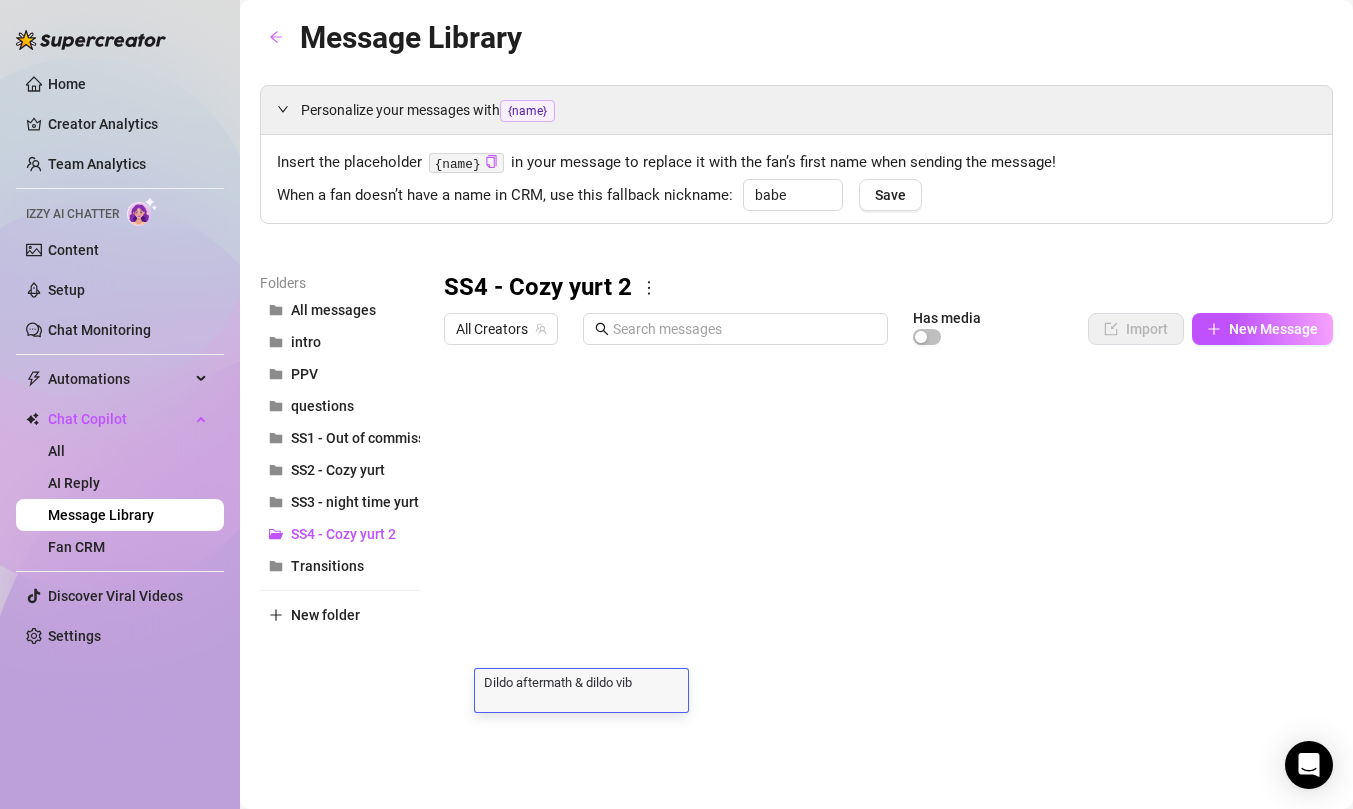 type on "Dildo aftermath & dildo vibe missionary" 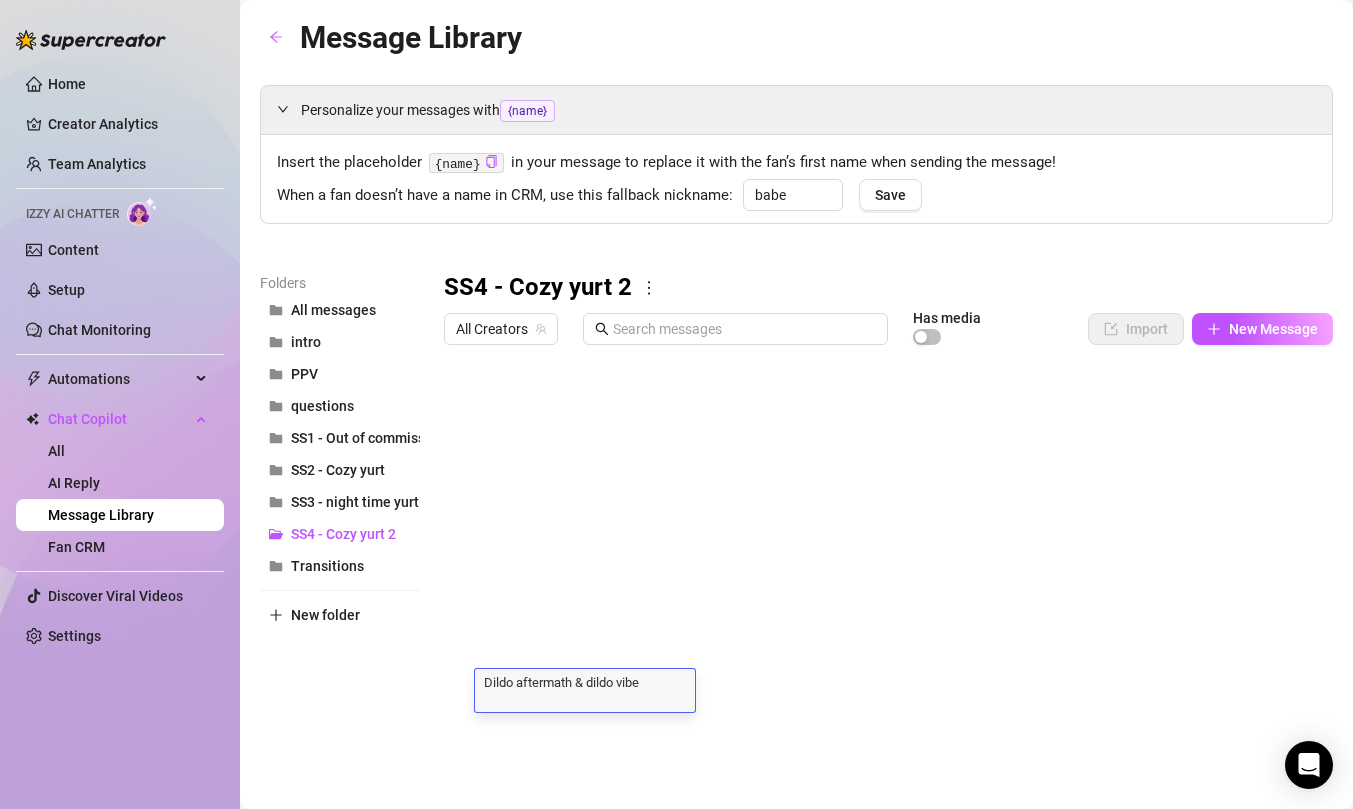 scroll, scrollTop: 16, scrollLeft: 0, axis: vertical 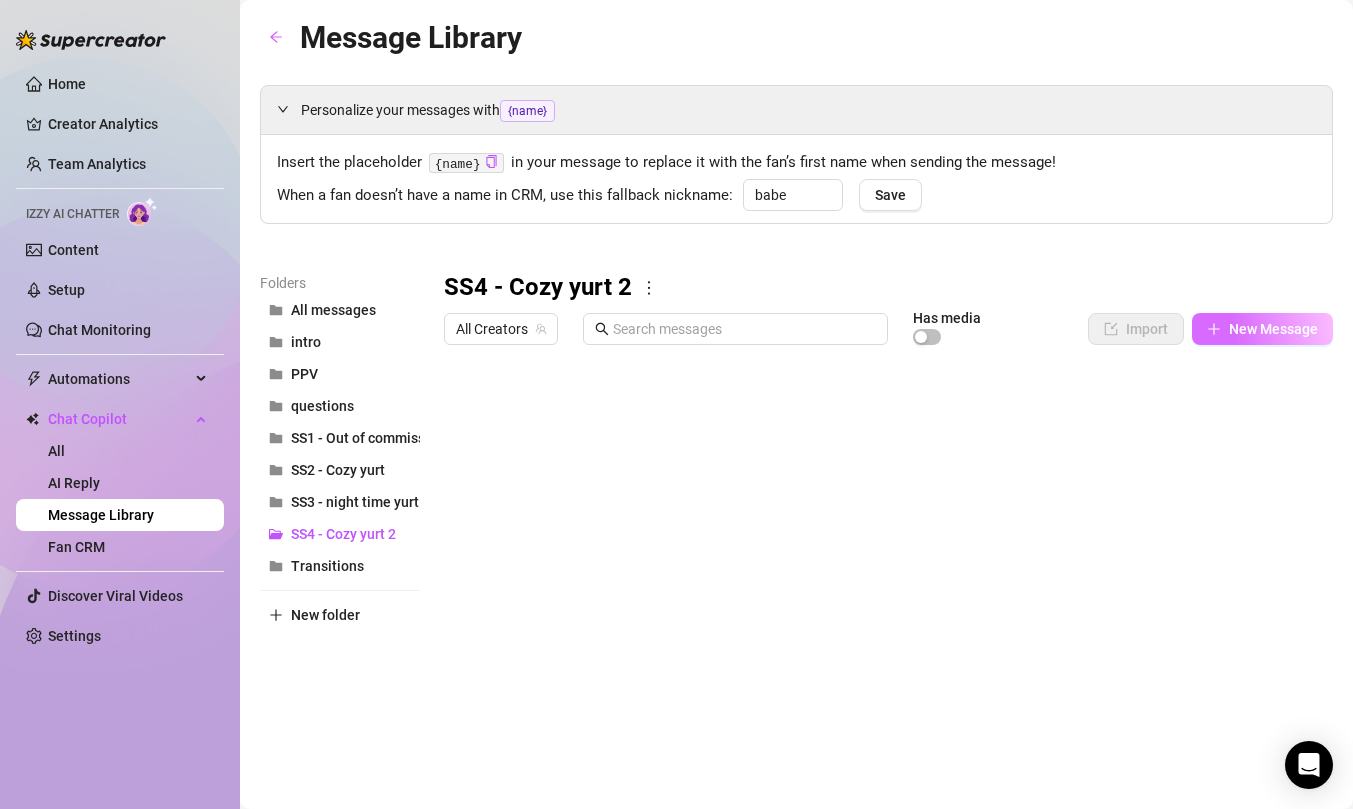 click on "New Message" at bounding box center [1273, 329] 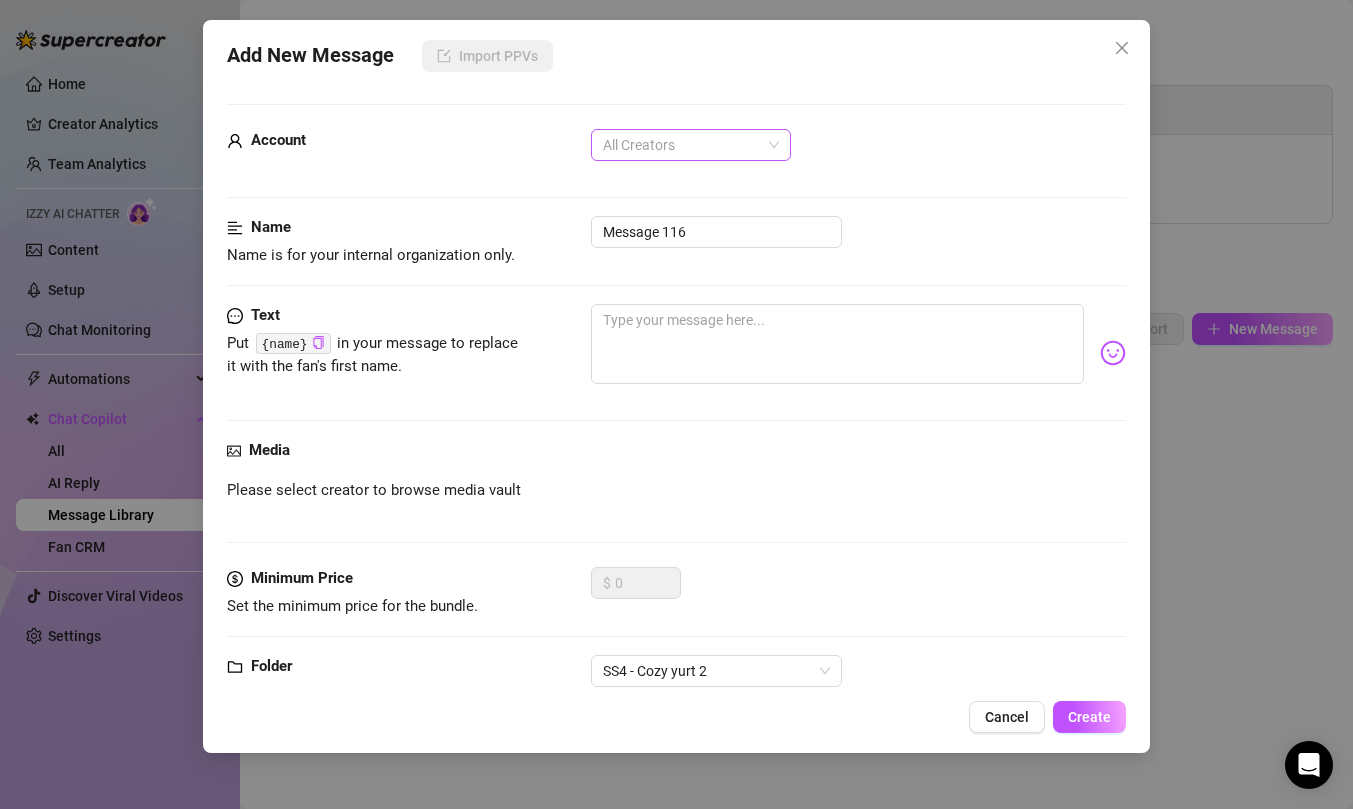 click on "All Creators" at bounding box center [691, 145] 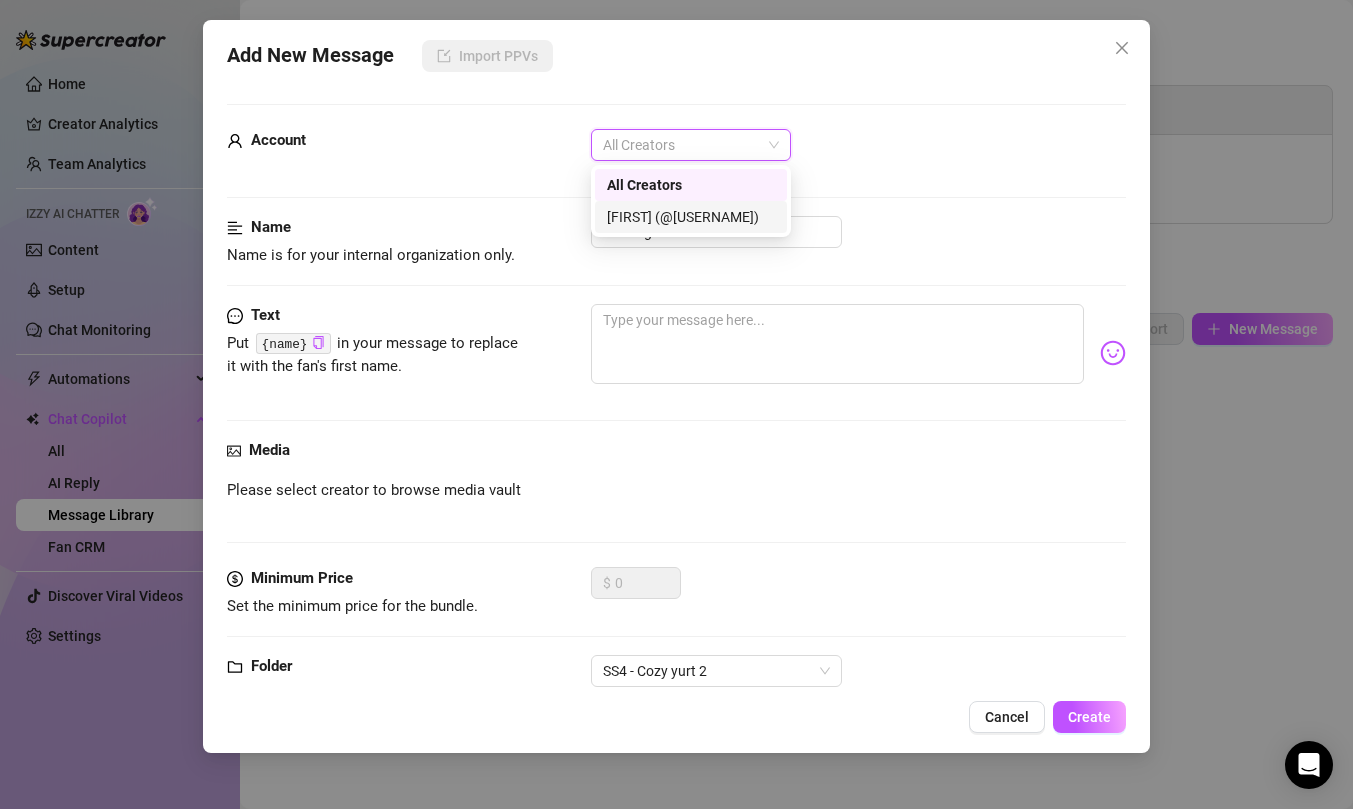click on "[FIRST] (@[USERNAME])" at bounding box center (691, 217) 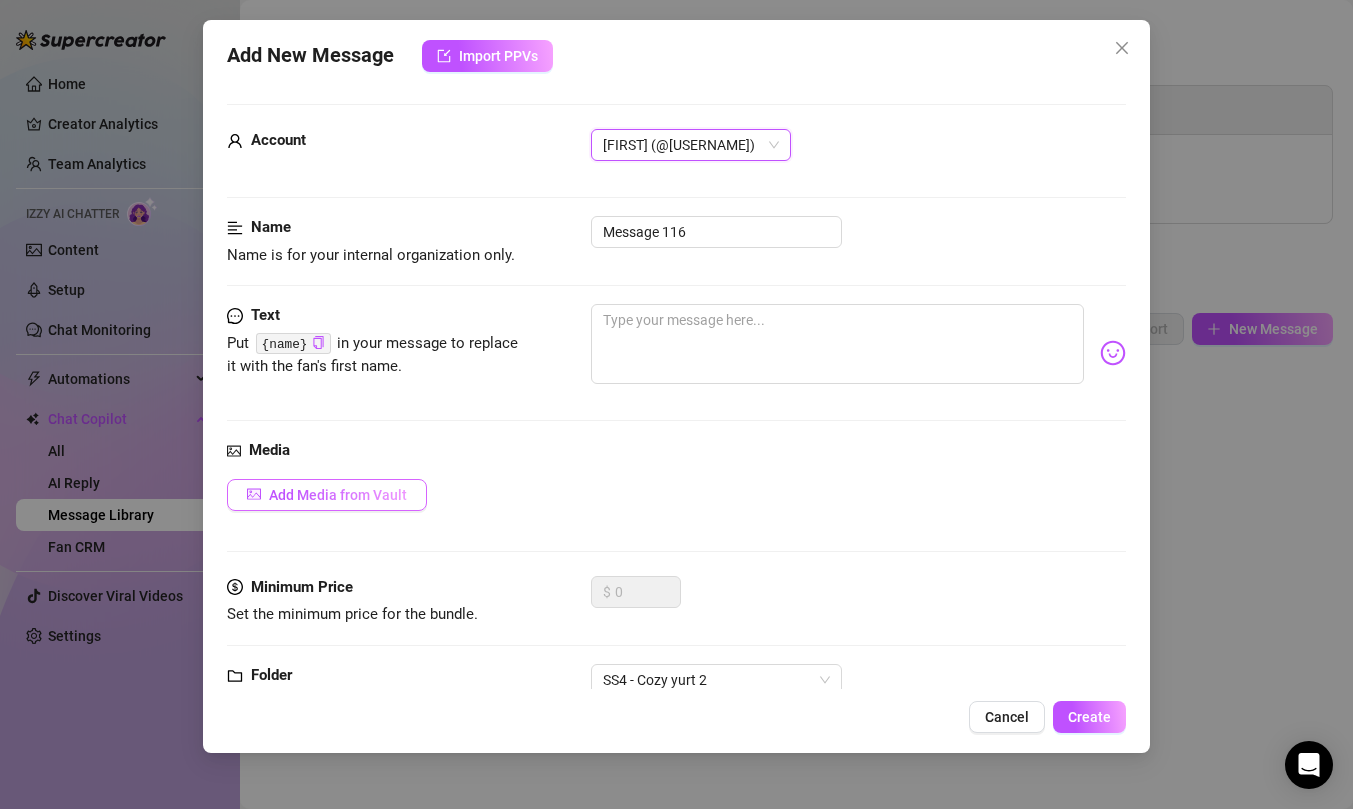 click on "Add Media from Vault" at bounding box center [327, 495] 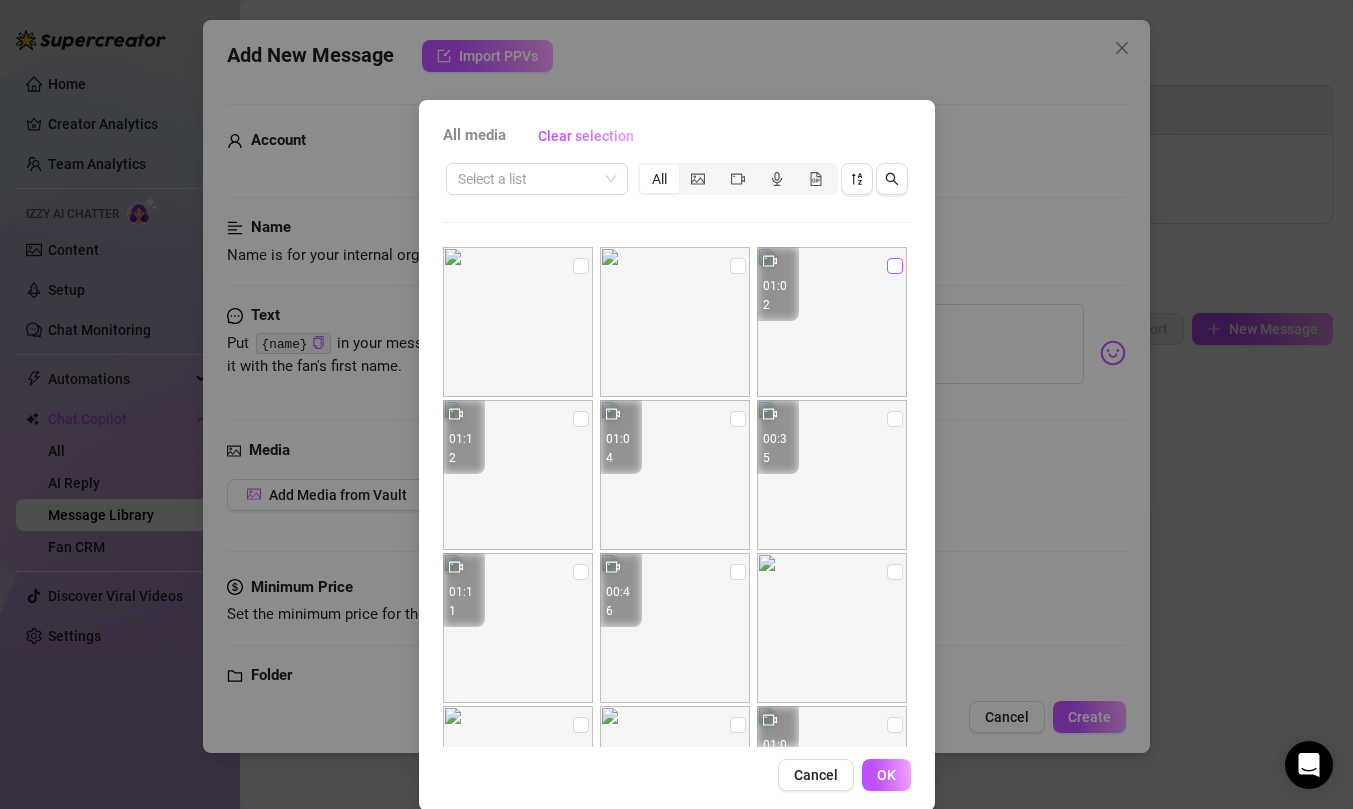 click at bounding box center [895, 266] 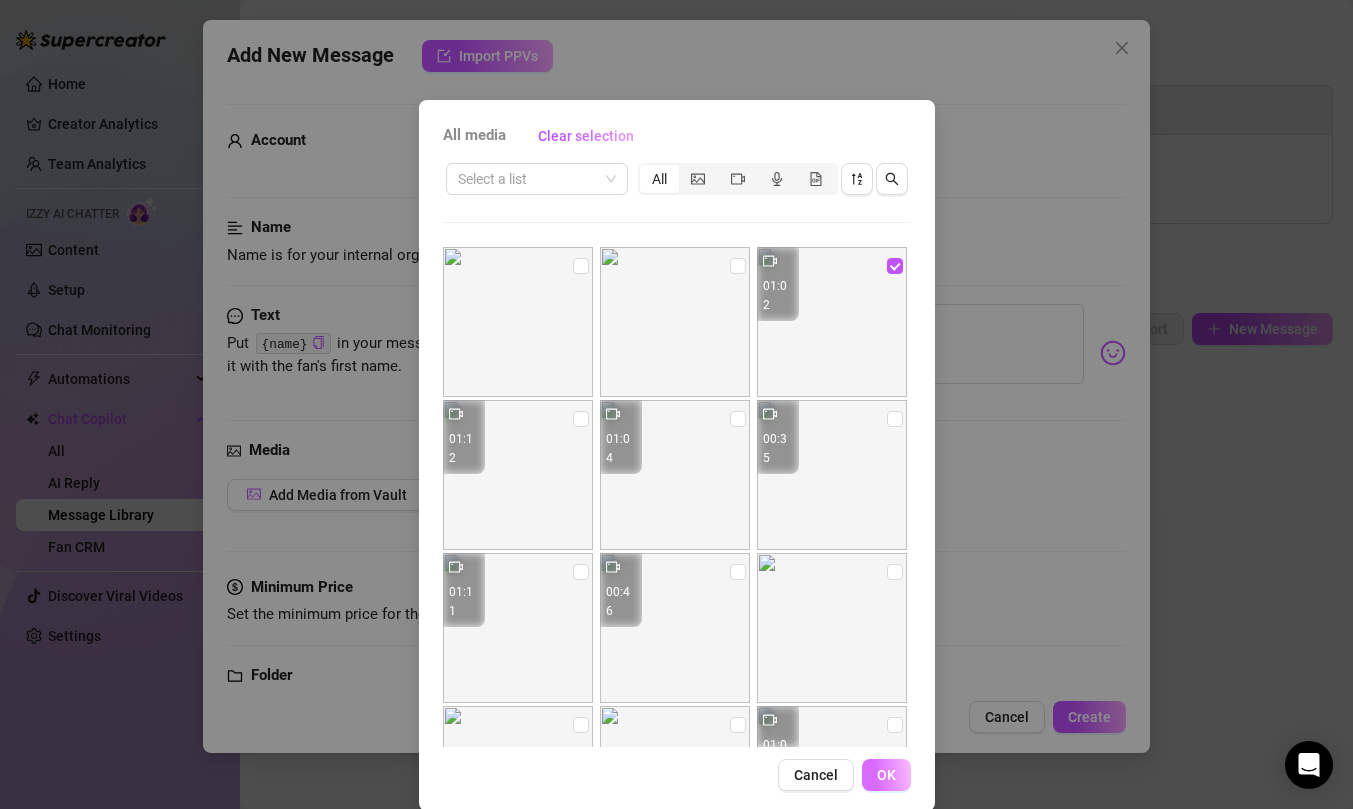 click on "OK" at bounding box center (886, 775) 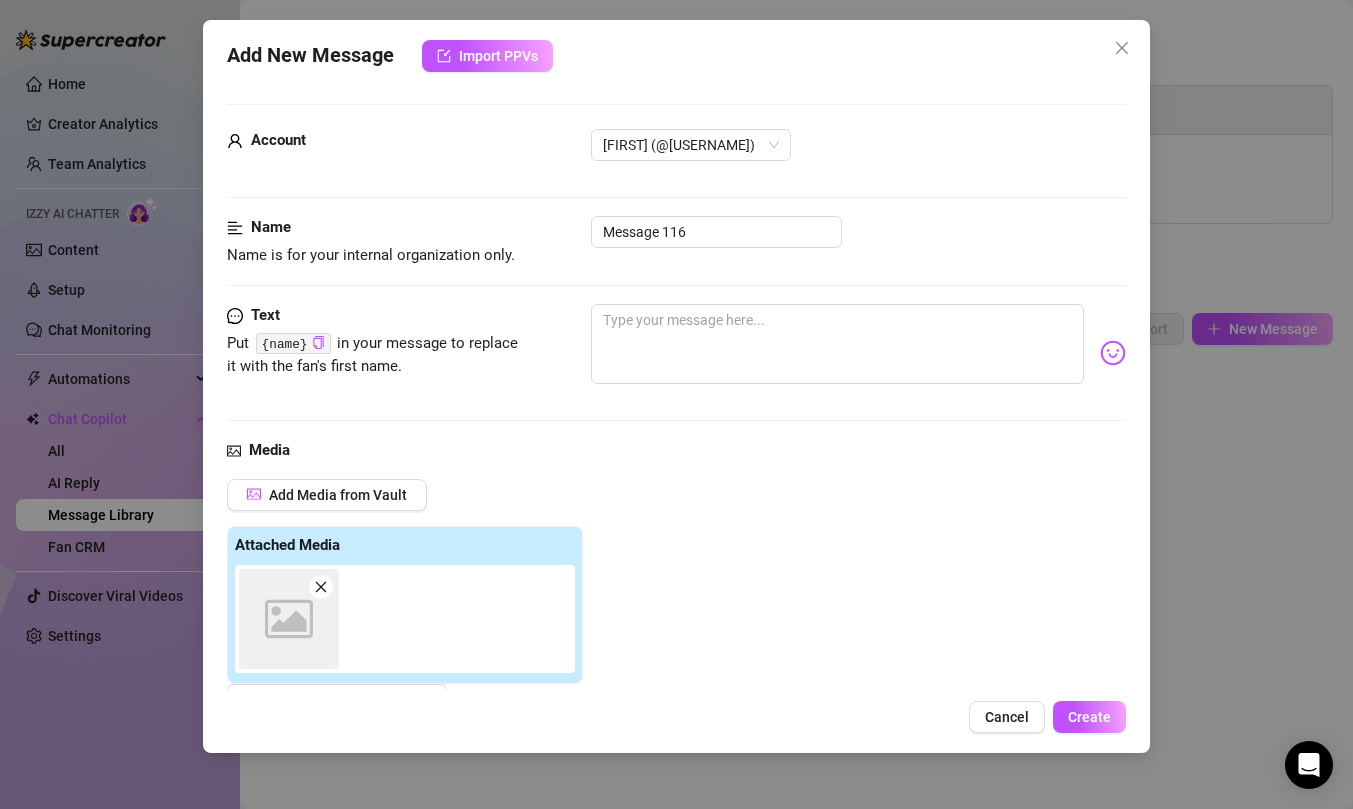 scroll, scrollTop: 7, scrollLeft: 0, axis: vertical 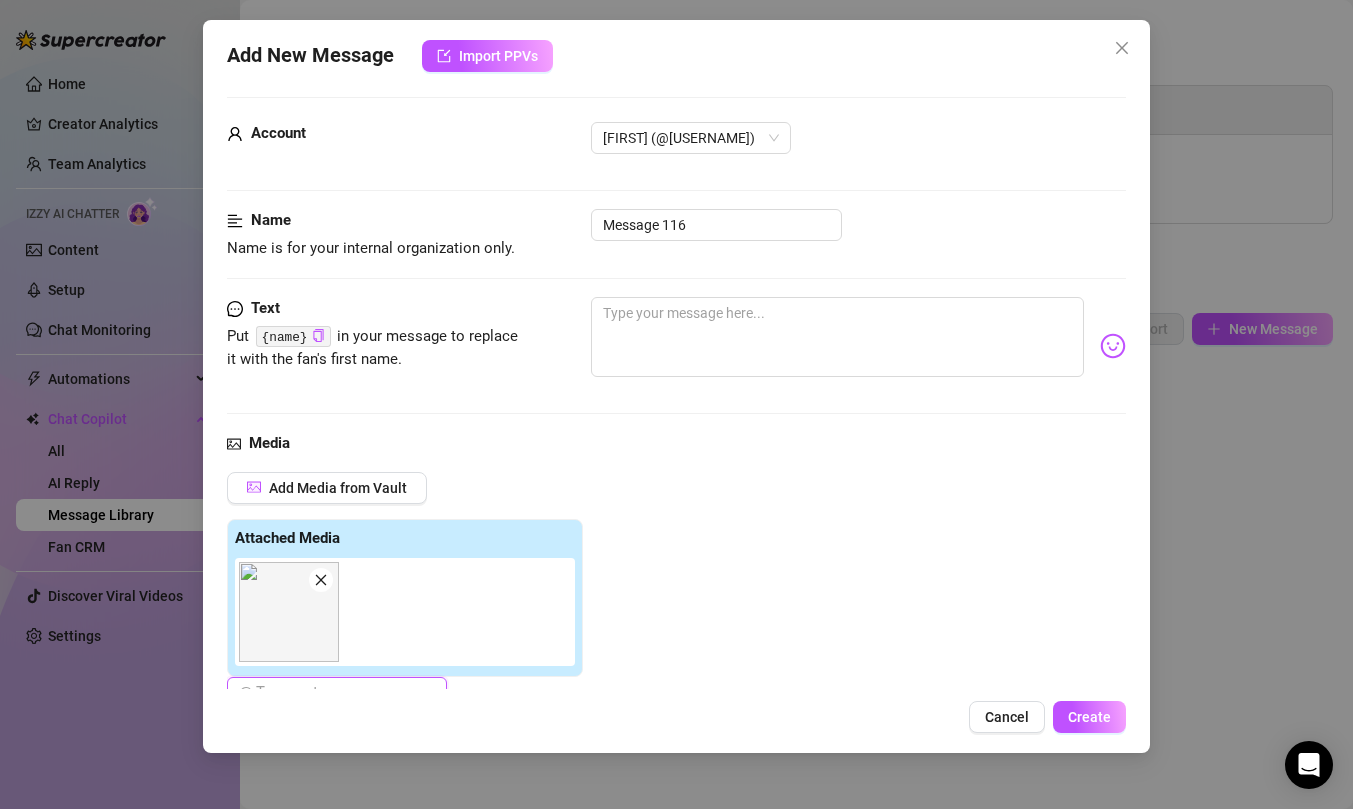 click on "Name Name is for your internal organization only. Message 116" at bounding box center [676, 234] 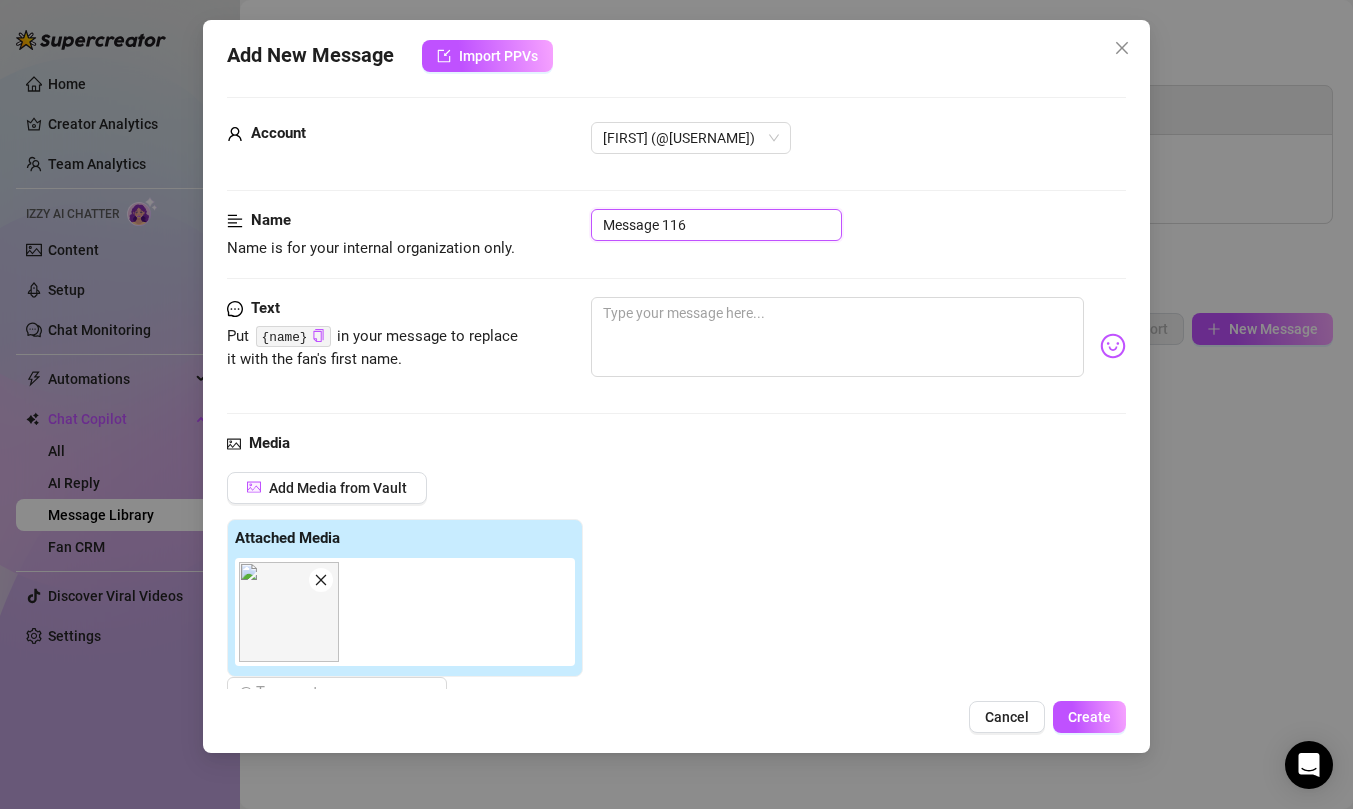 click on "Message 116" at bounding box center [716, 225] 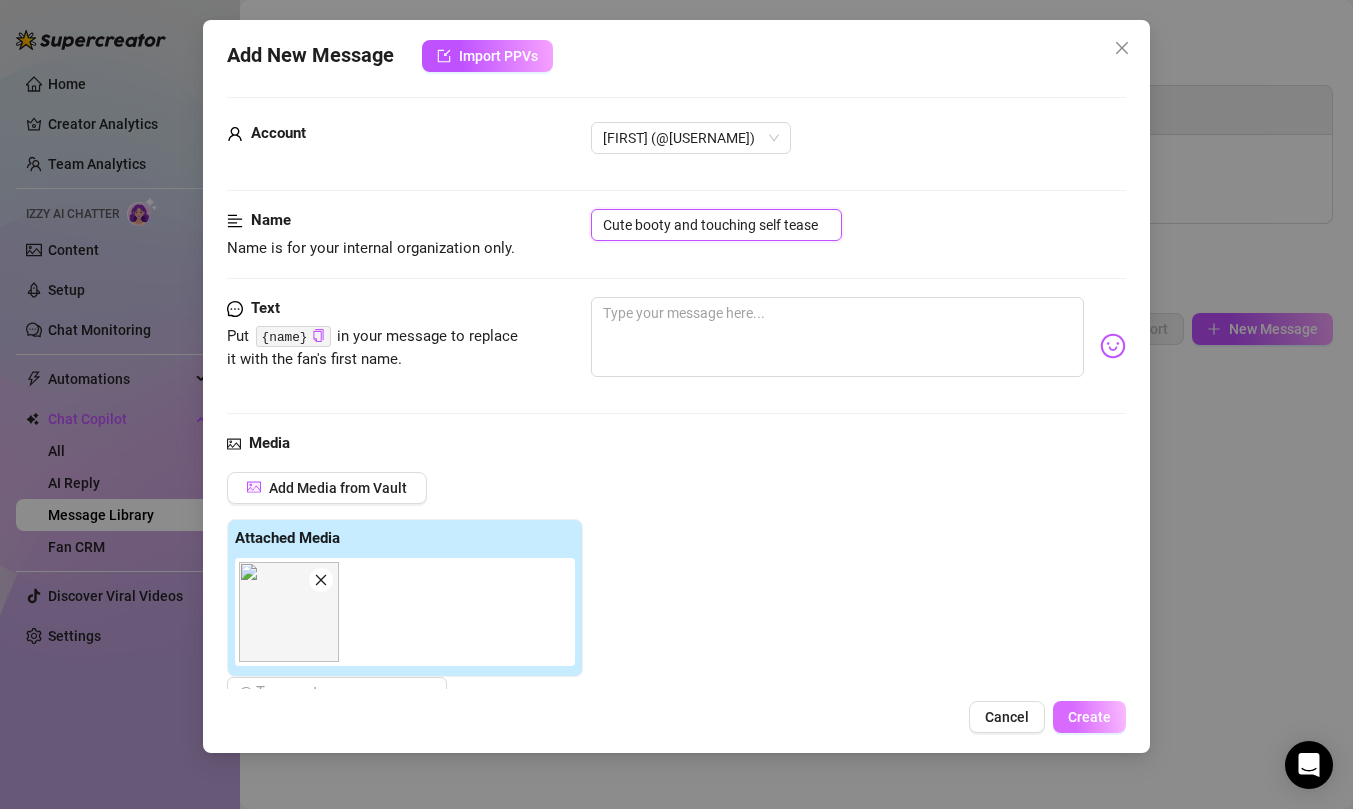 type on "Cute booty and touching self tease" 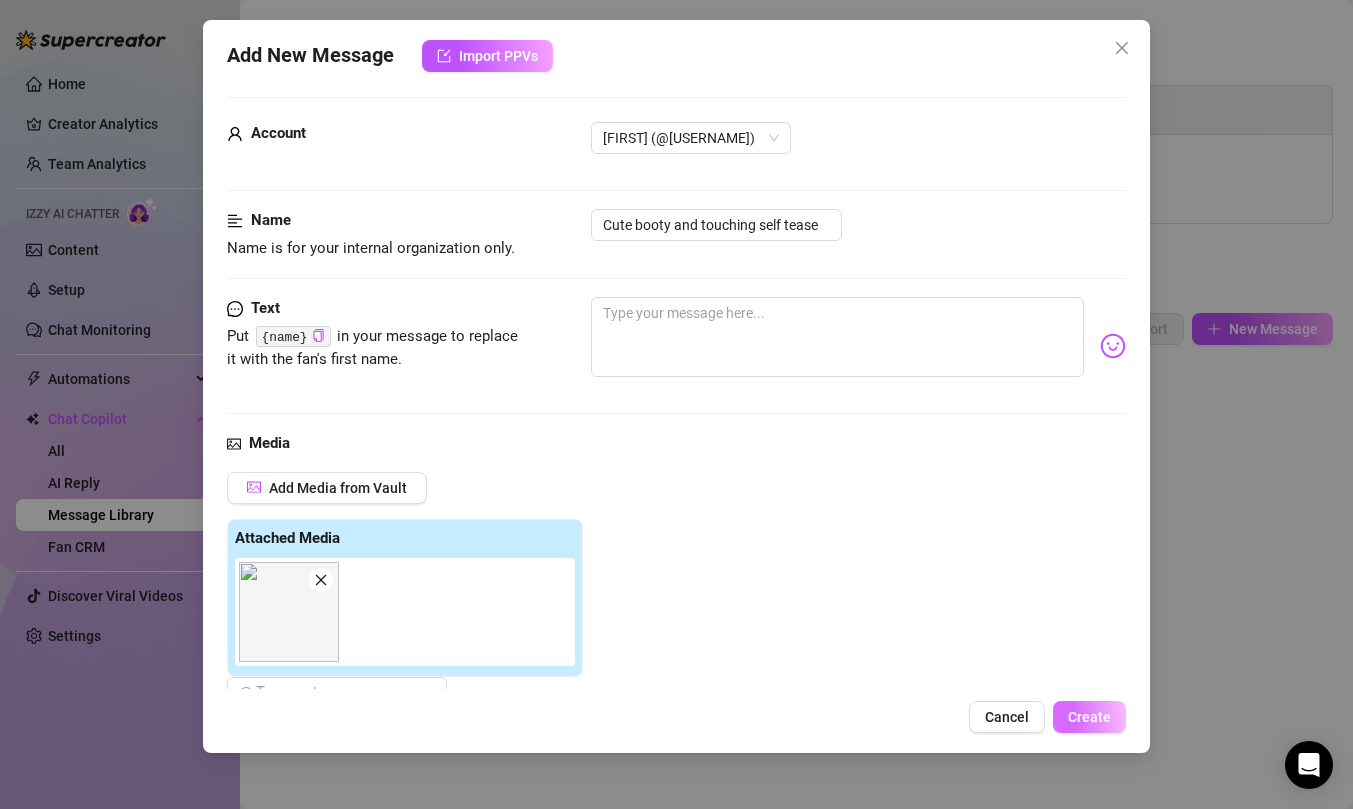 click on "Create" at bounding box center (1089, 717) 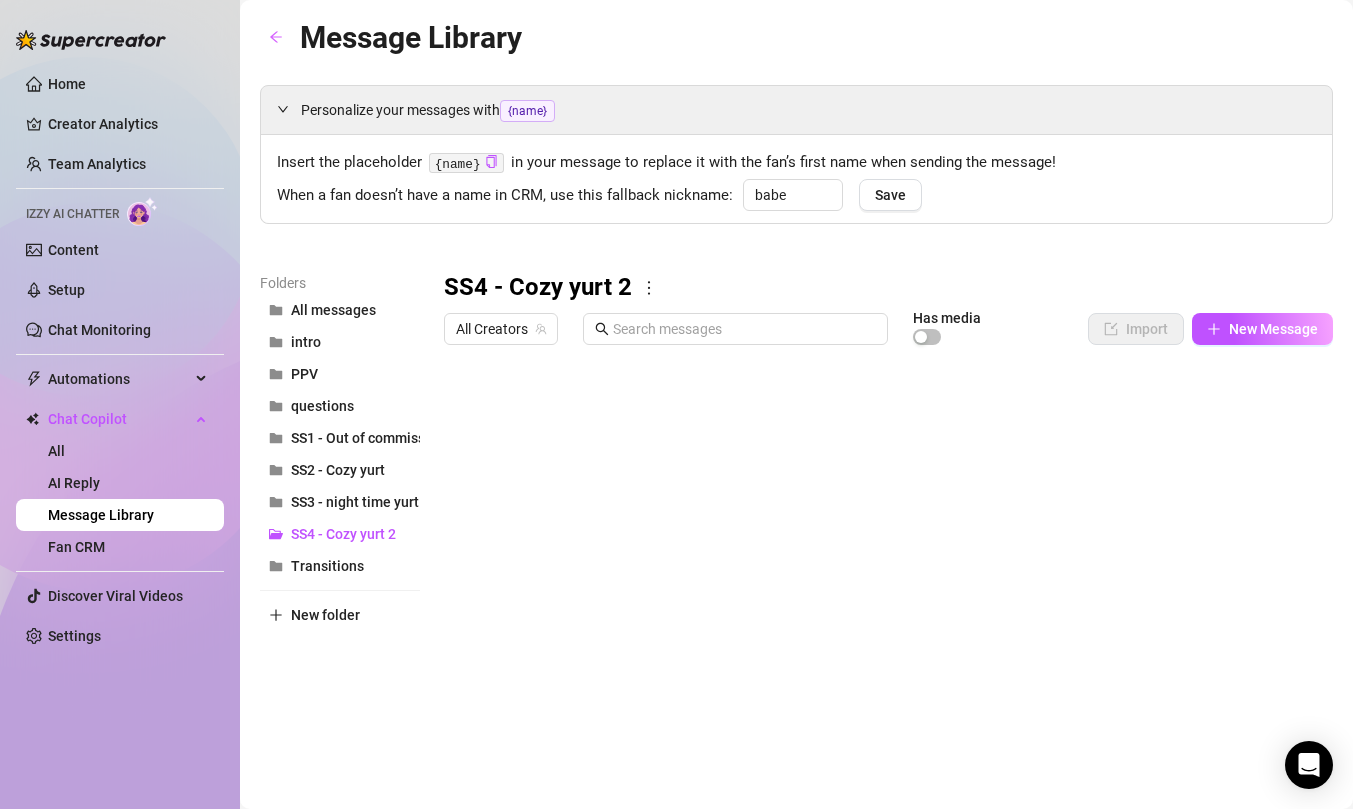 drag, startPoint x: 448, startPoint y: 729, endPoint x: 454, endPoint y: 553, distance: 176.10225 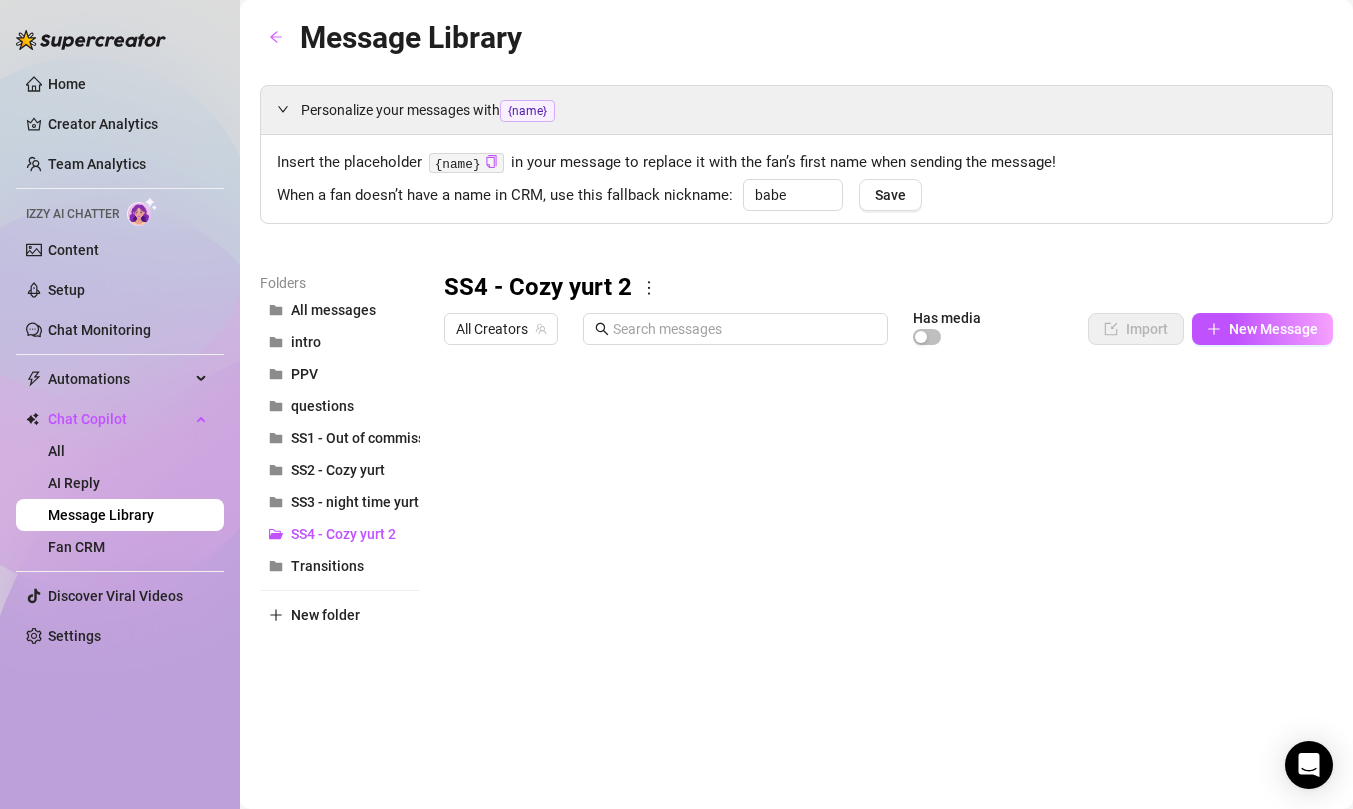 click on "Folders All messages intro PPV questions SS1 - Out of commission SS2 - Cozy yurt SS3 - night time yurt SS4 - Cozy yurt 2 Transitions New folder" at bounding box center [340, 536] 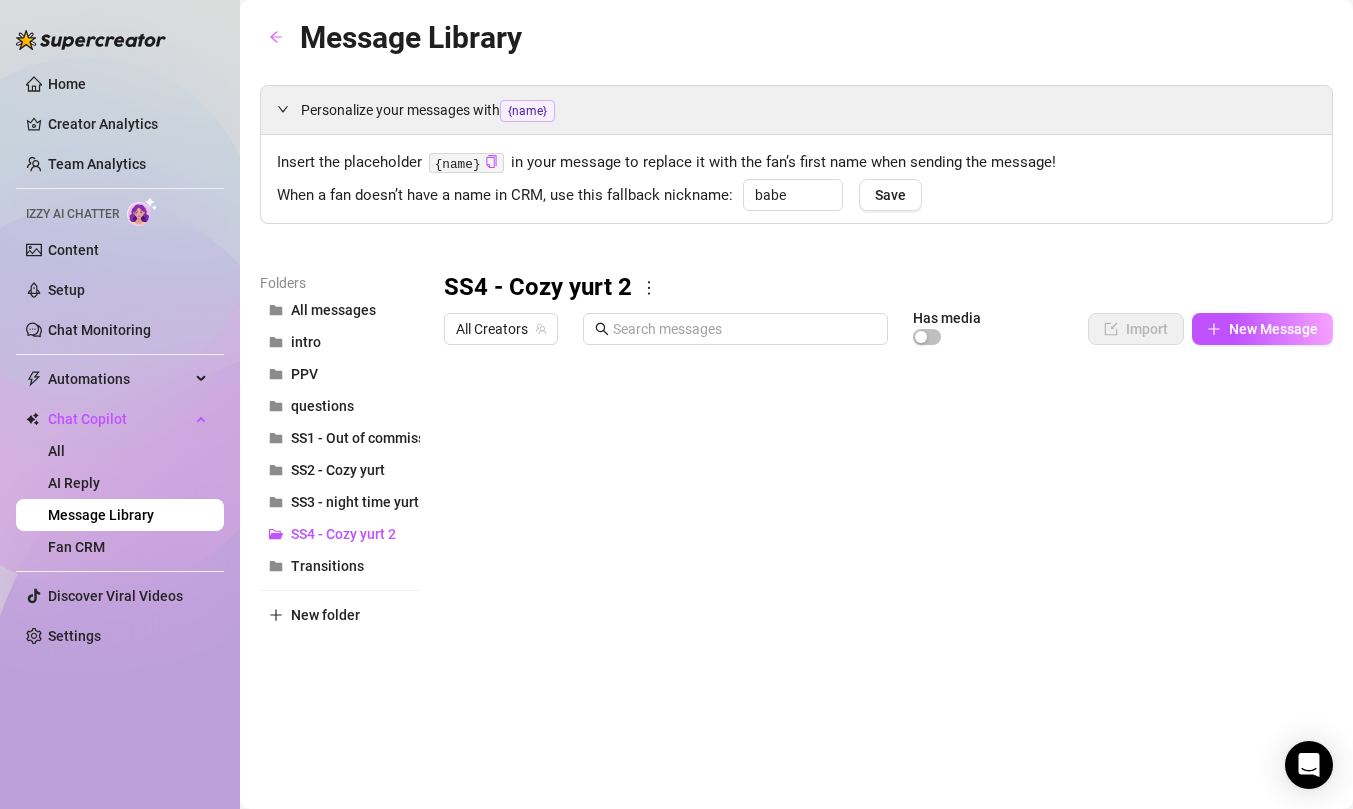 scroll, scrollTop: 40, scrollLeft: 0, axis: vertical 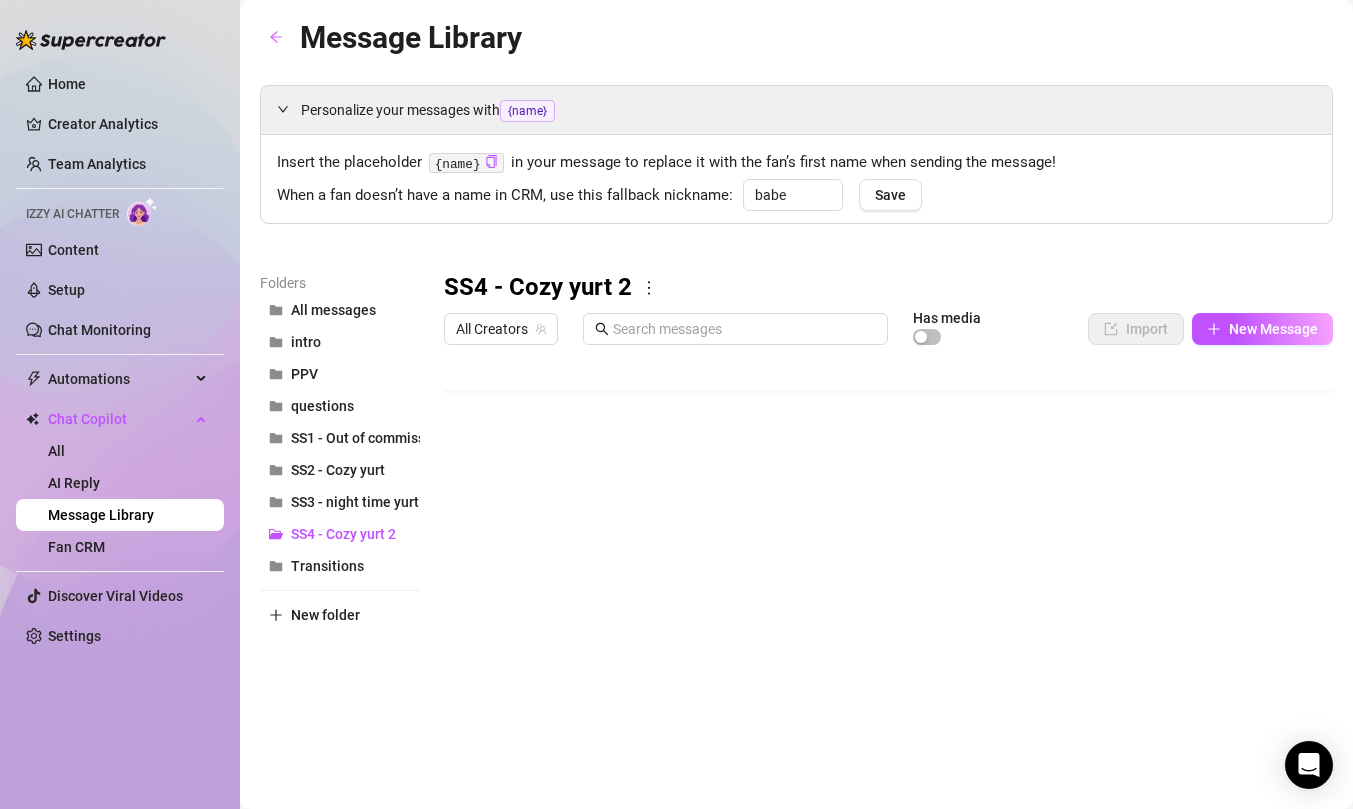 click at bounding box center [888, 577] 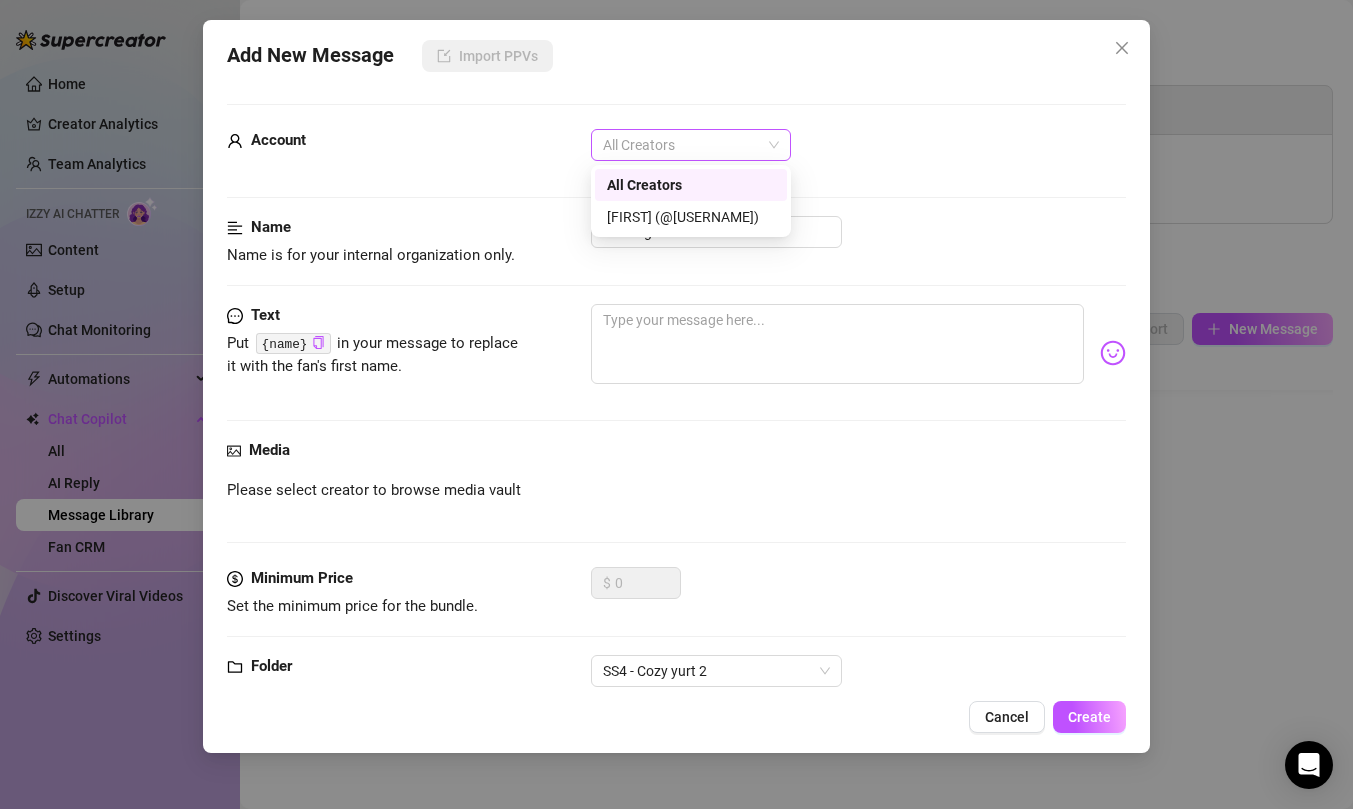 click on "All Creators" at bounding box center [691, 145] 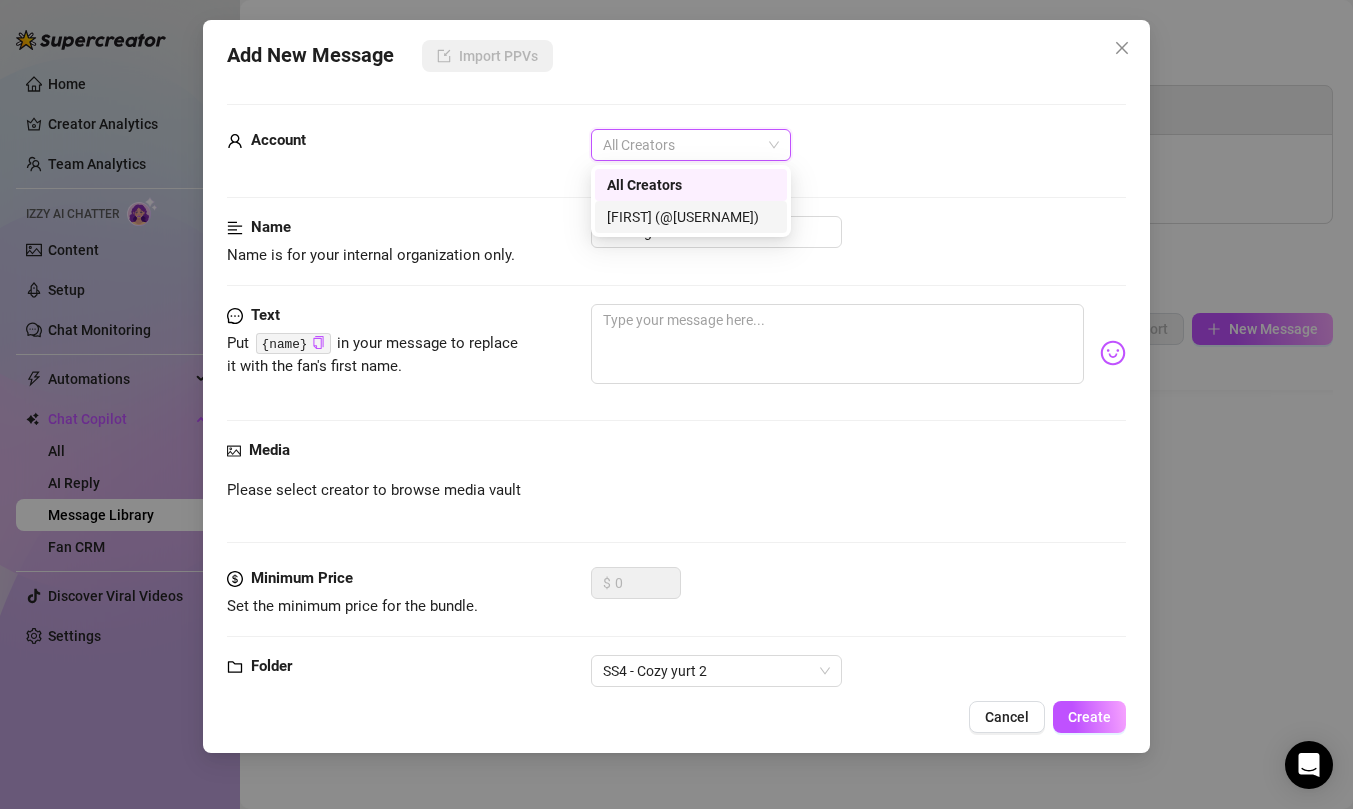 click on "[FIRST] (@[USERNAME])" at bounding box center [691, 217] 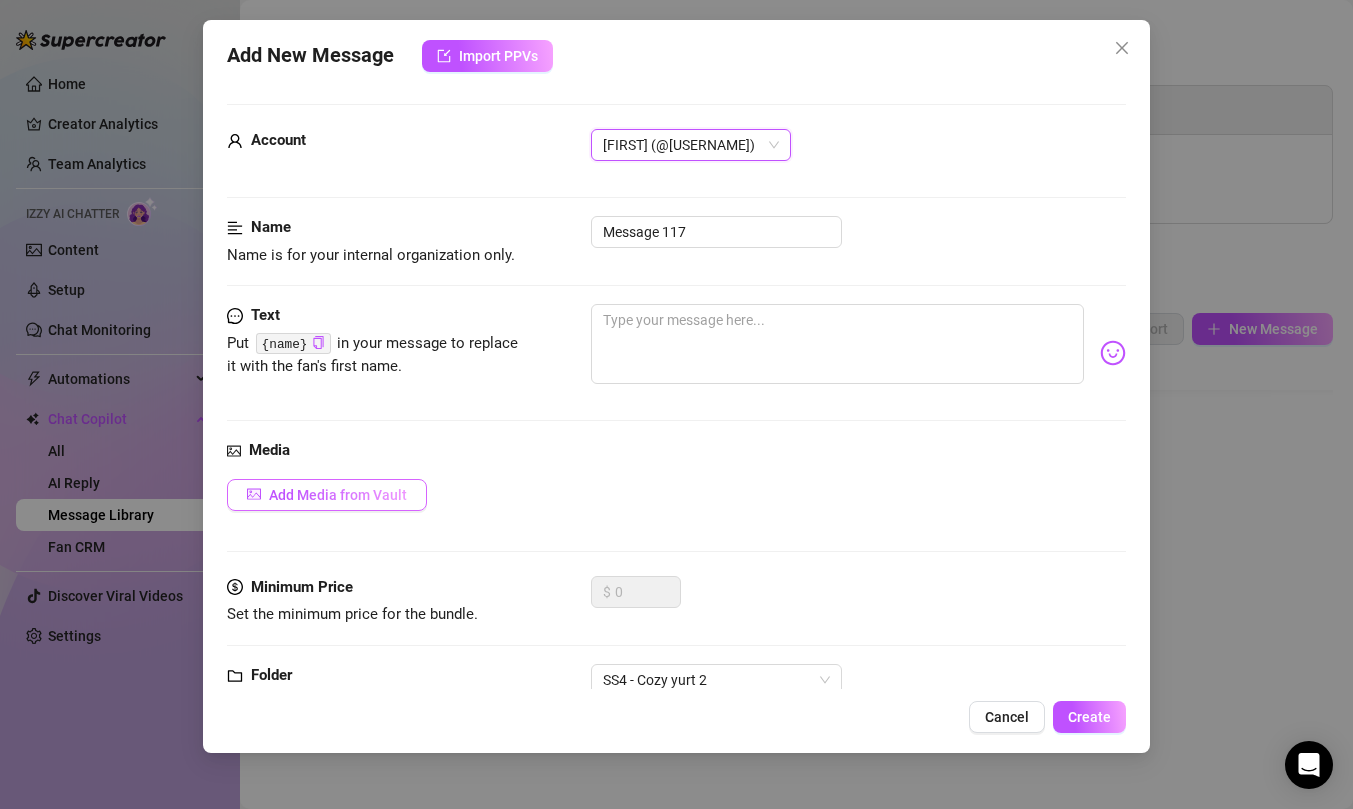 click on "Add Media from Vault" at bounding box center (338, 495) 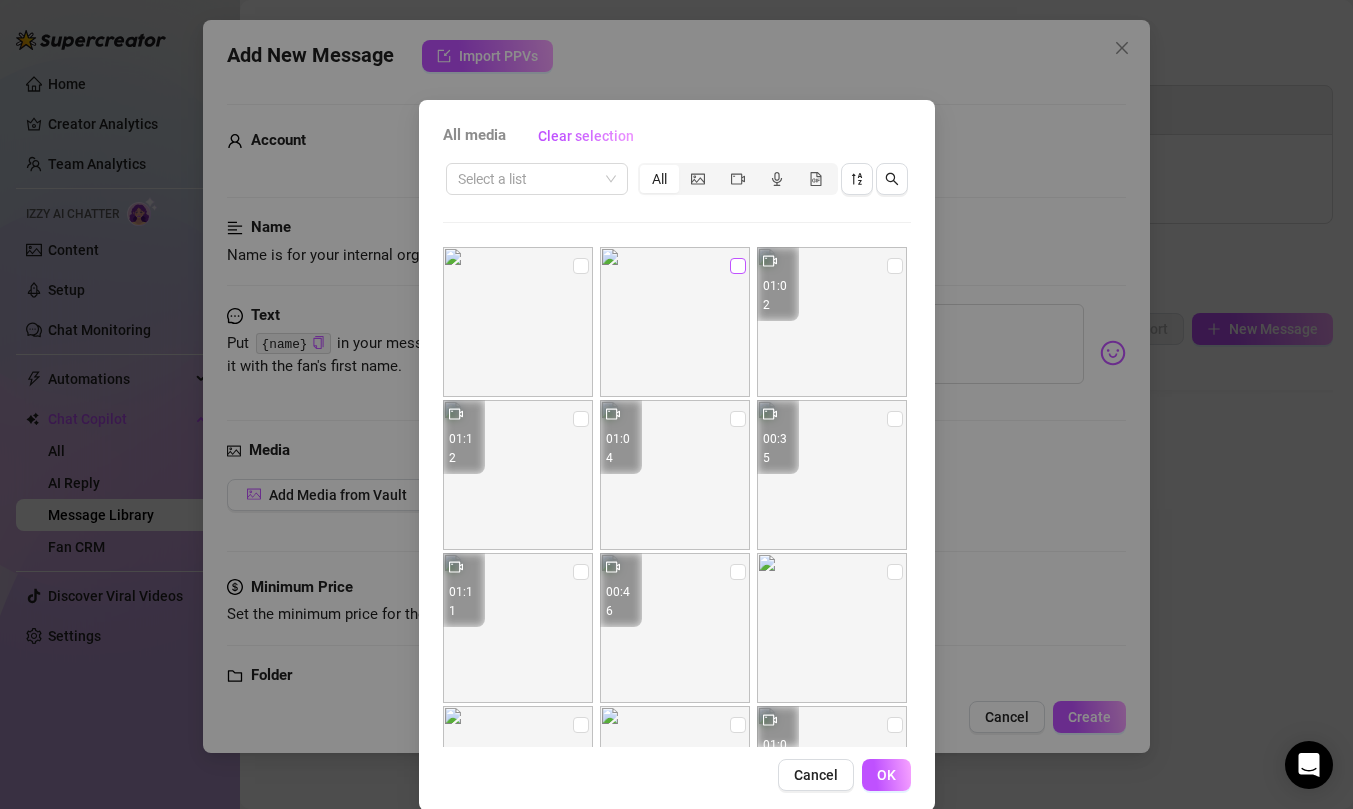 click at bounding box center [738, 266] 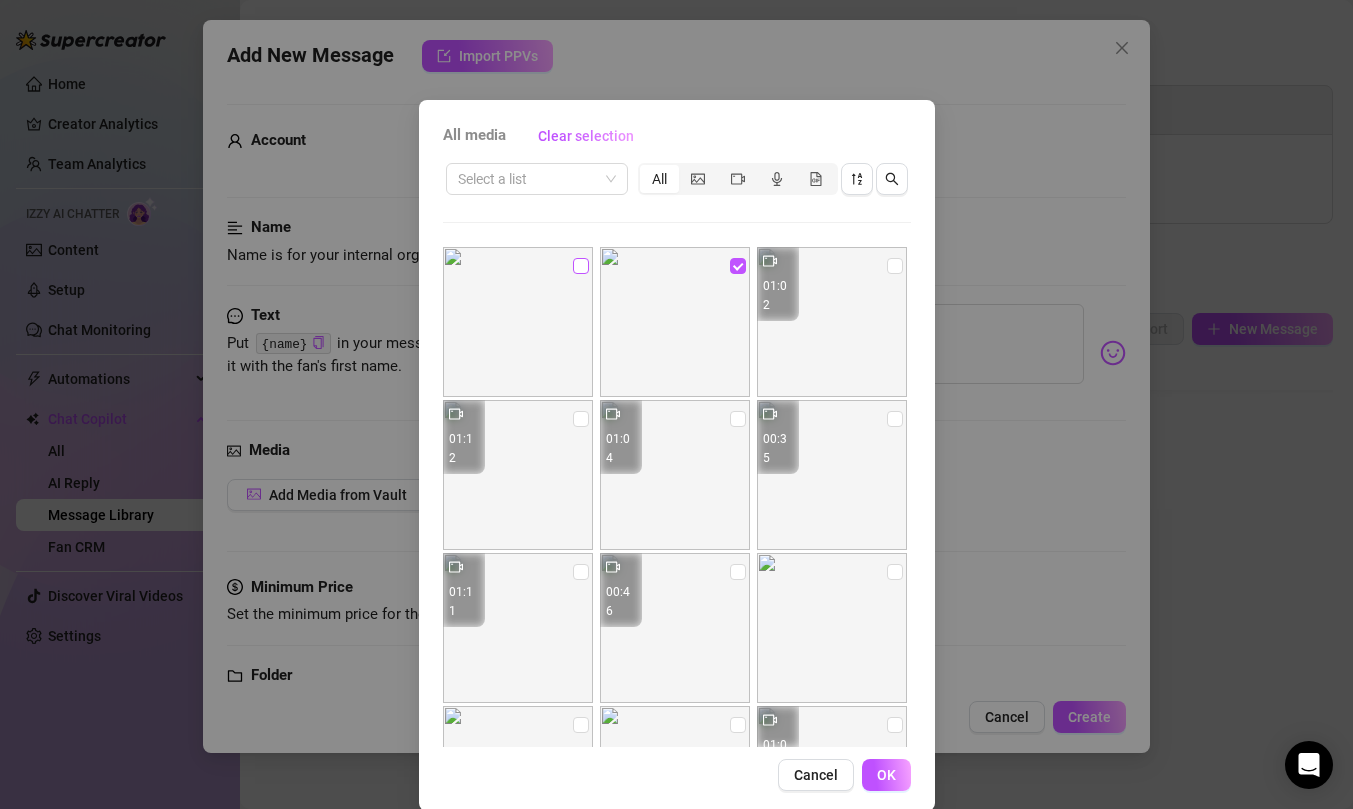 click at bounding box center (581, 266) 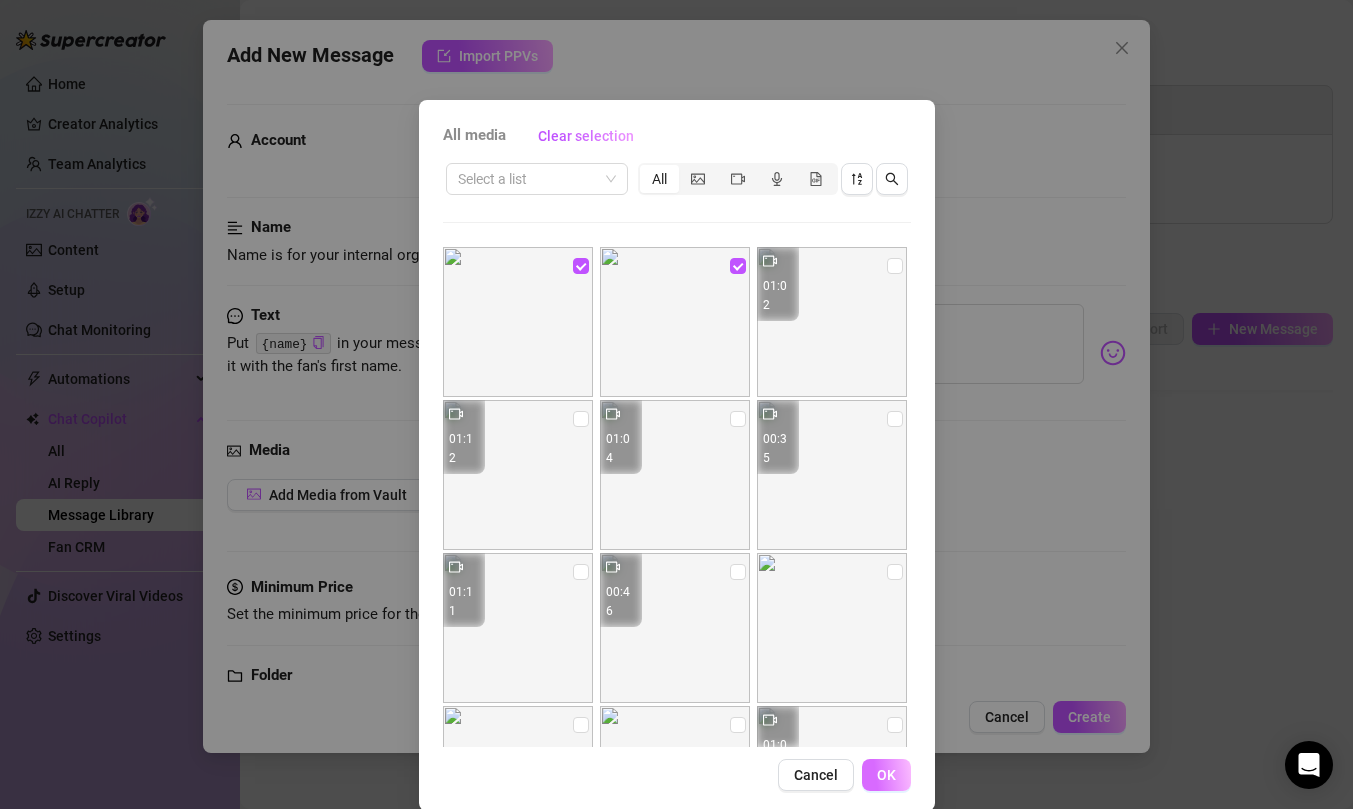 click on "OK" at bounding box center (886, 775) 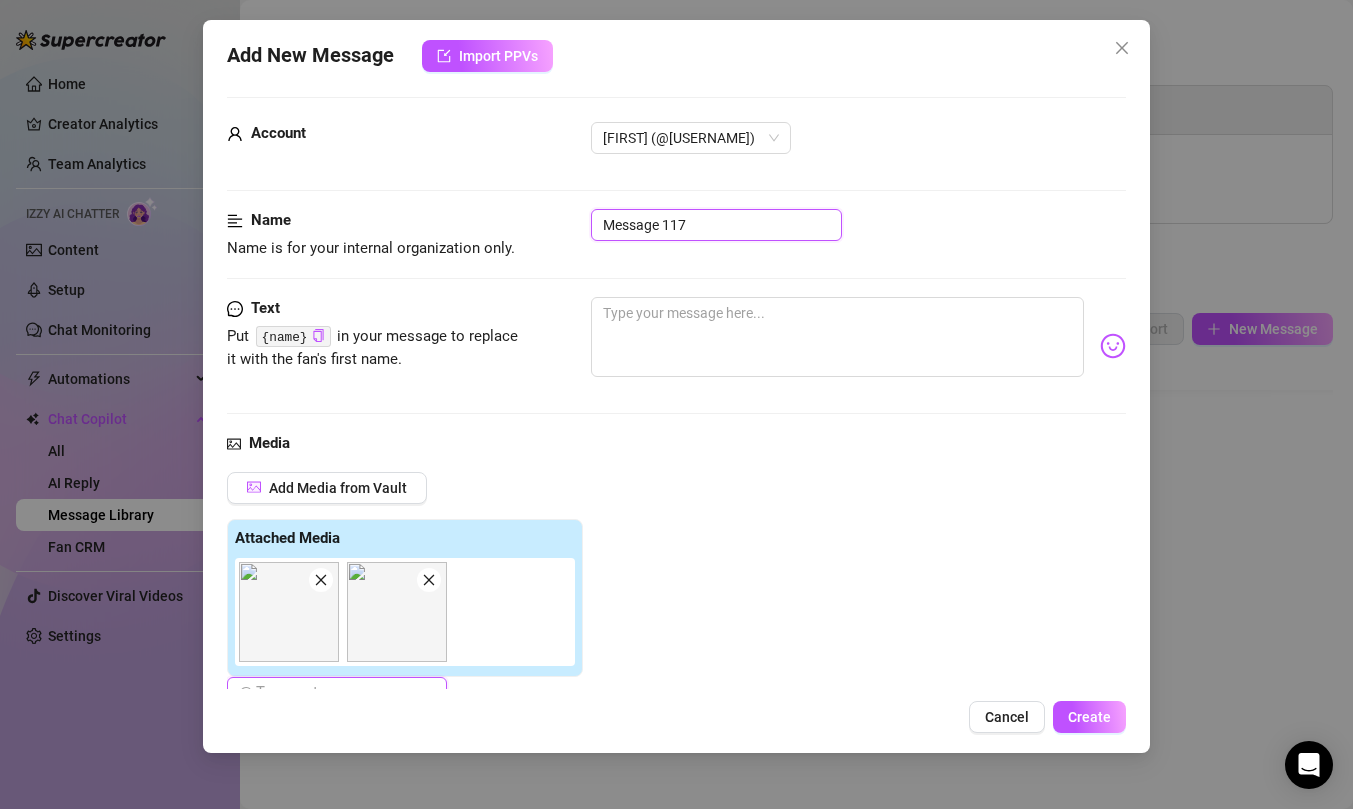 click on "Message 117" at bounding box center [716, 225] 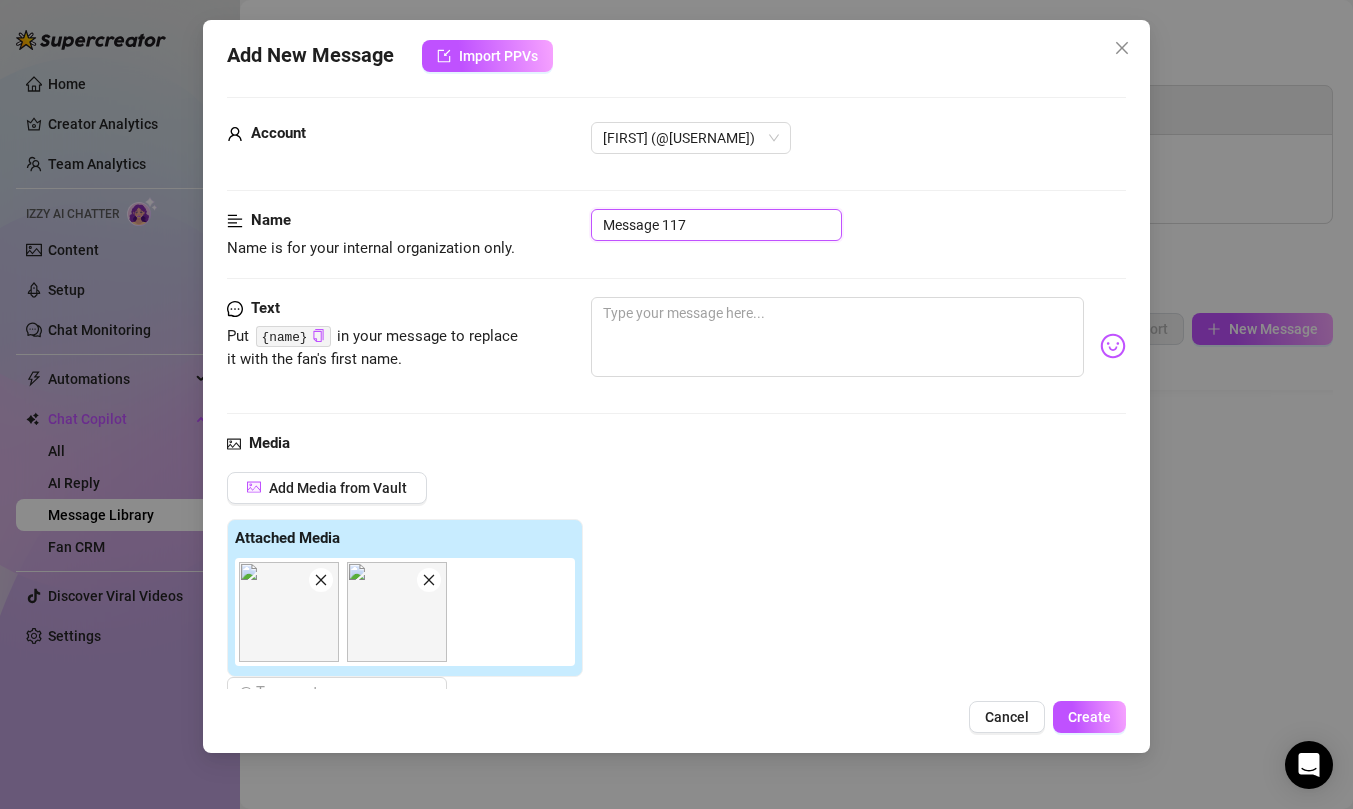 click on "Message 117" at bounding box center [716, 225] 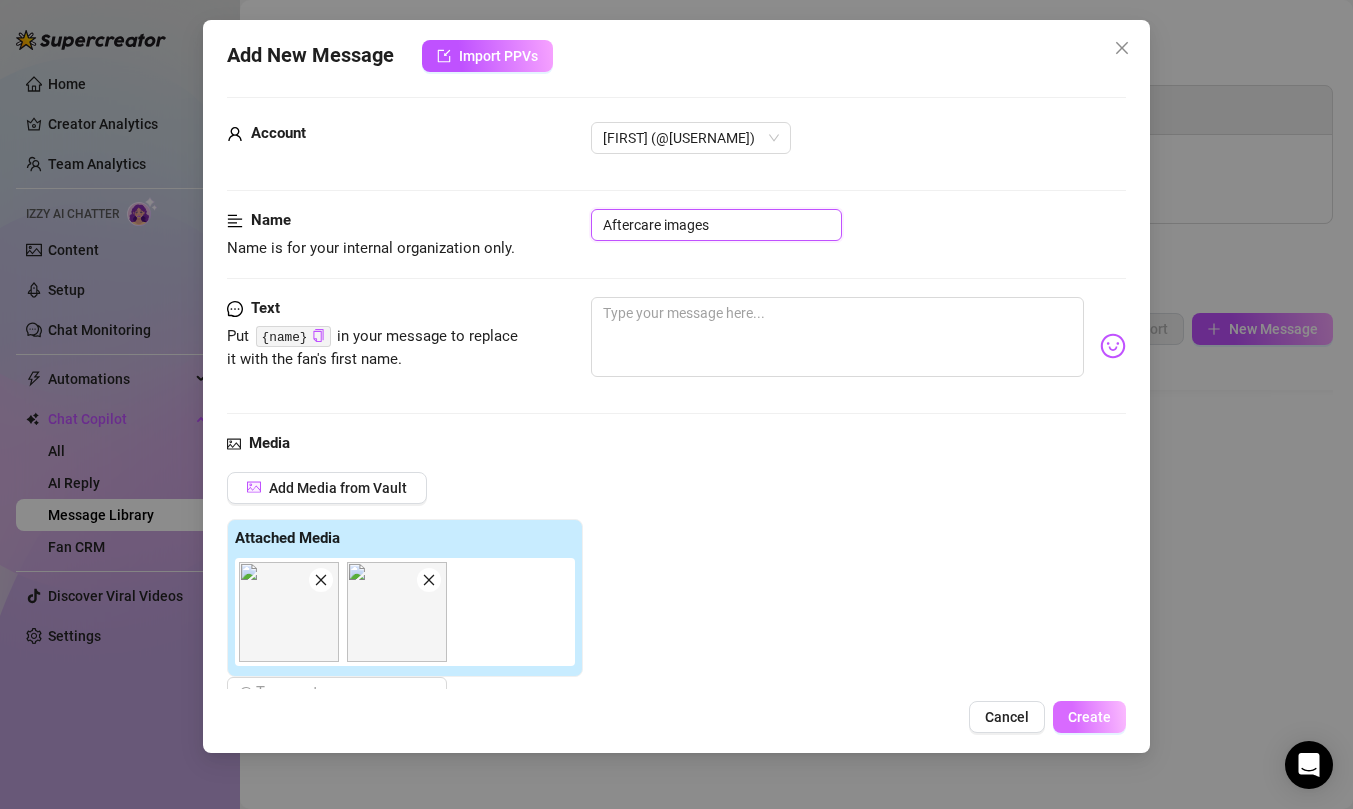 type on "Aftercare images" 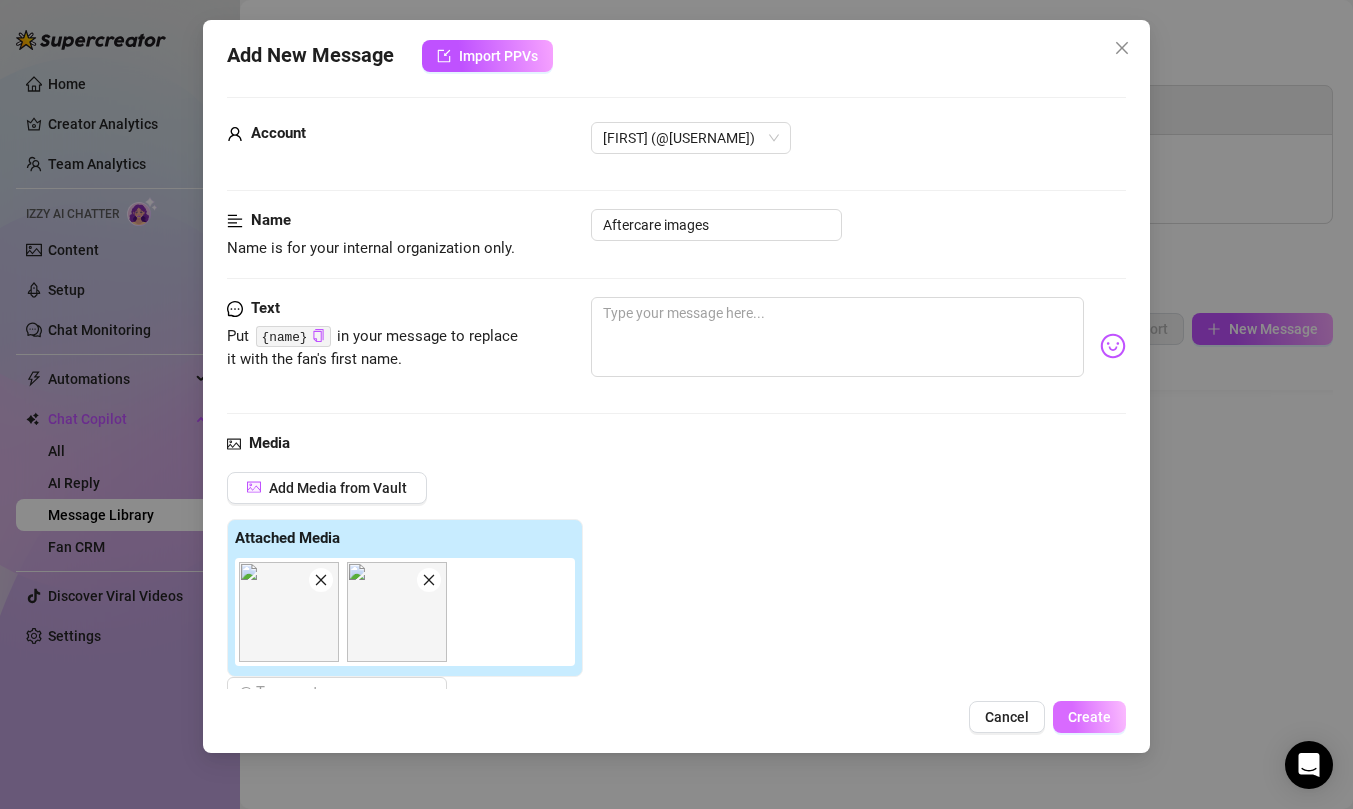 click on "Create" at bounding box center [1089, 717] 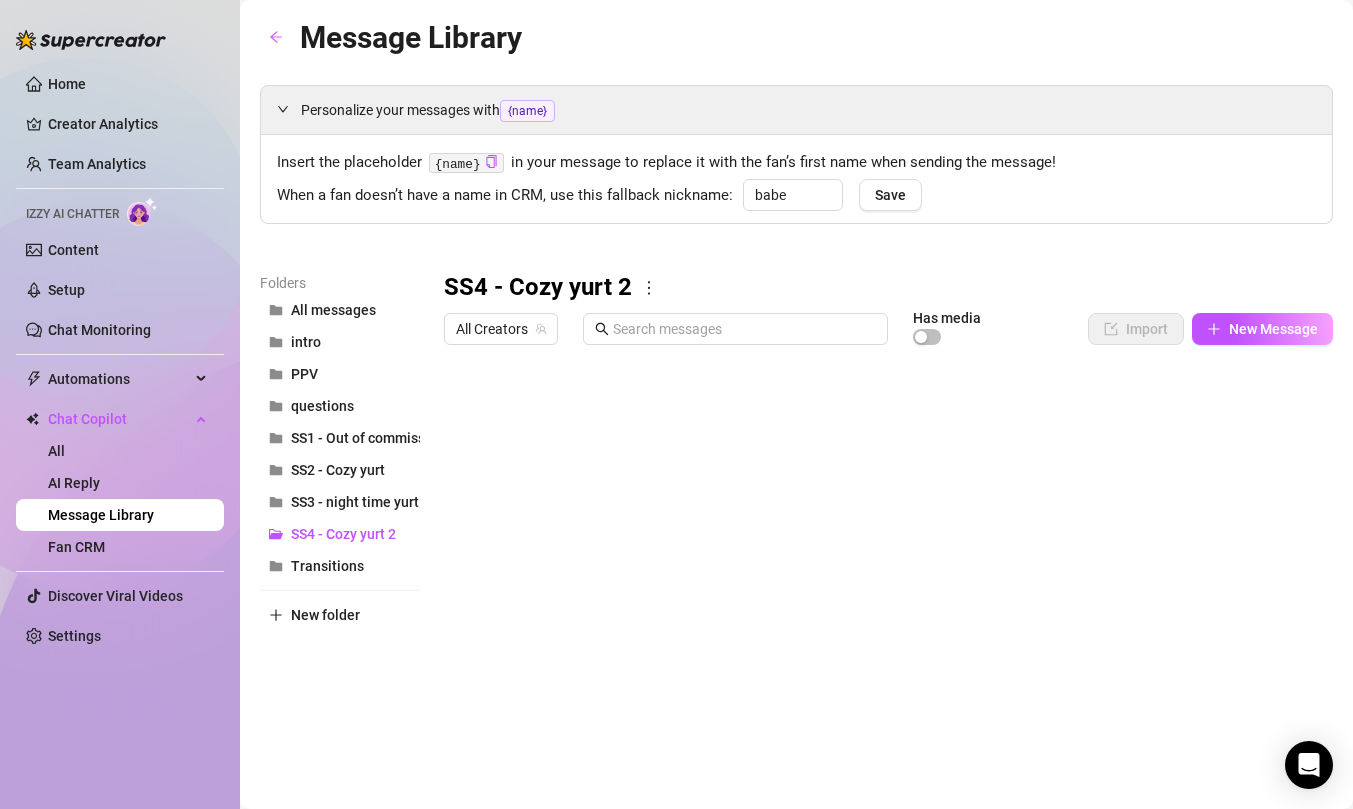 scroll, scrollTop: 80, scrollLeft: 0, axis: vertical 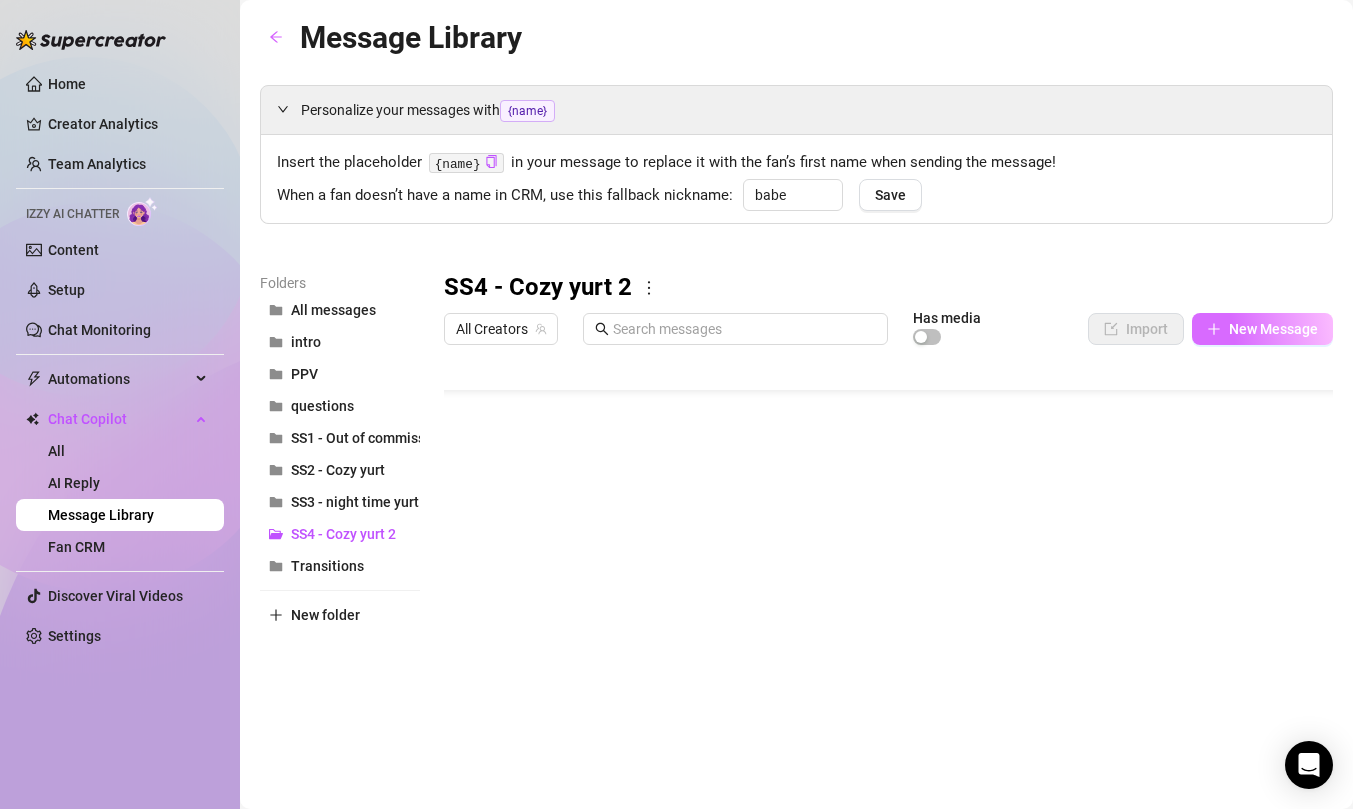 click on "New Message" at bounding box center (1273, 329) 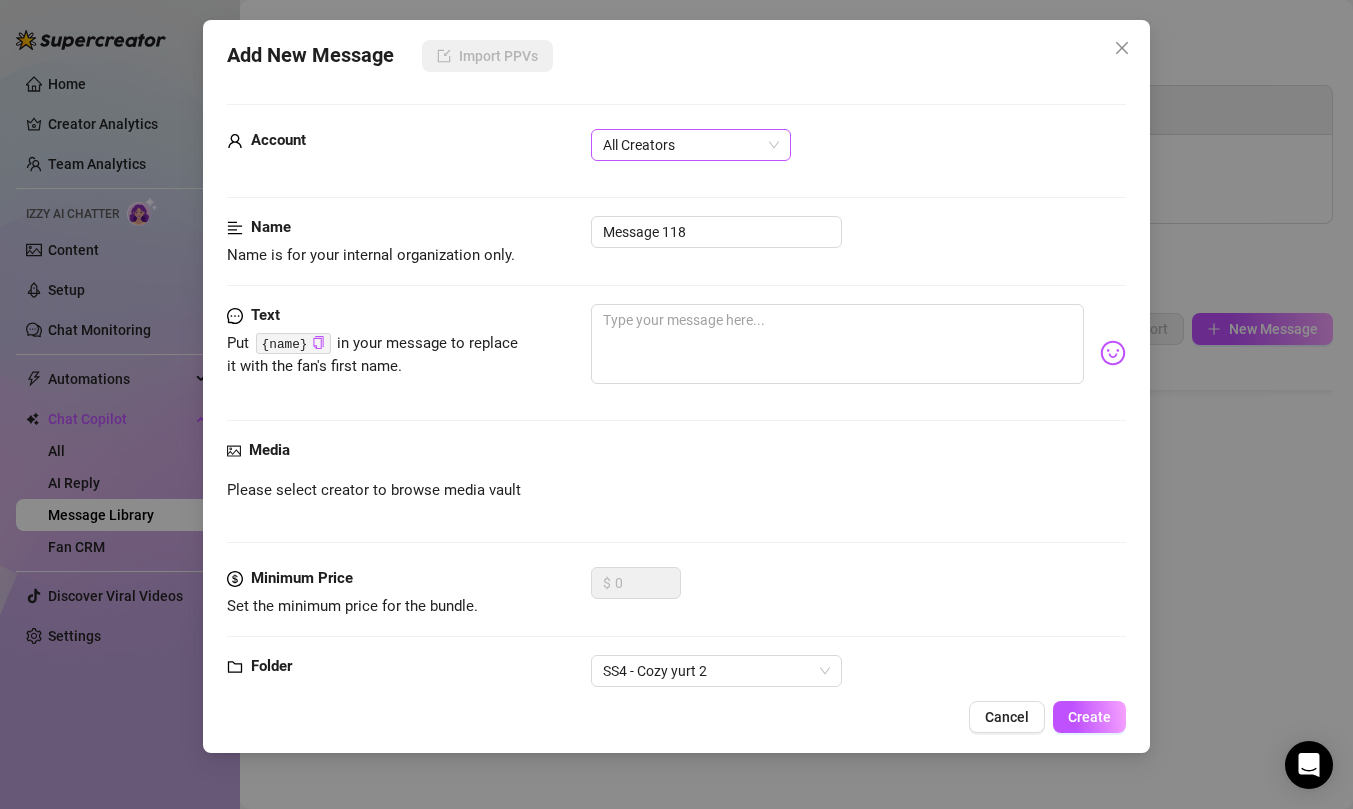 click on "All Creators" at bounding box center [691, 145] 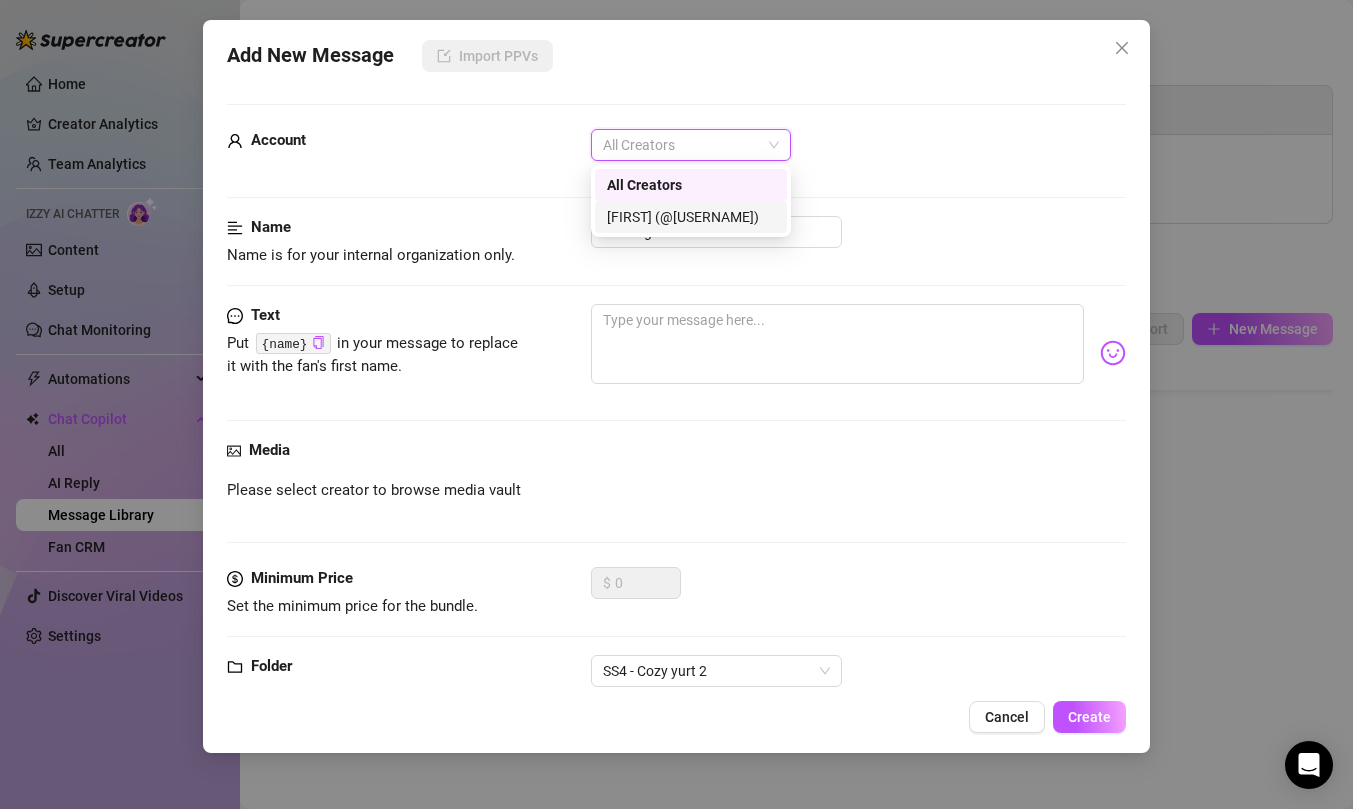 click on "[FIRST] (@[USERNAME])" at bounding box center (691, 217) 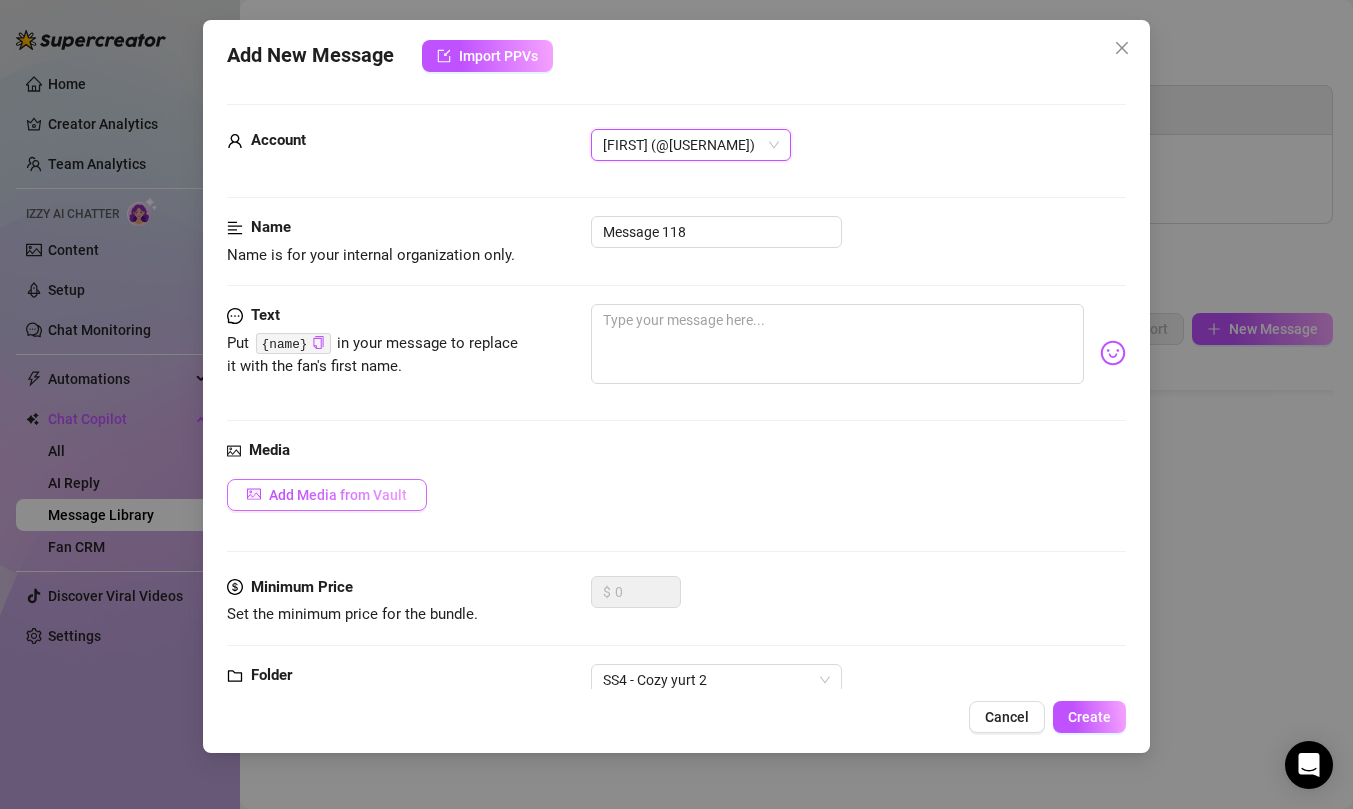 click on "Add Media from Vault" at bounding box center [327, 495] 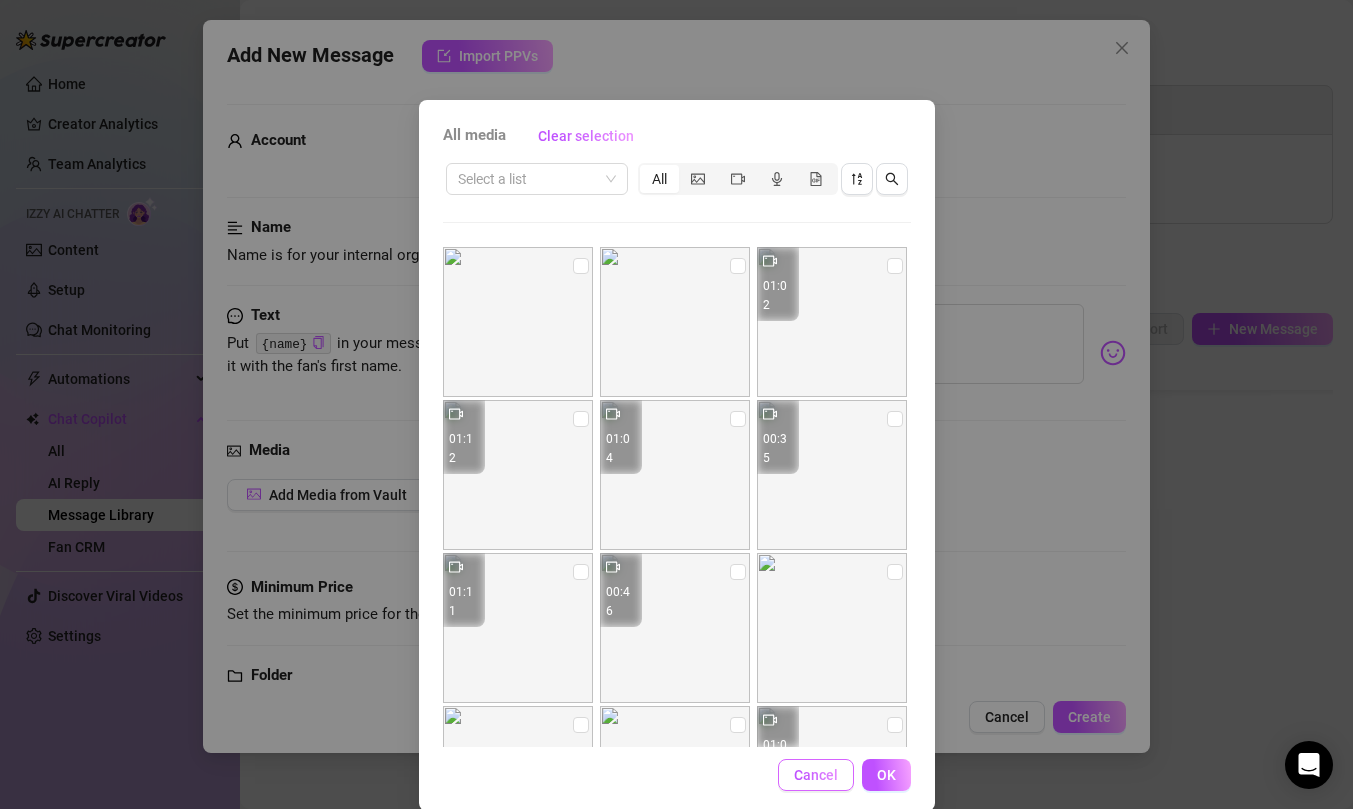 click on "Cancel" at bounding box center [816, 775] 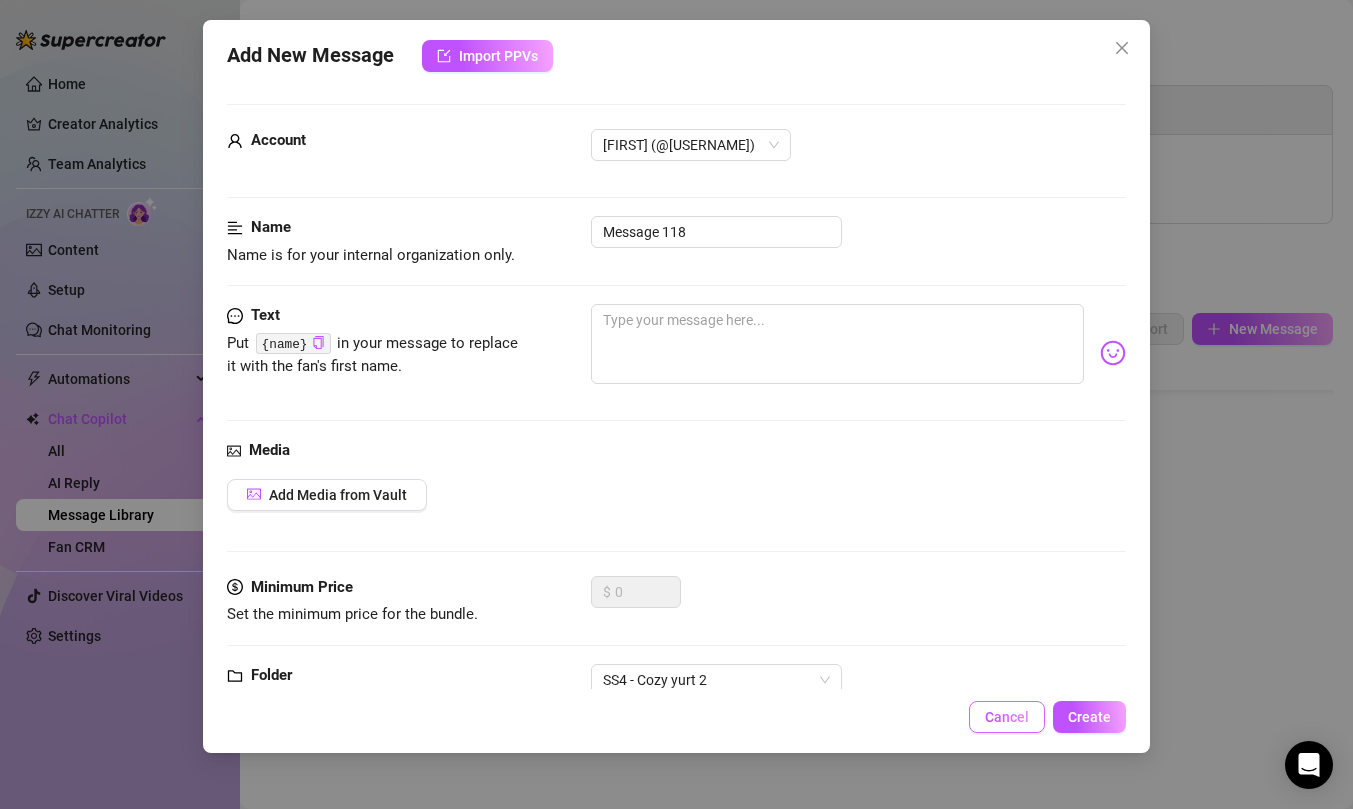 click on "Cancel" at bounding box center [1007, 717] 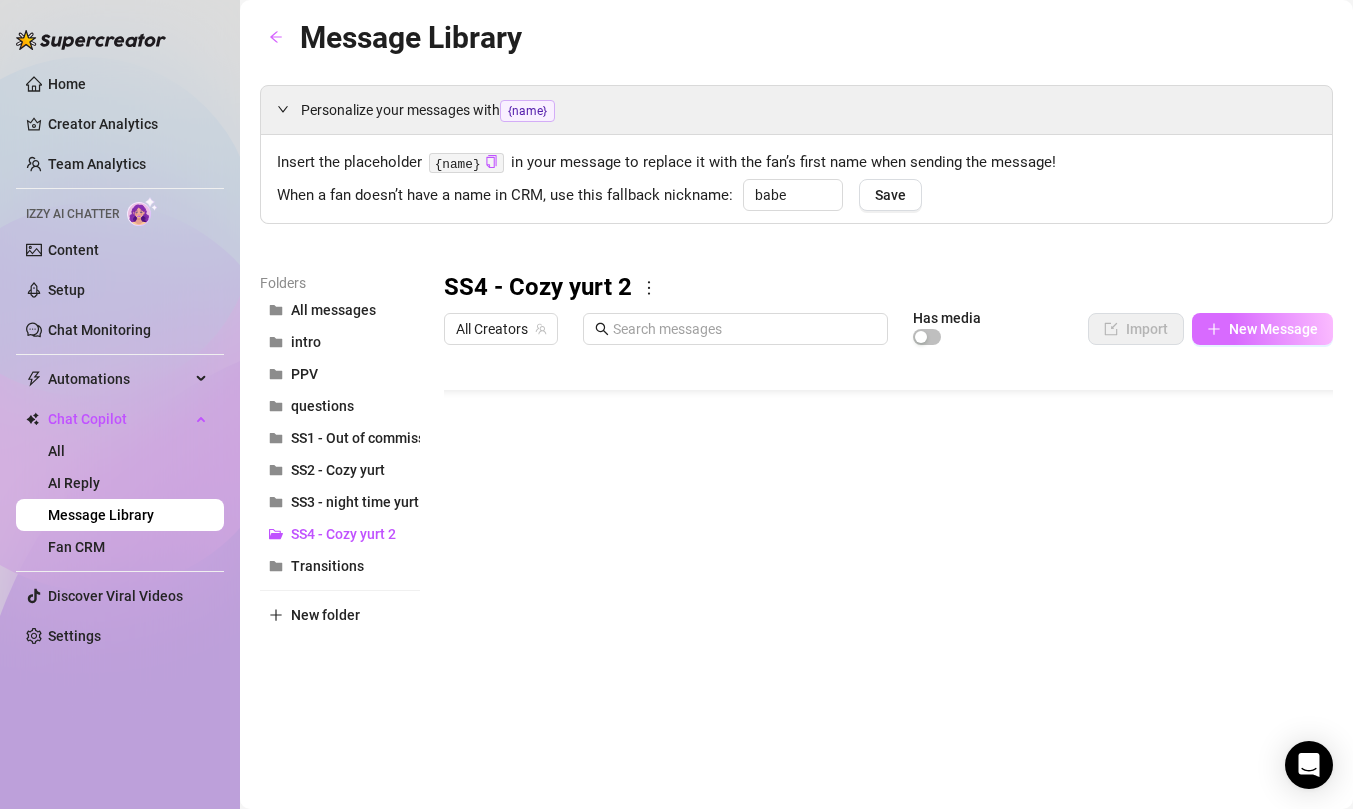 click on "New Message" at bounding box center (1273, 329) 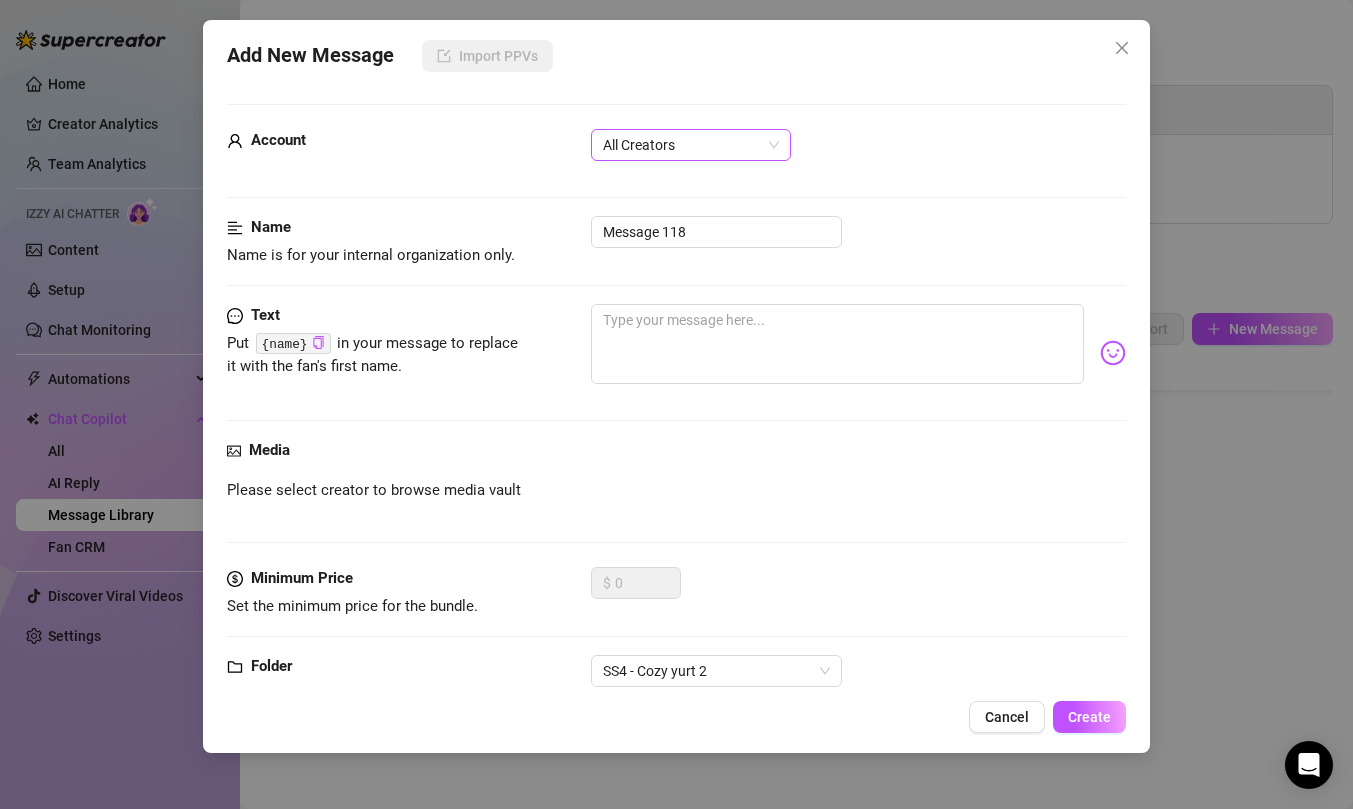 click on "All Creators" at bounding box center (691, 145) 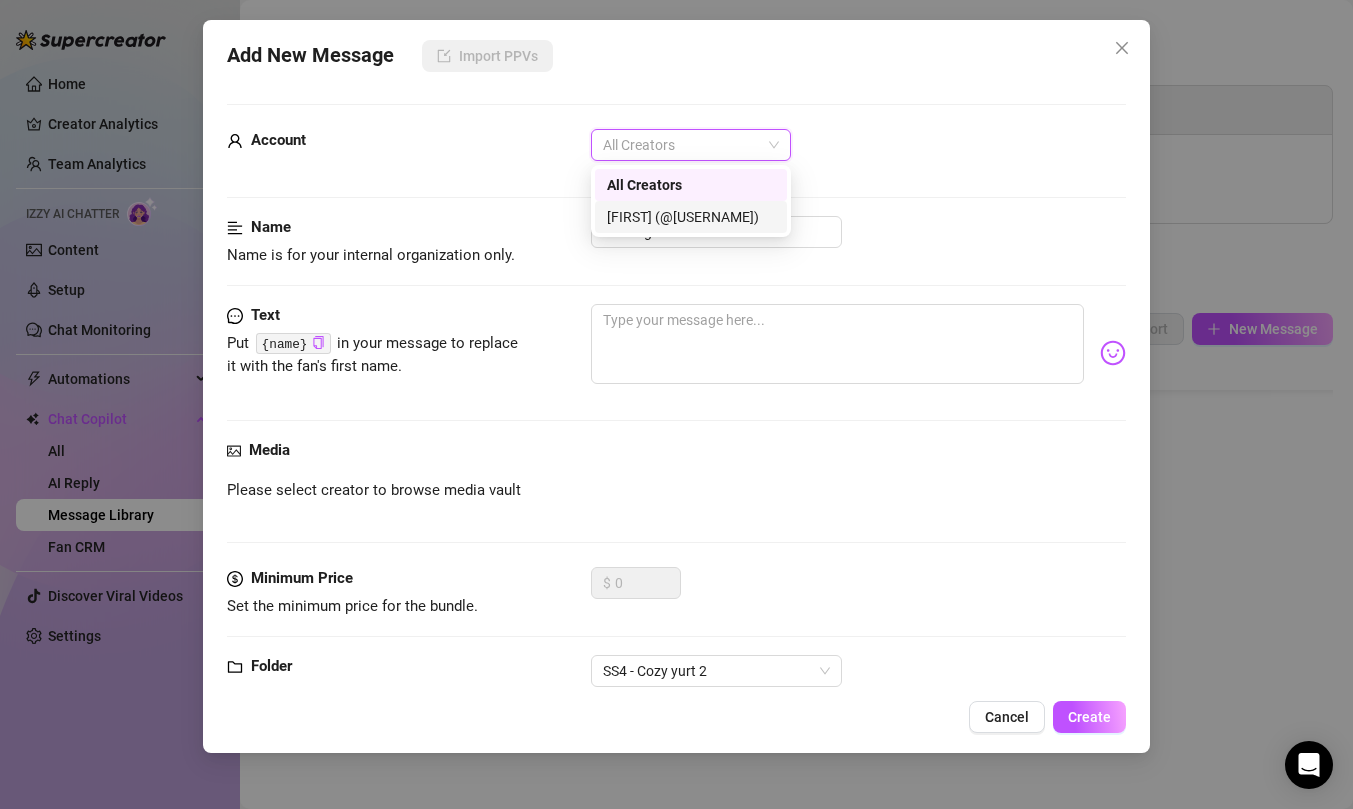 click on "[FIRST] (@[USERNAME])" at bounding box center [691, 217] 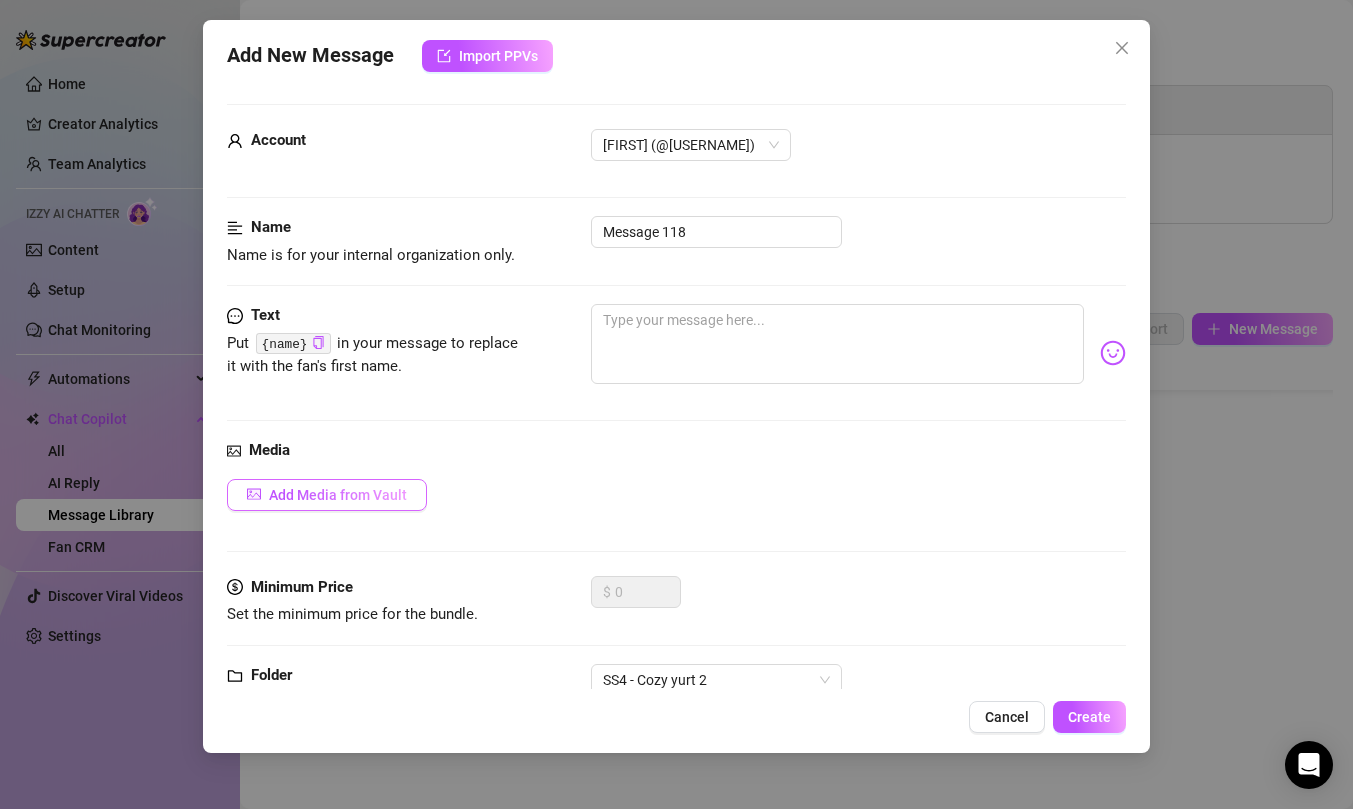 click on "Add Media from Vault" at bounding box center (338, 495) 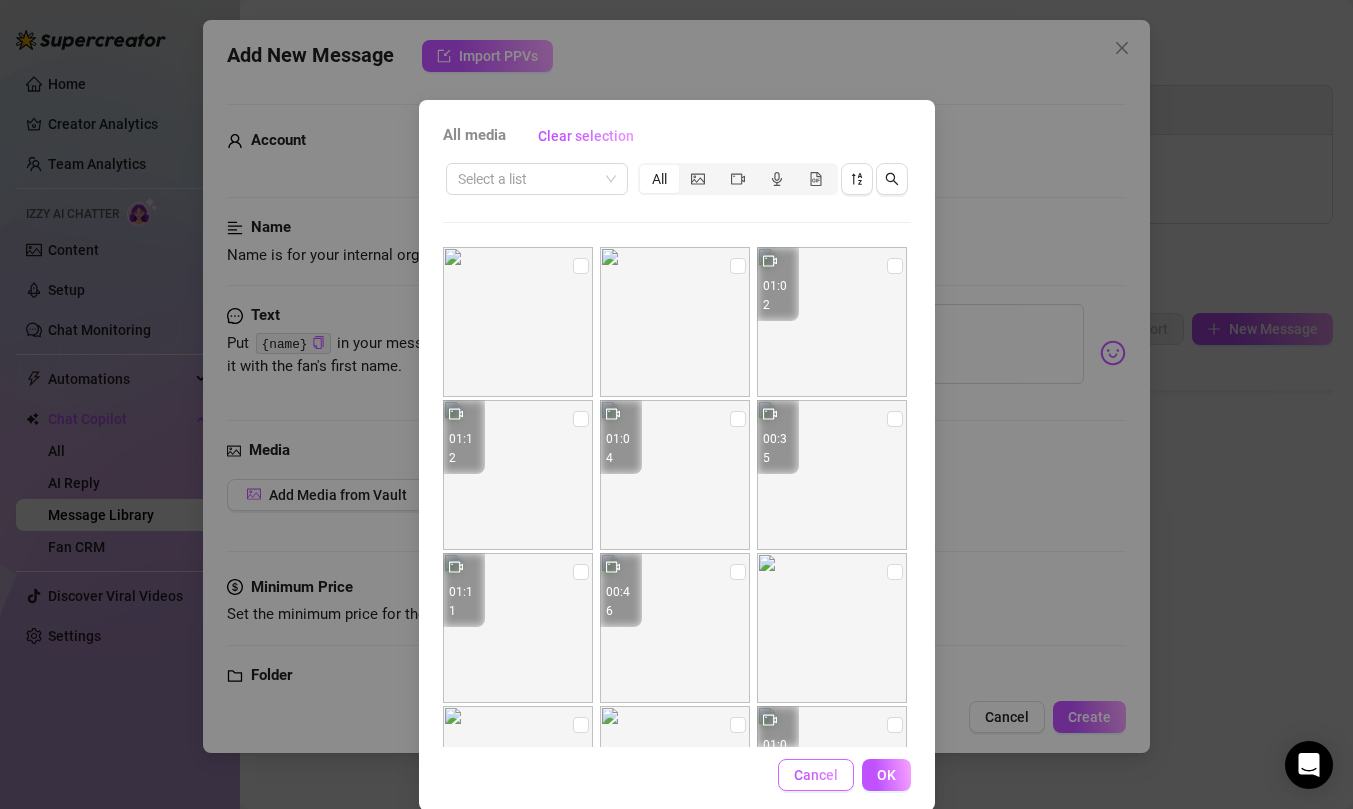 click on "Cancel" at bounding box center (816, 775) 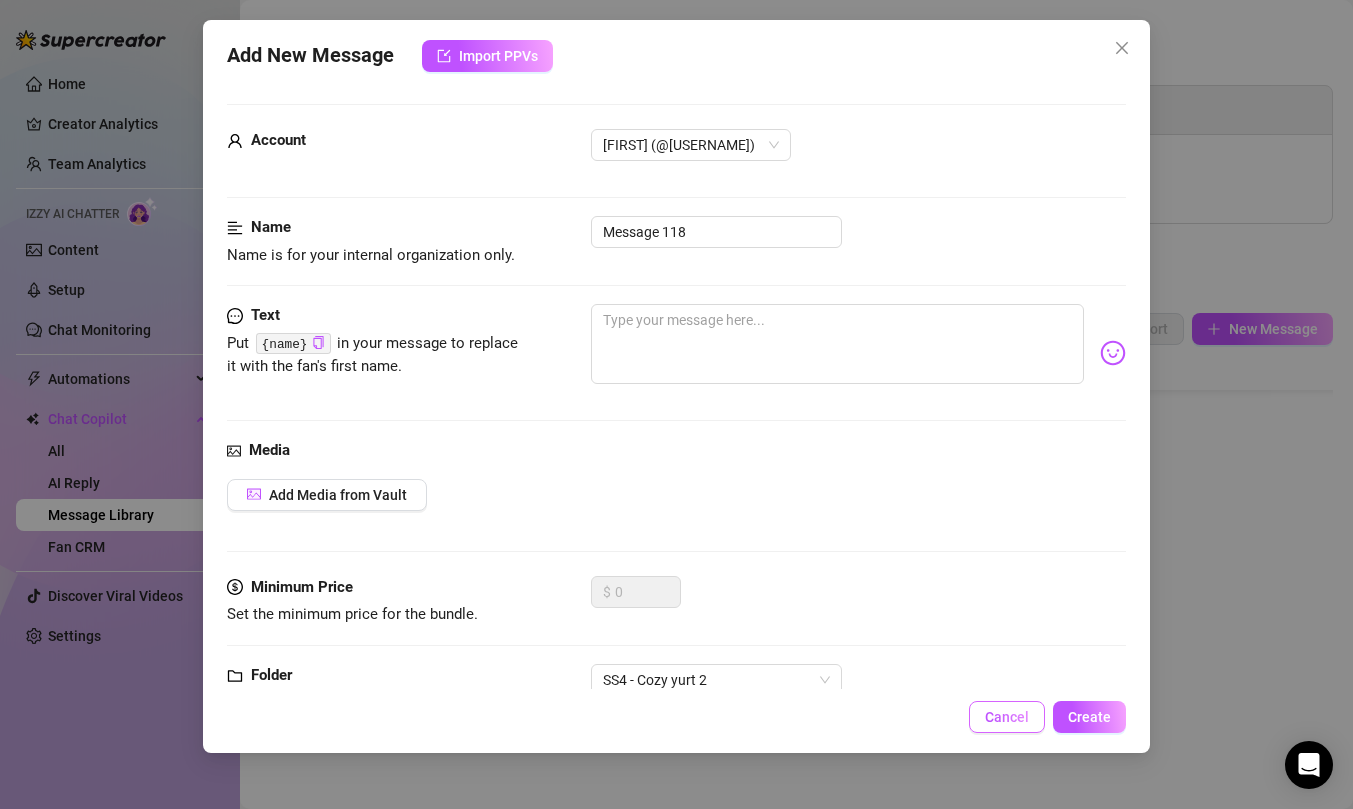 click on "Cancel" at bounding box center [1007, 717] 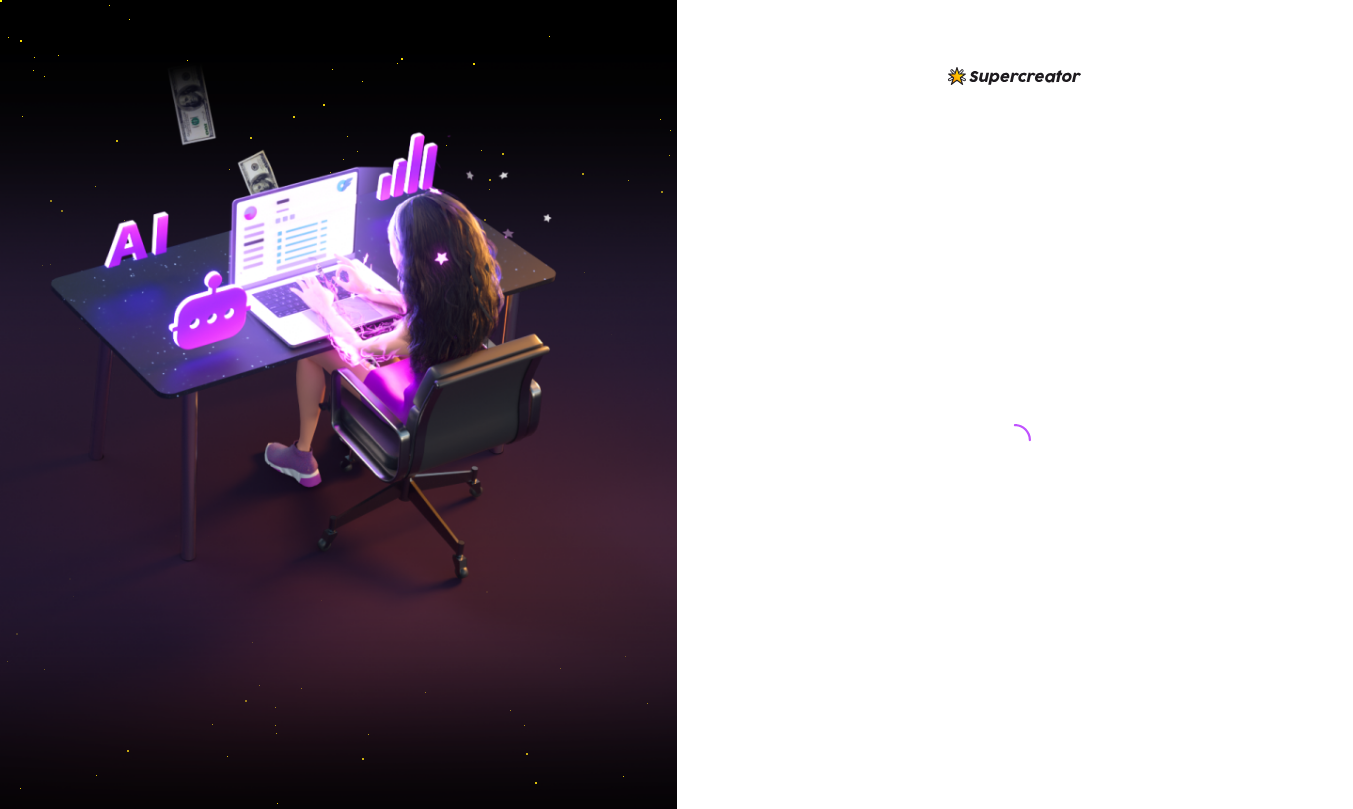 scroll, scrollTop: 0, scrollLeft: 0, axis: both 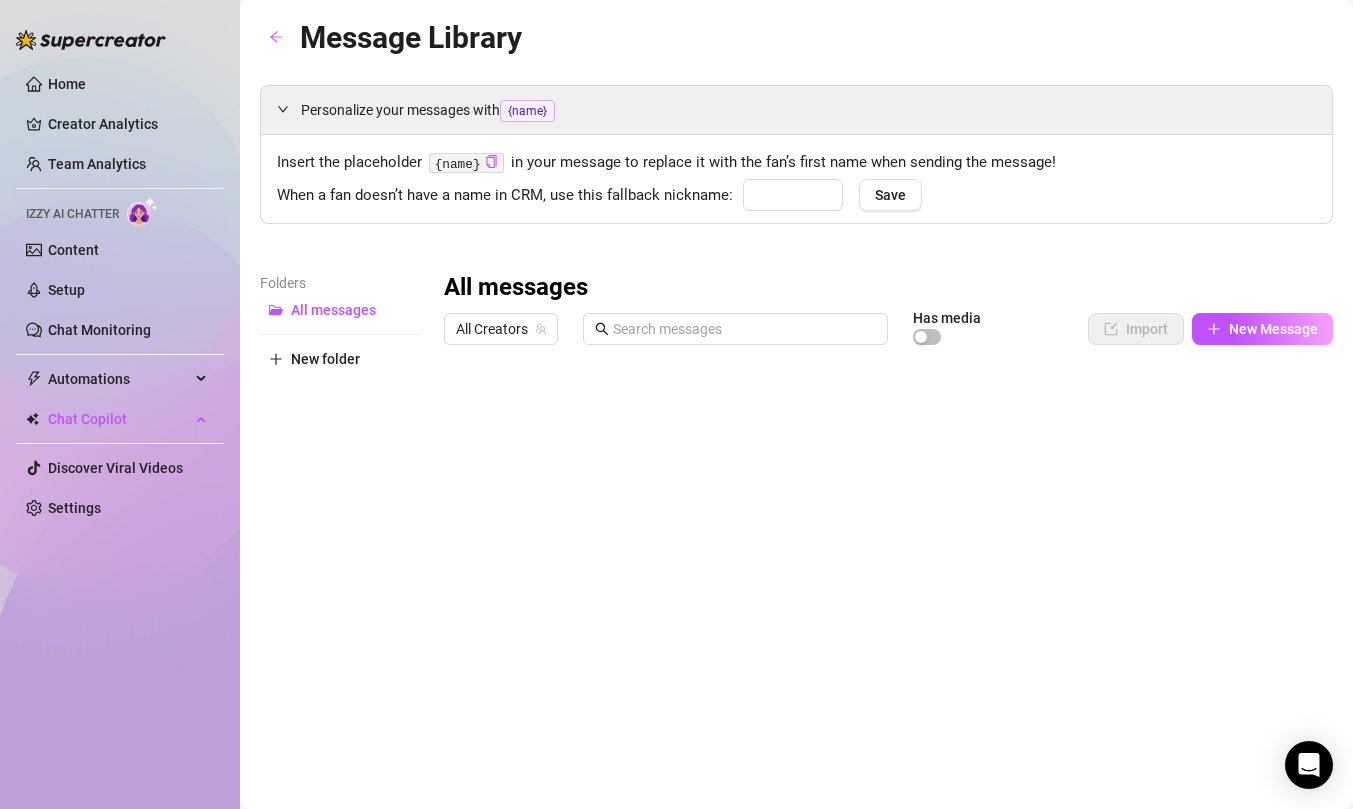 type on "babe" 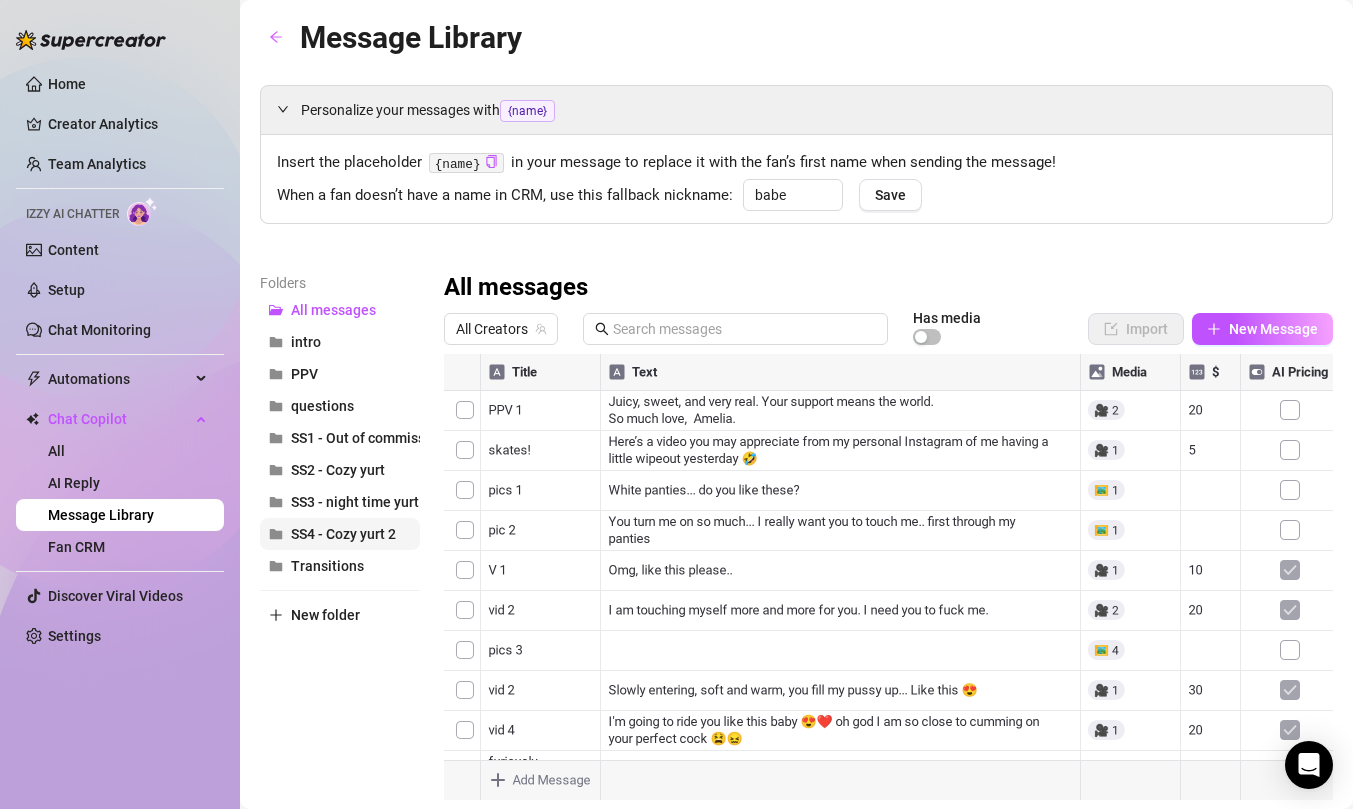 click on "SS4 - Cozy yurt 2" at bounding box center [343, 534] 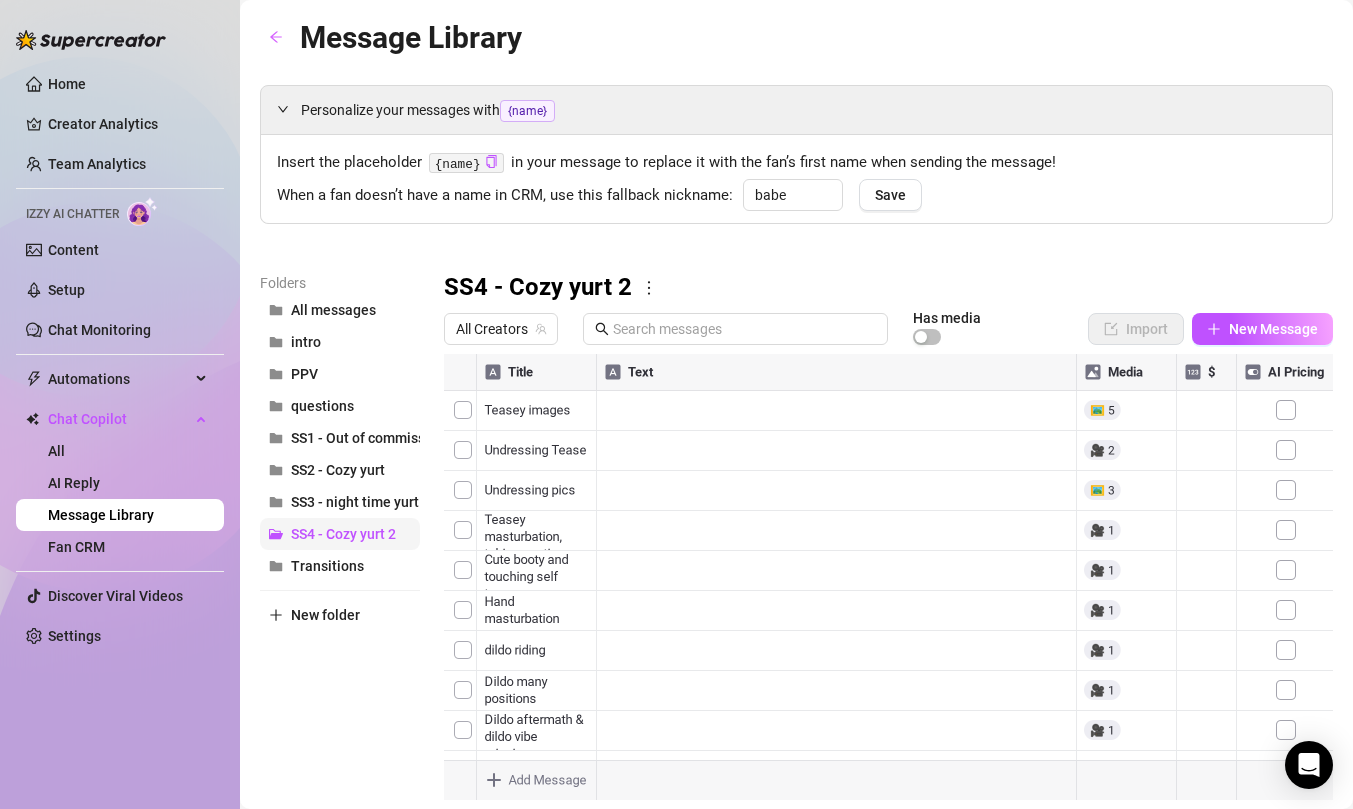 click on "SS4 - Cozy yurt 2" at bounding box center (343, 534) 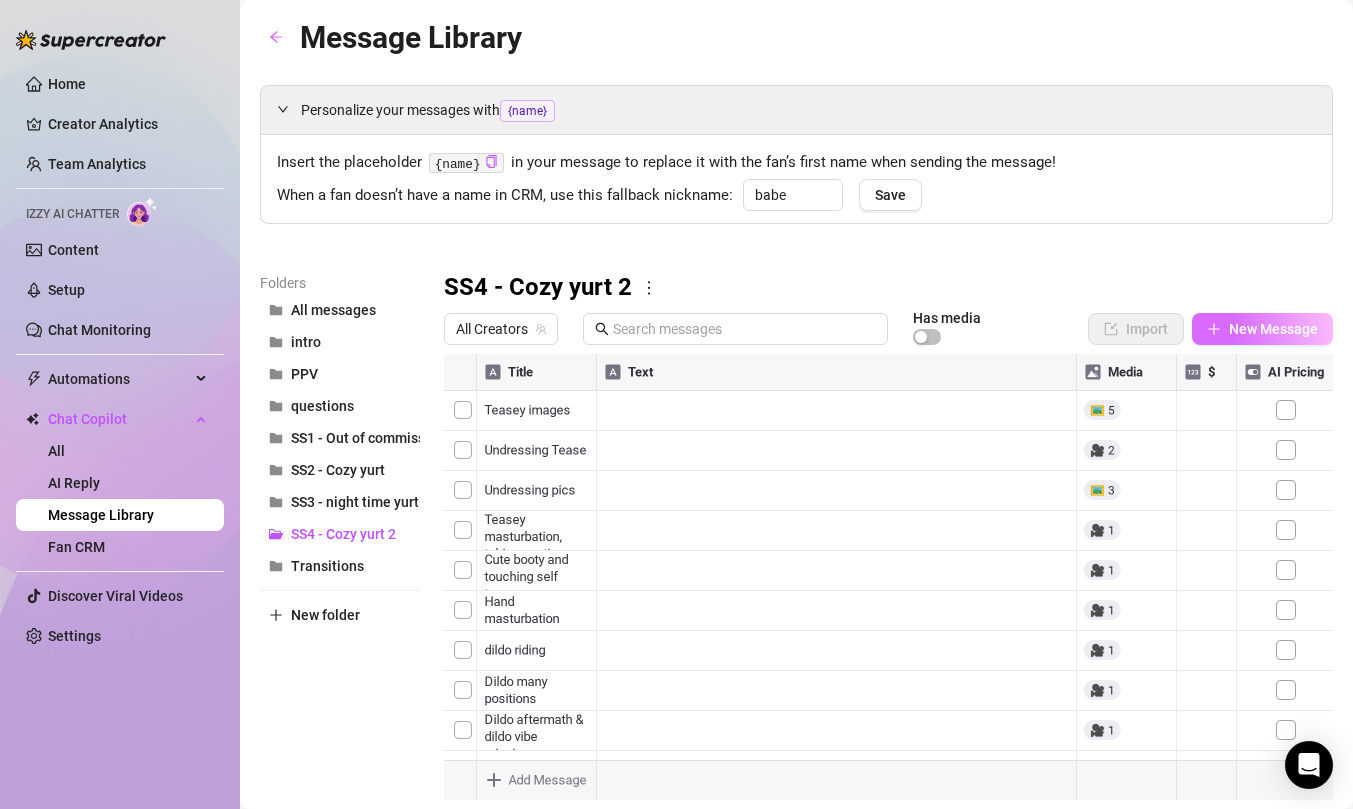 click on "New Message" at bounding box center [1273, 329] 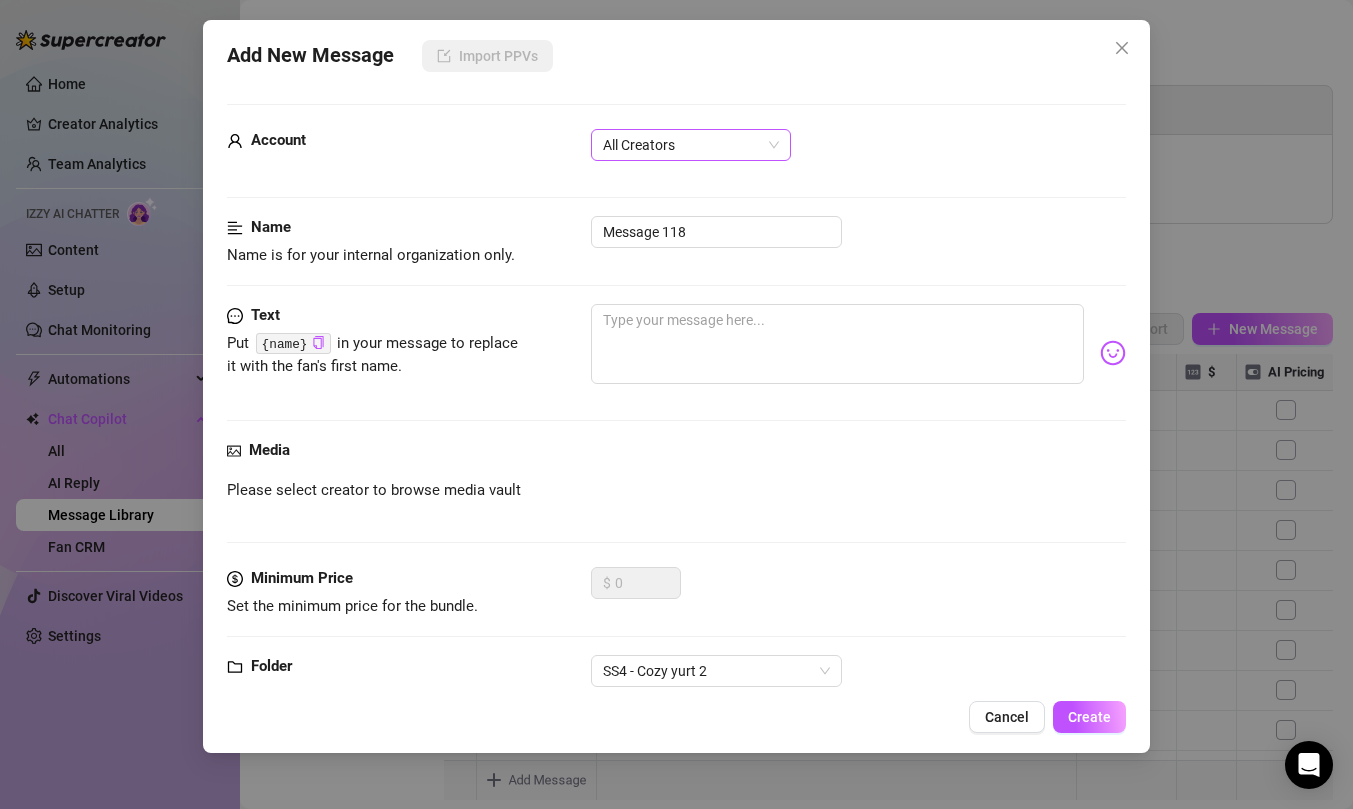click on "All Creators" at bounding box center (691, 145) 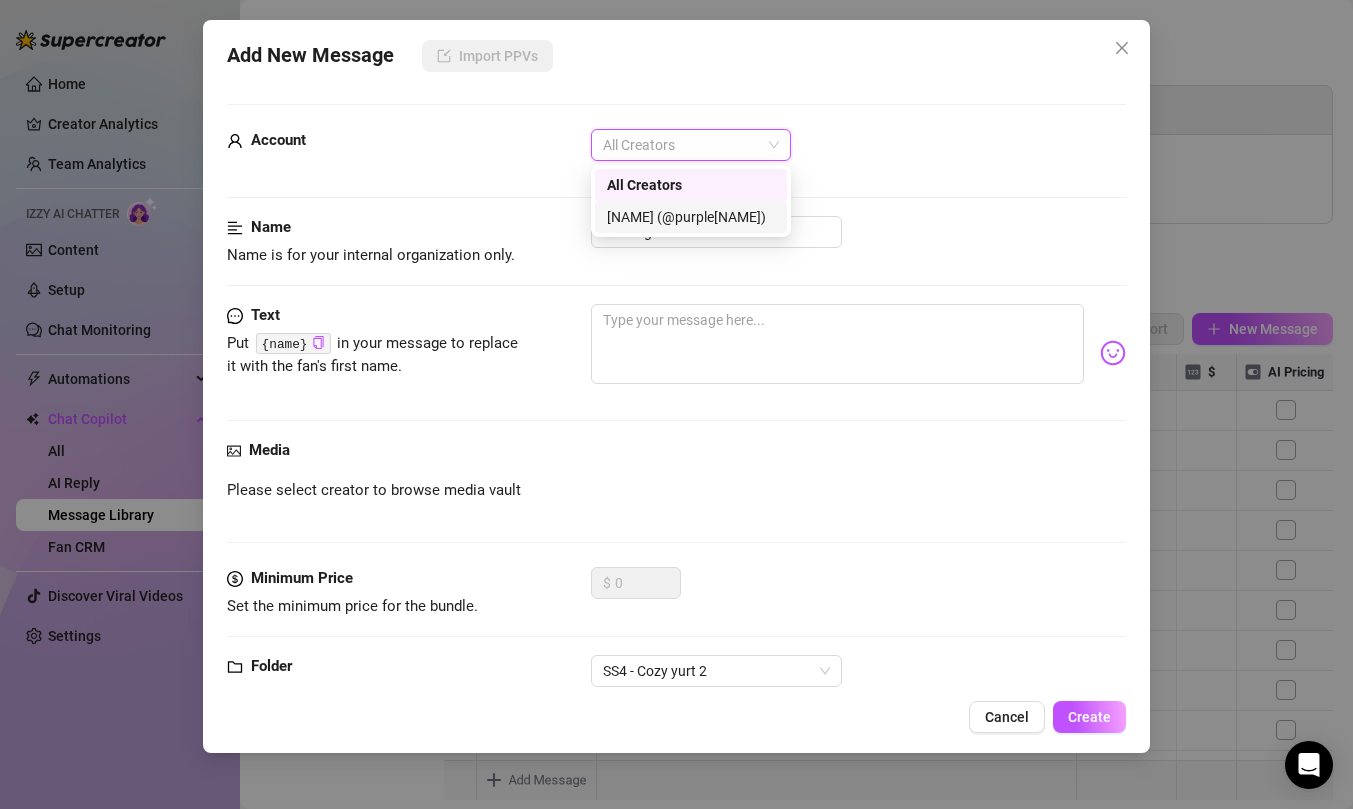 click on "[FIRST] (@[USERNAME])" at bounding box center (691, 217) 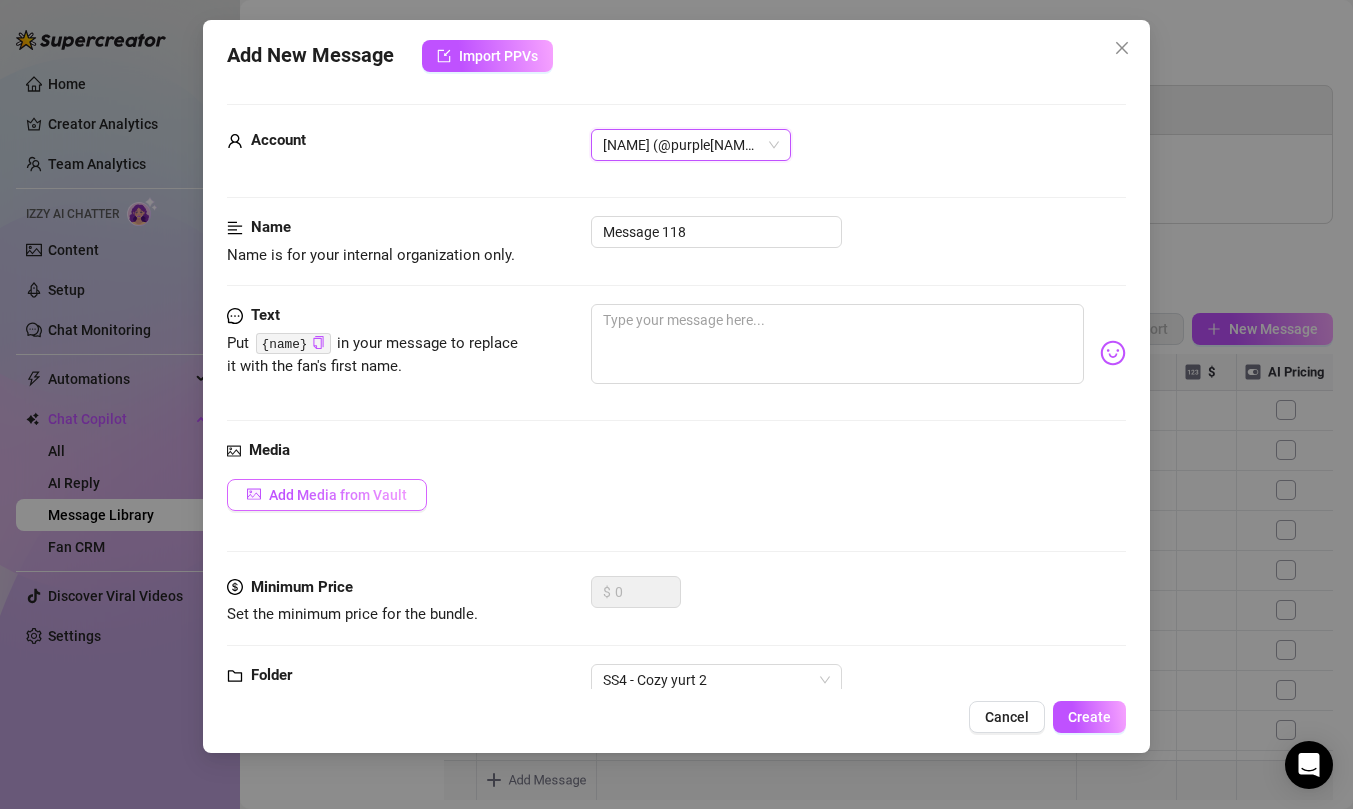 click on "Add Media from Vault" at bounding box center (338, 495) 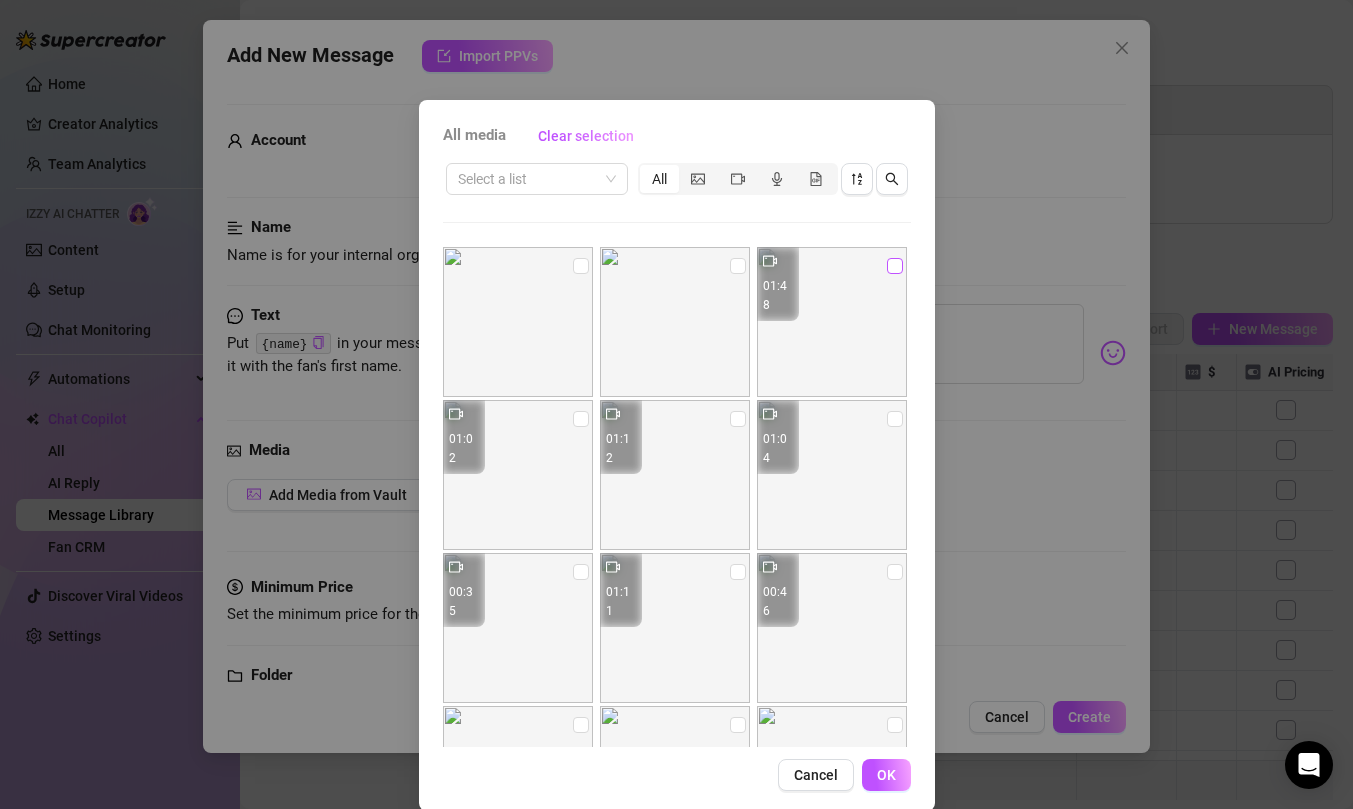 click at bounding box center [895, 266] 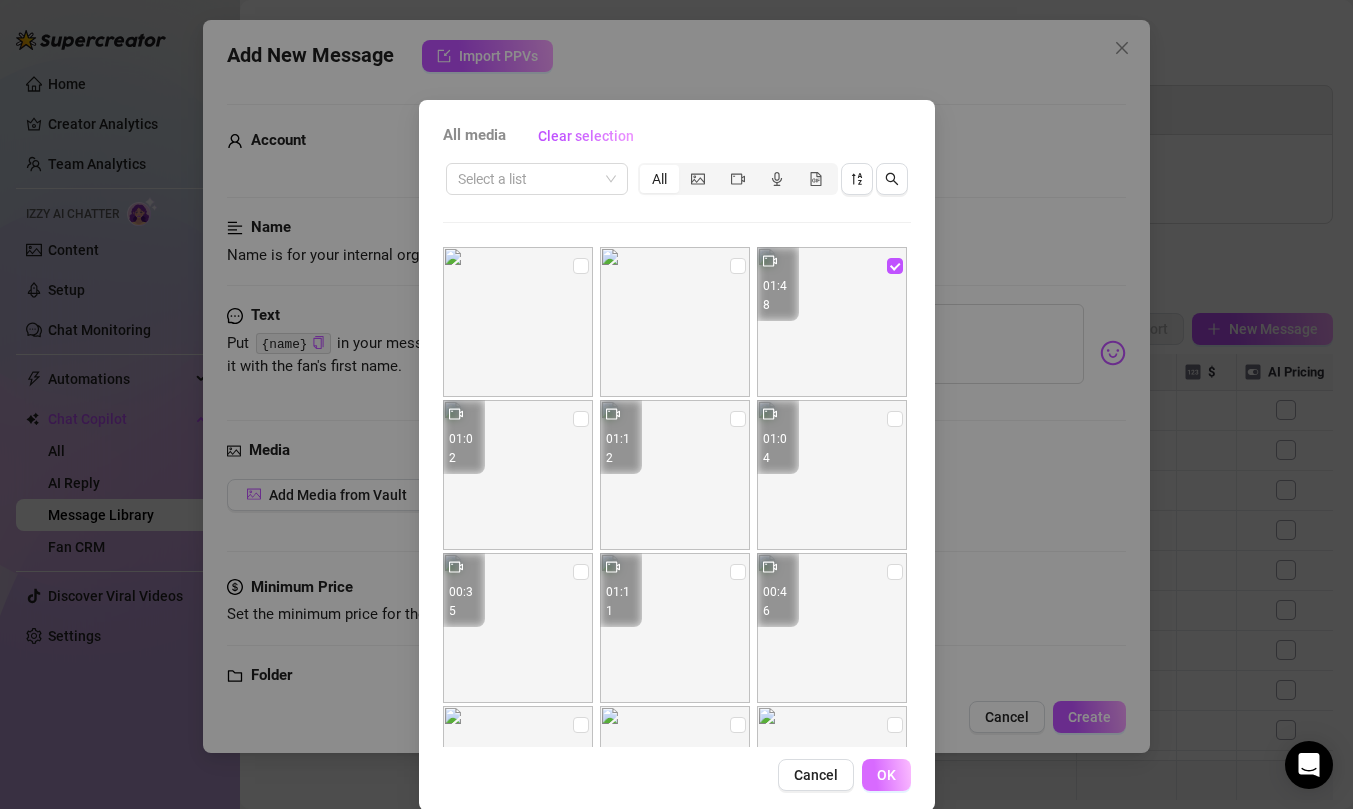 click on "OK" at bounding box center [886, 775] 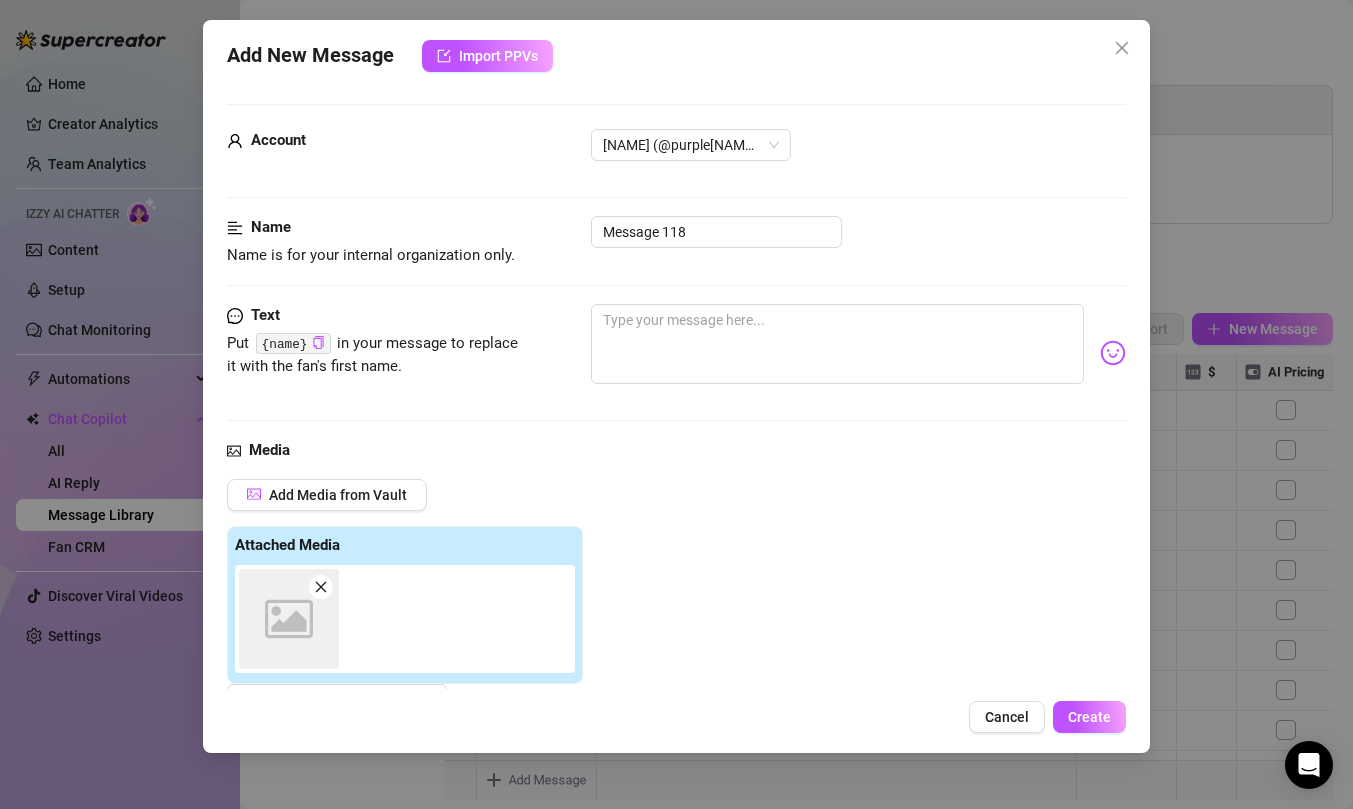 scroll, scrollTop: 7, scrollLeft: 0, axis: vertical 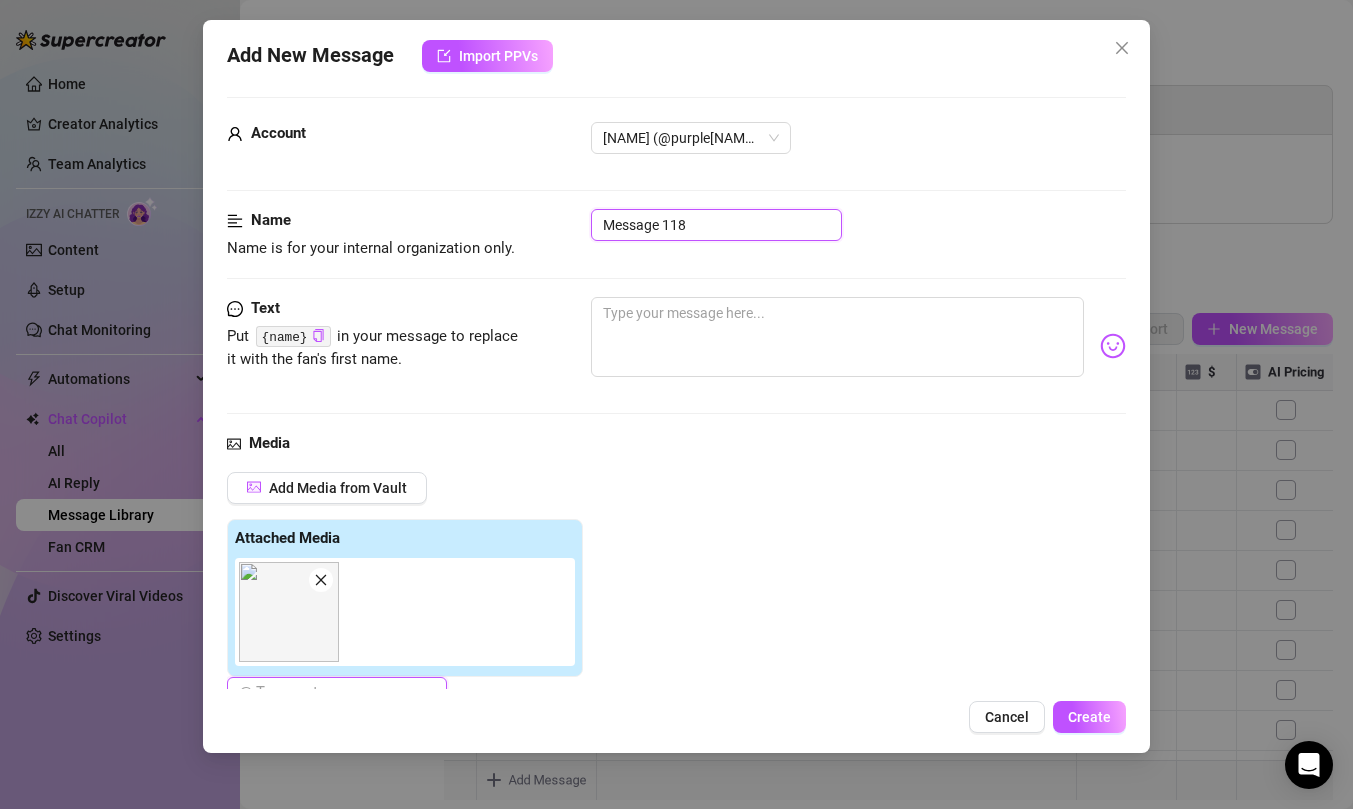 click on "Message 118" at bounding box center [716, 225] 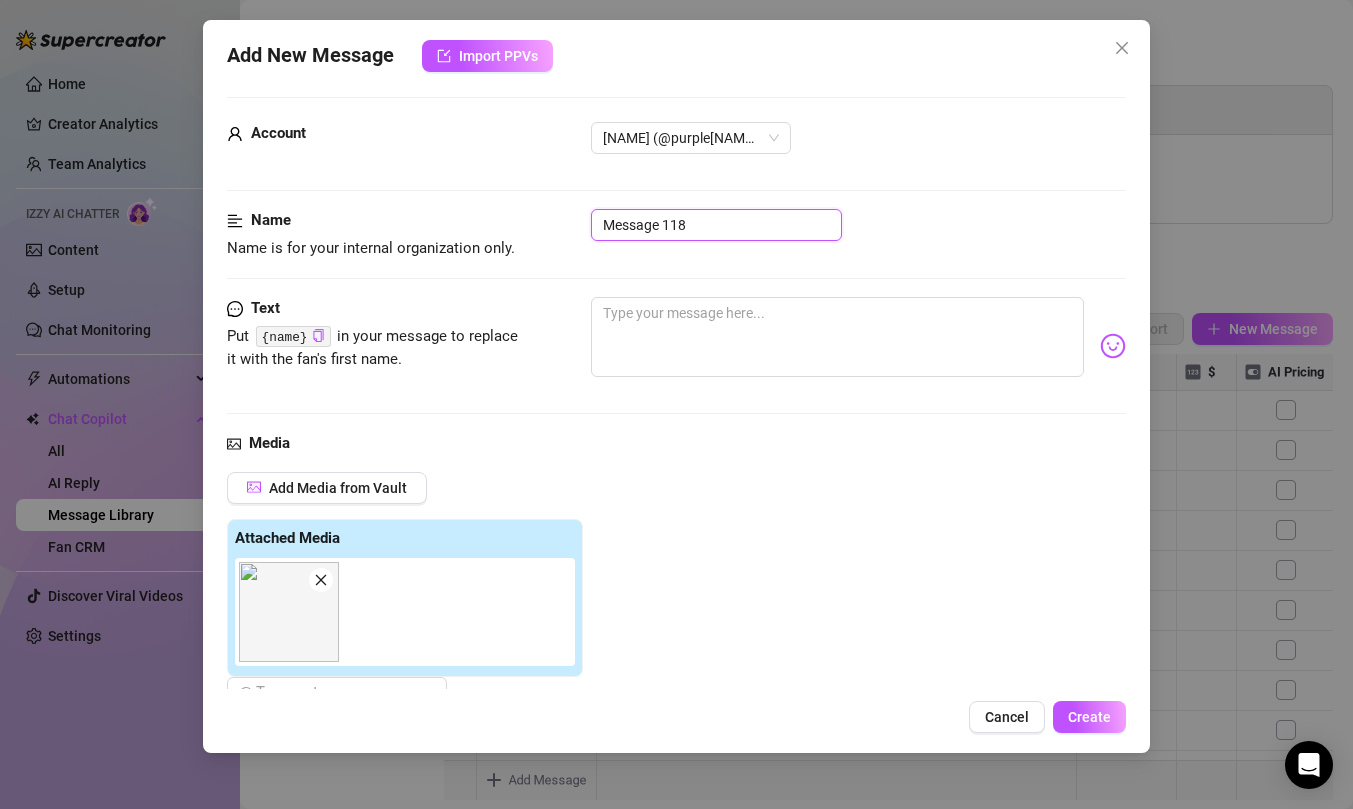 click on "Message 118" at bounding box center [716, 225] 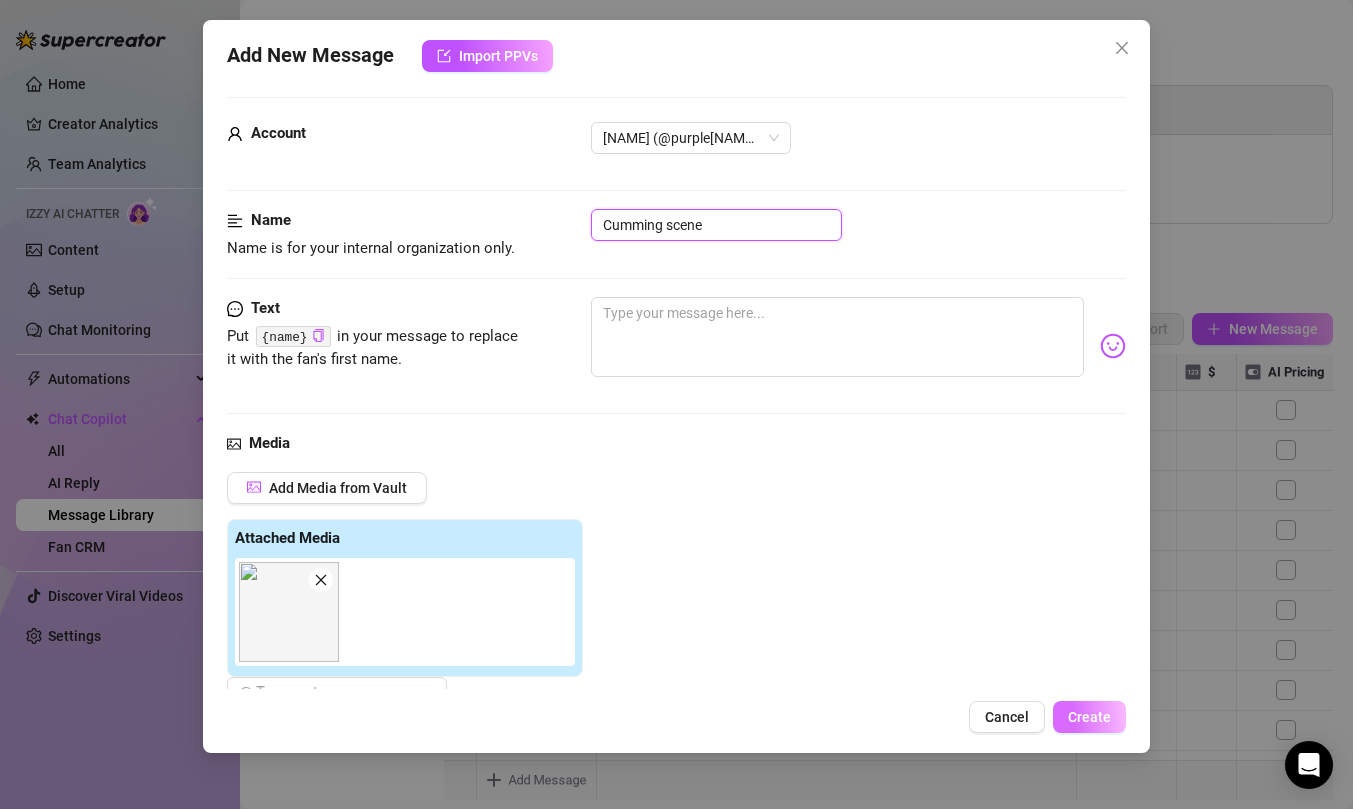 type on "Cumming scene" 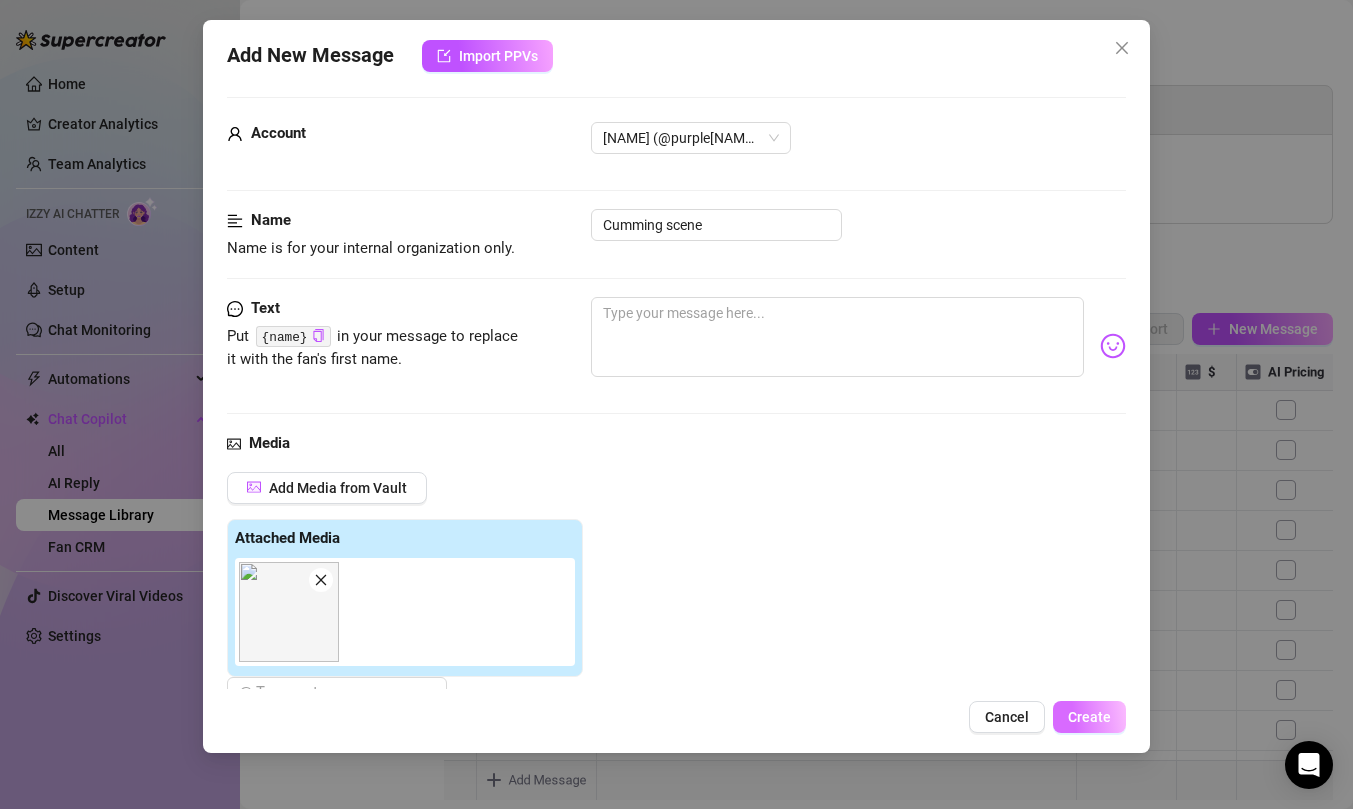 click on "Create" at bounding box center (1089, 717) 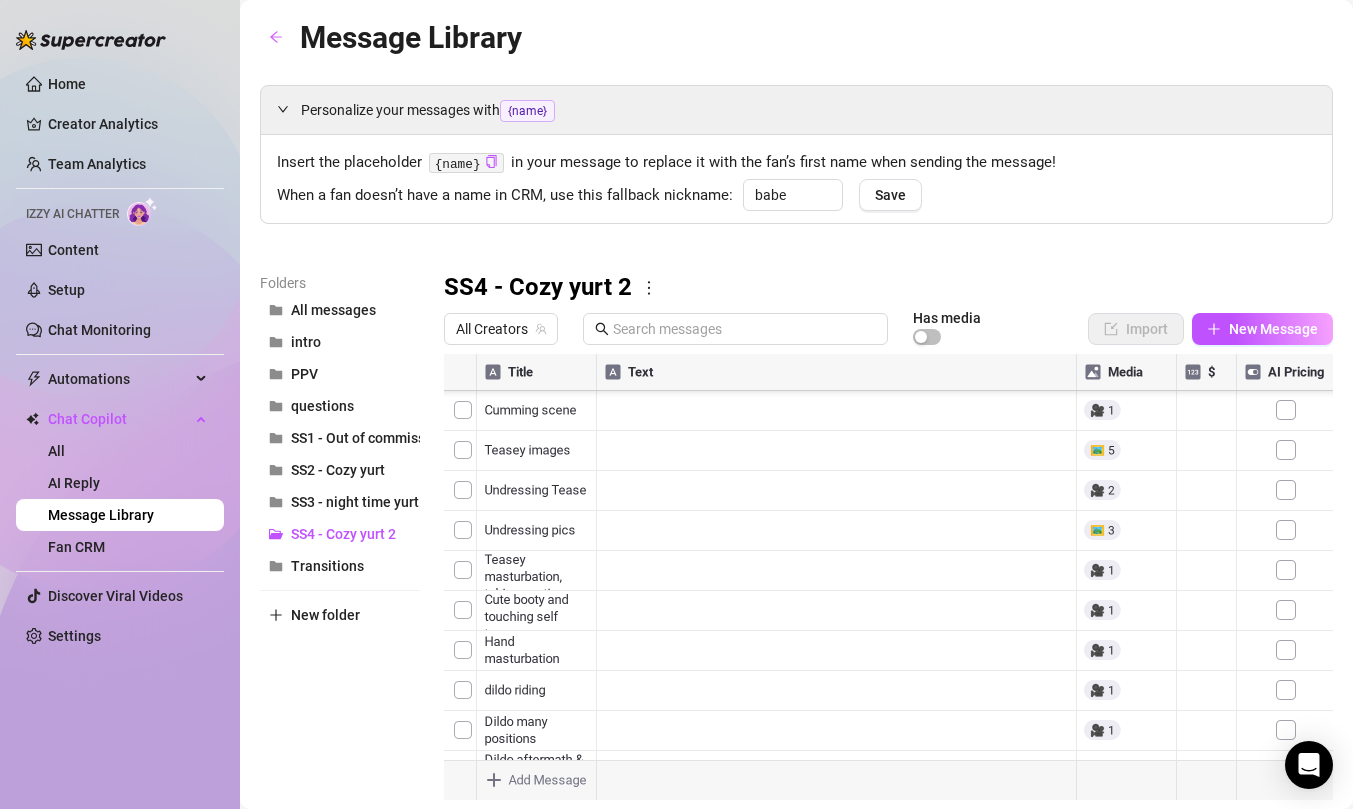 scroll, scrollTop: 120, scrollLeft: 0, axis: vertical 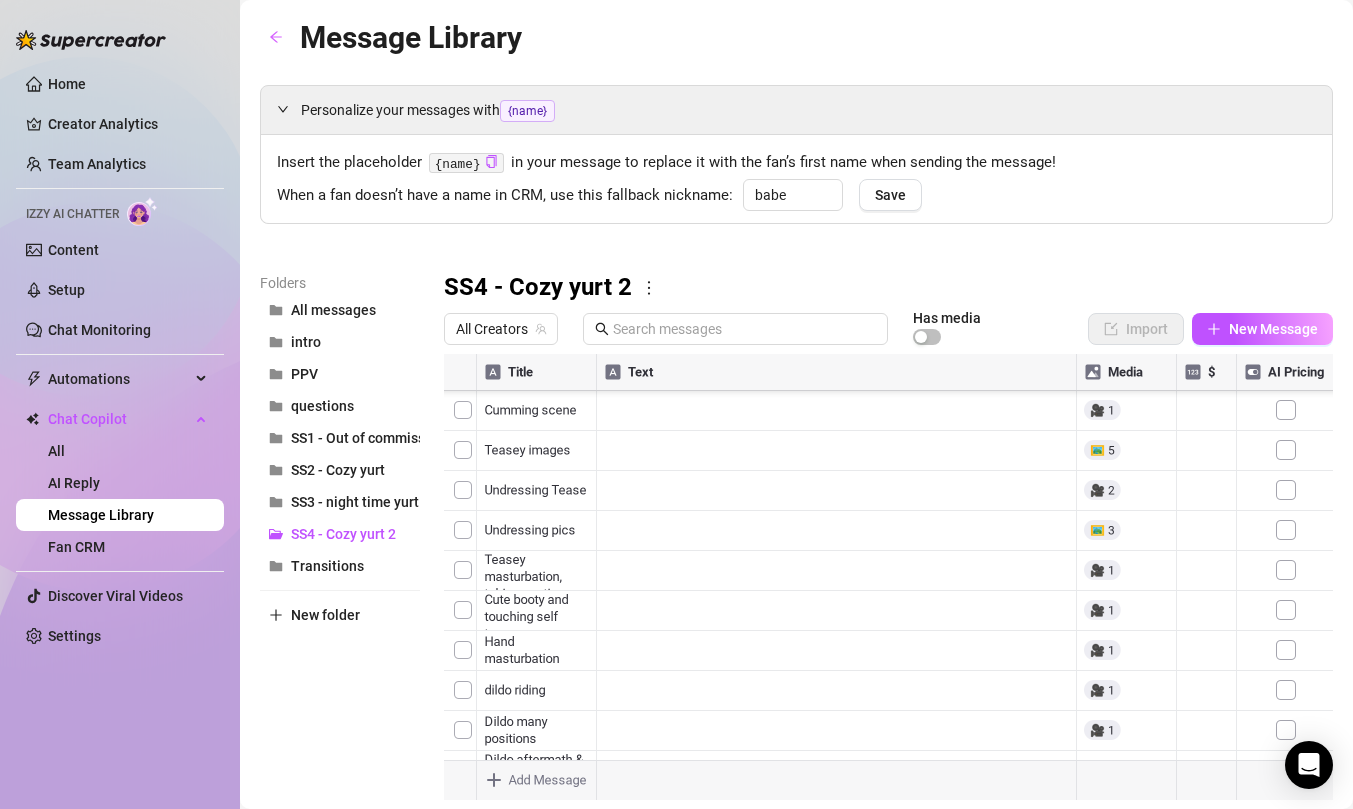 drag, startPoint x: 450, startPoint y: 692, endPoint x: 455, endPoint y: 655, distance: 37.336308 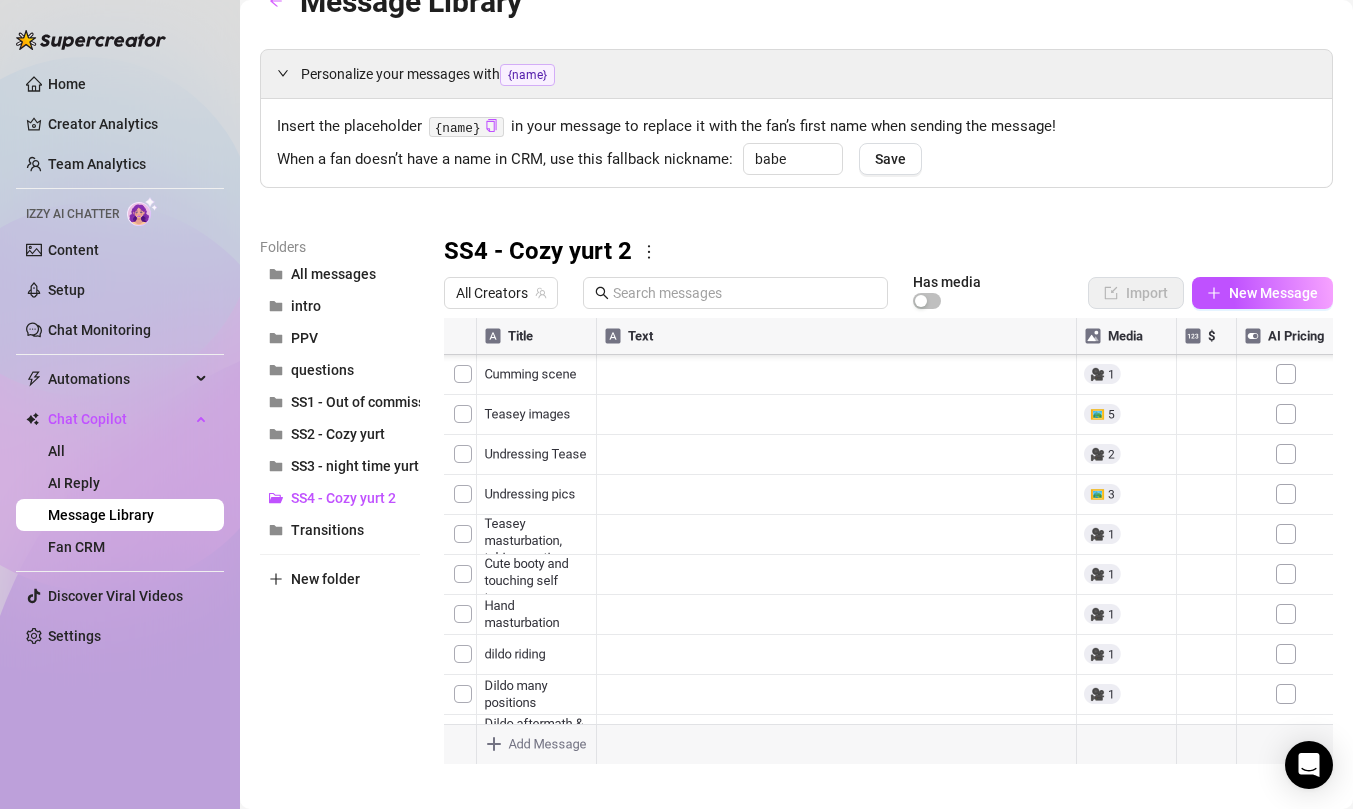 scroll, scrollTop: 51, scrollLeft: 0, axis: vertical 